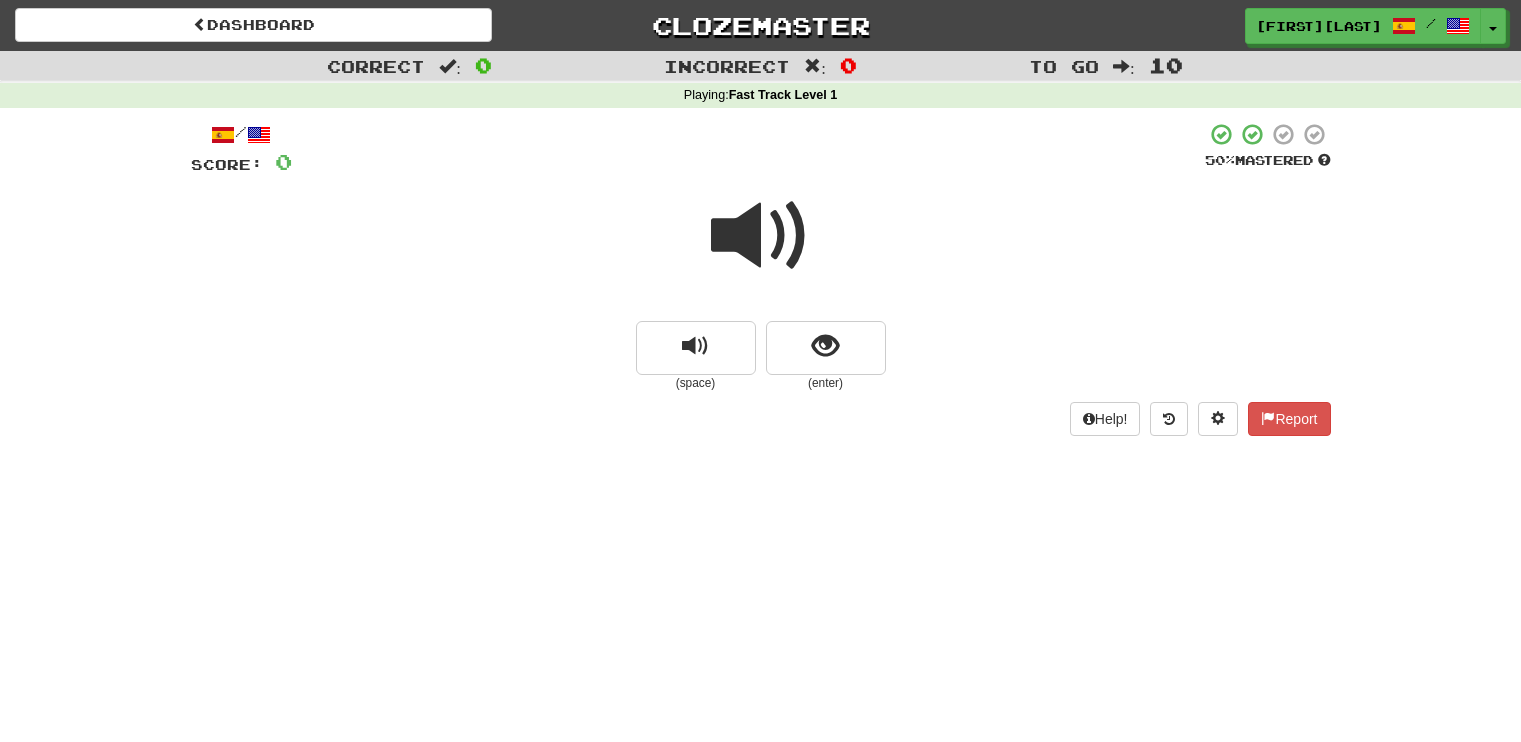 scroll, scrollTop: 0, scrollLeft: 0, axis: both 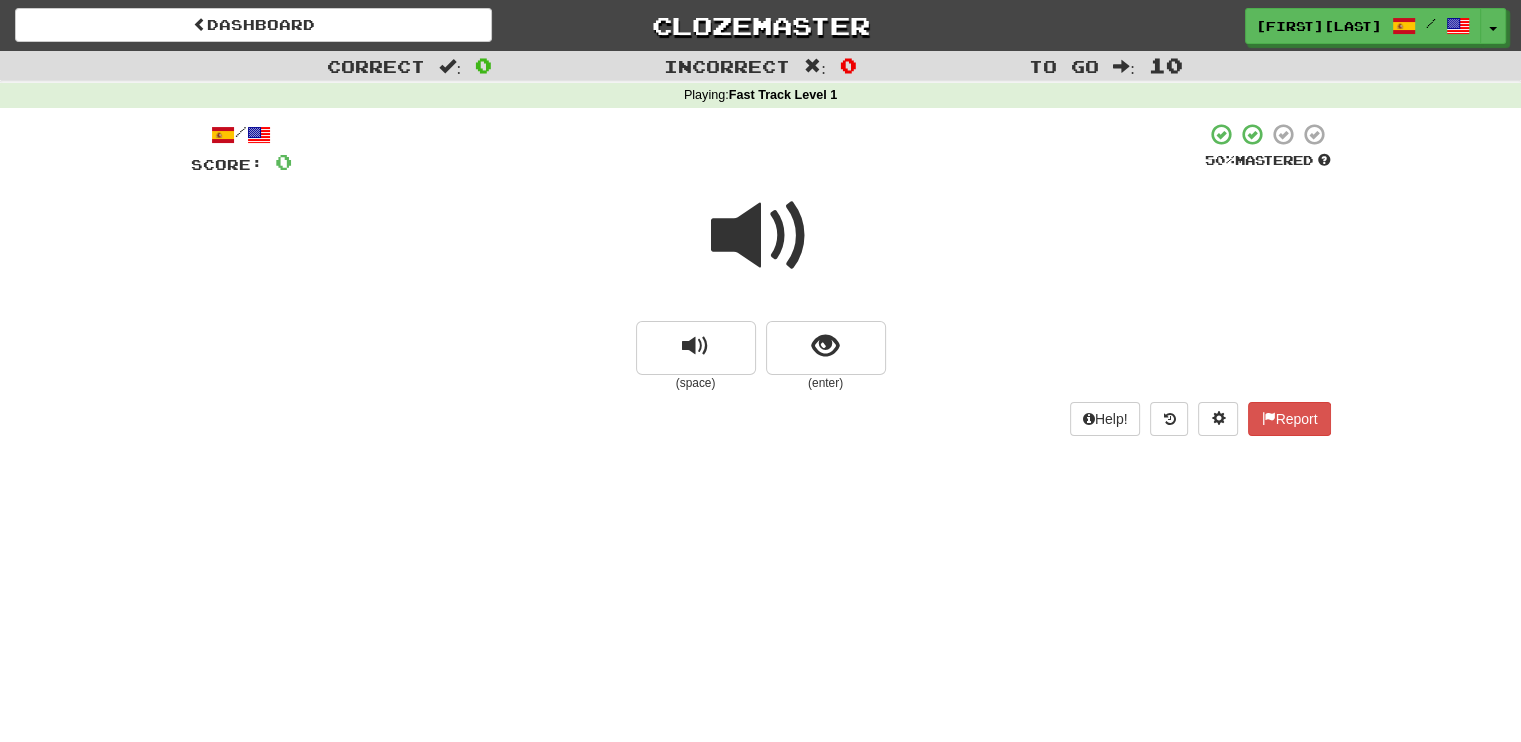click at bounding box center [761, 249] 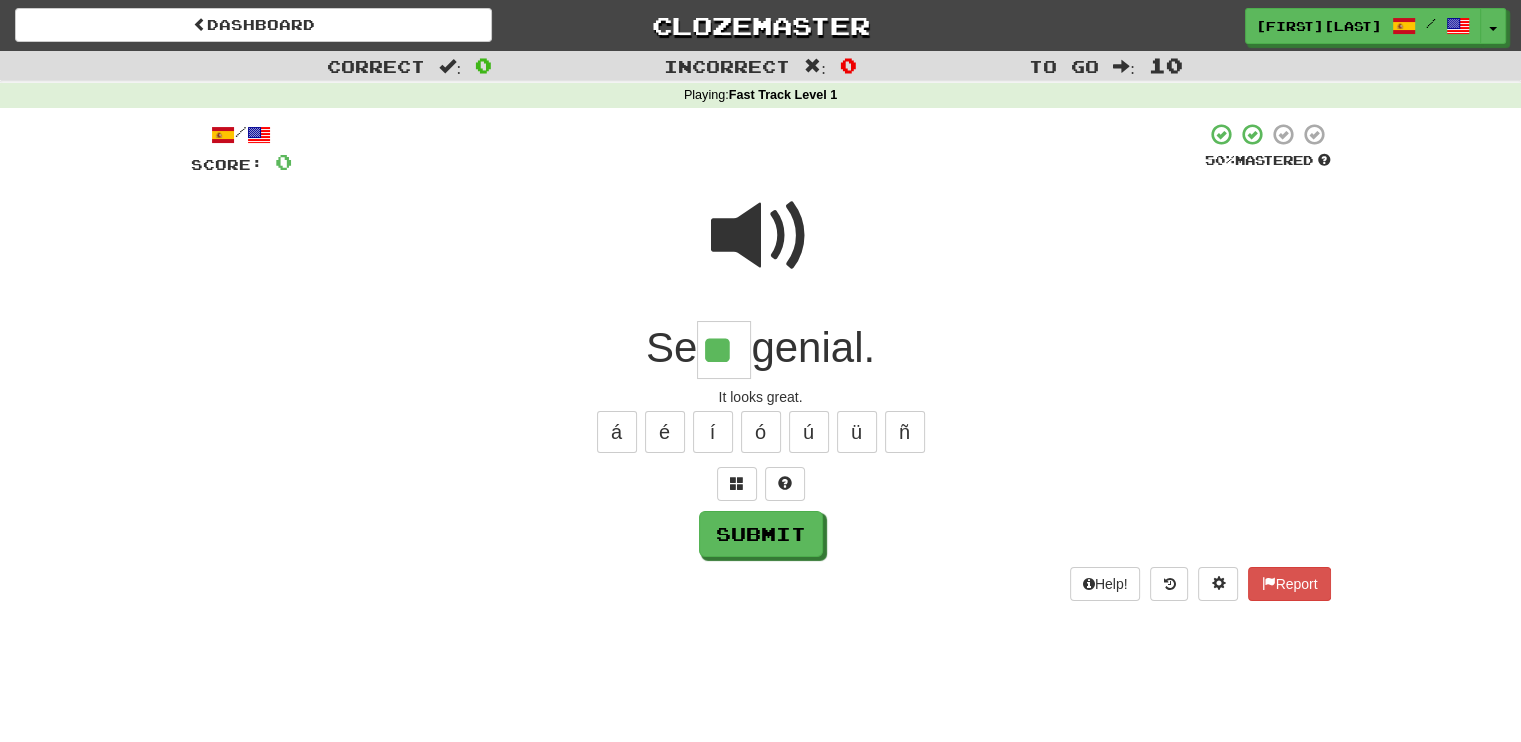 type on "**" 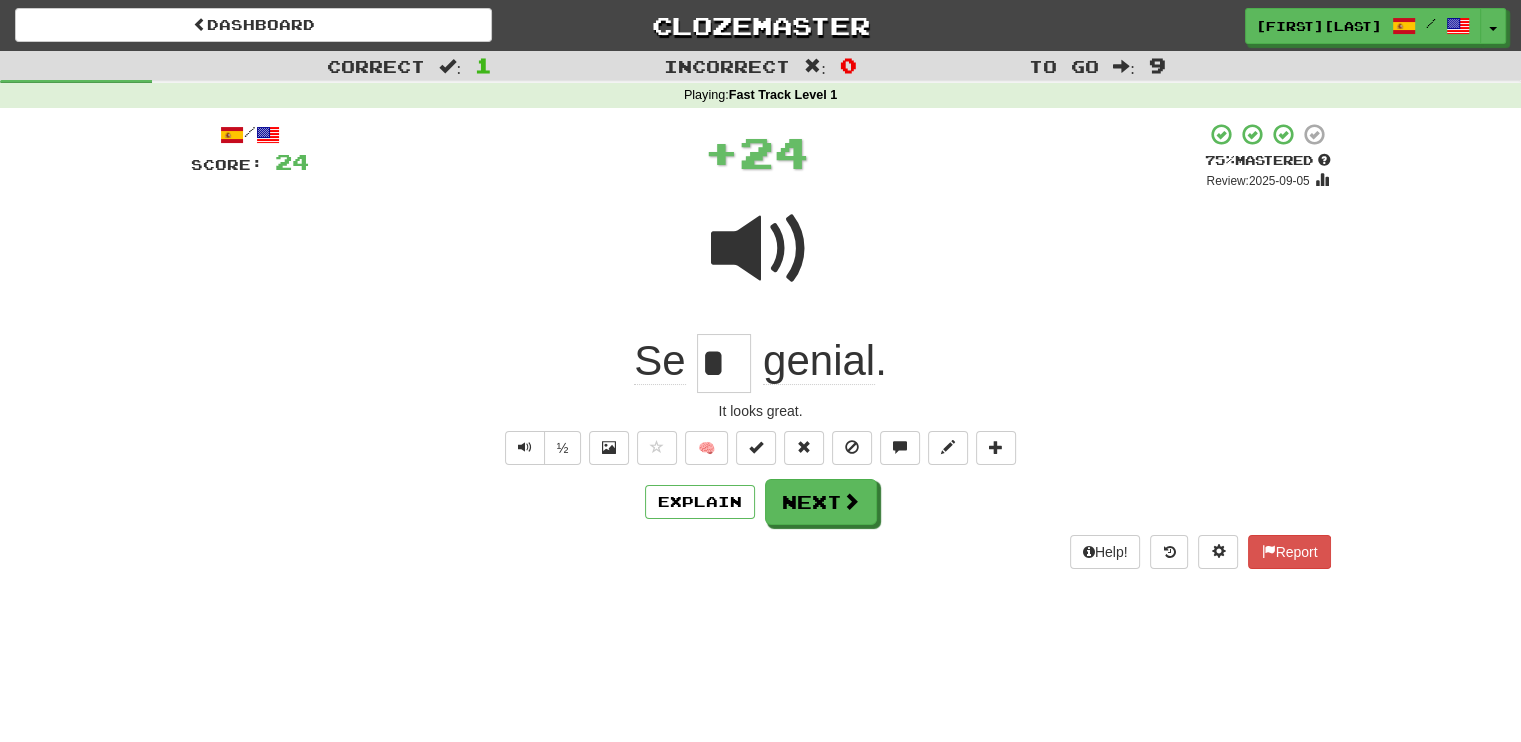 type on "**" 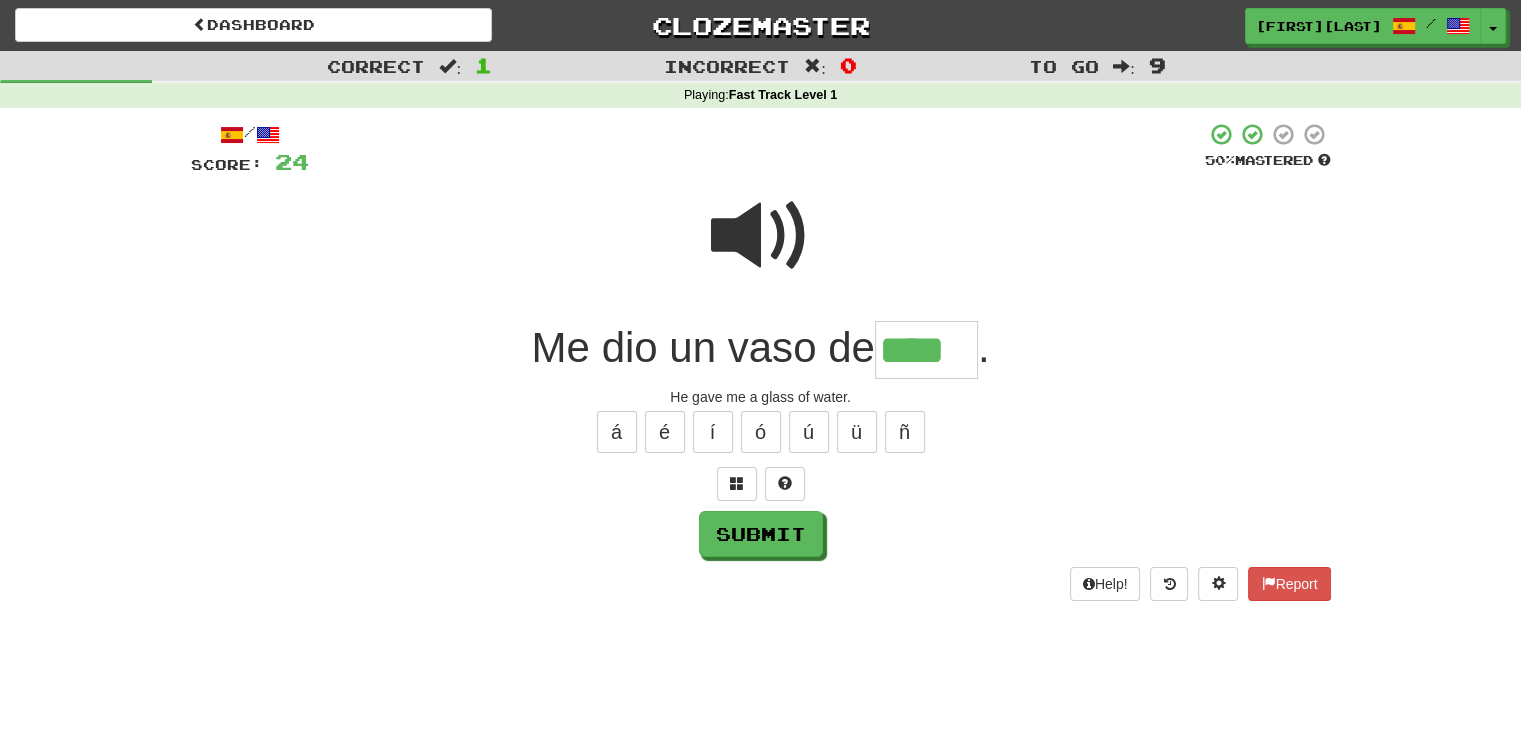 type on "****" 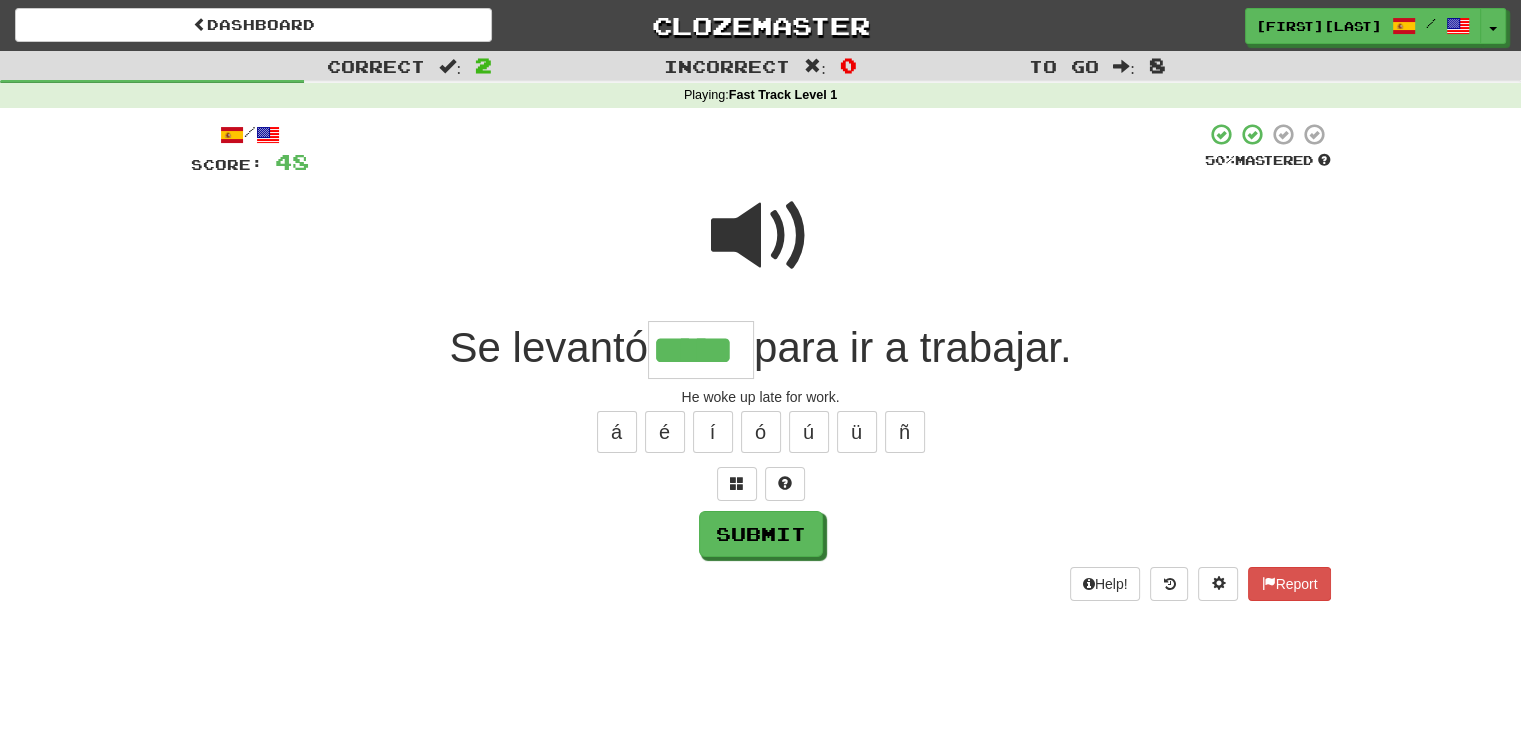 type on "*****" 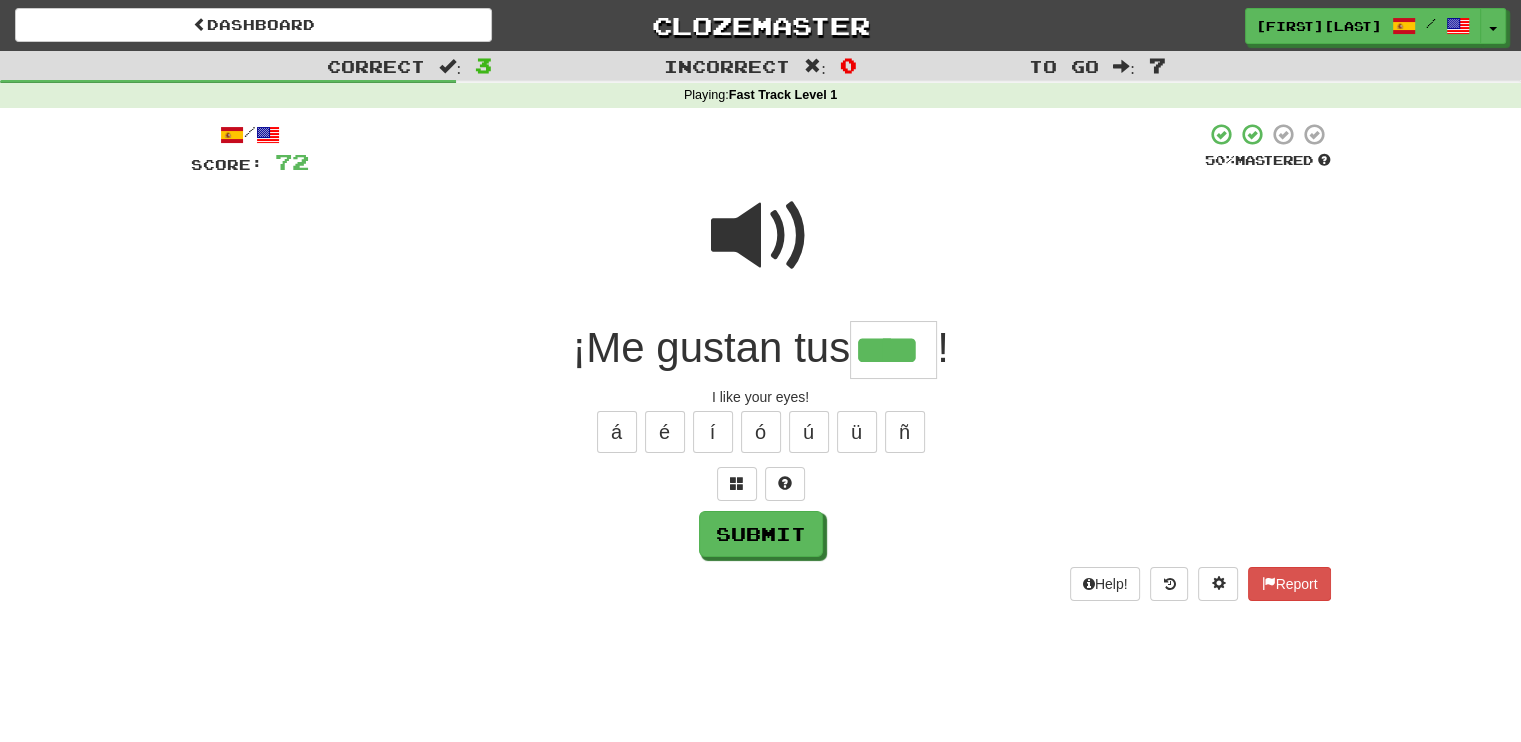type on "****" 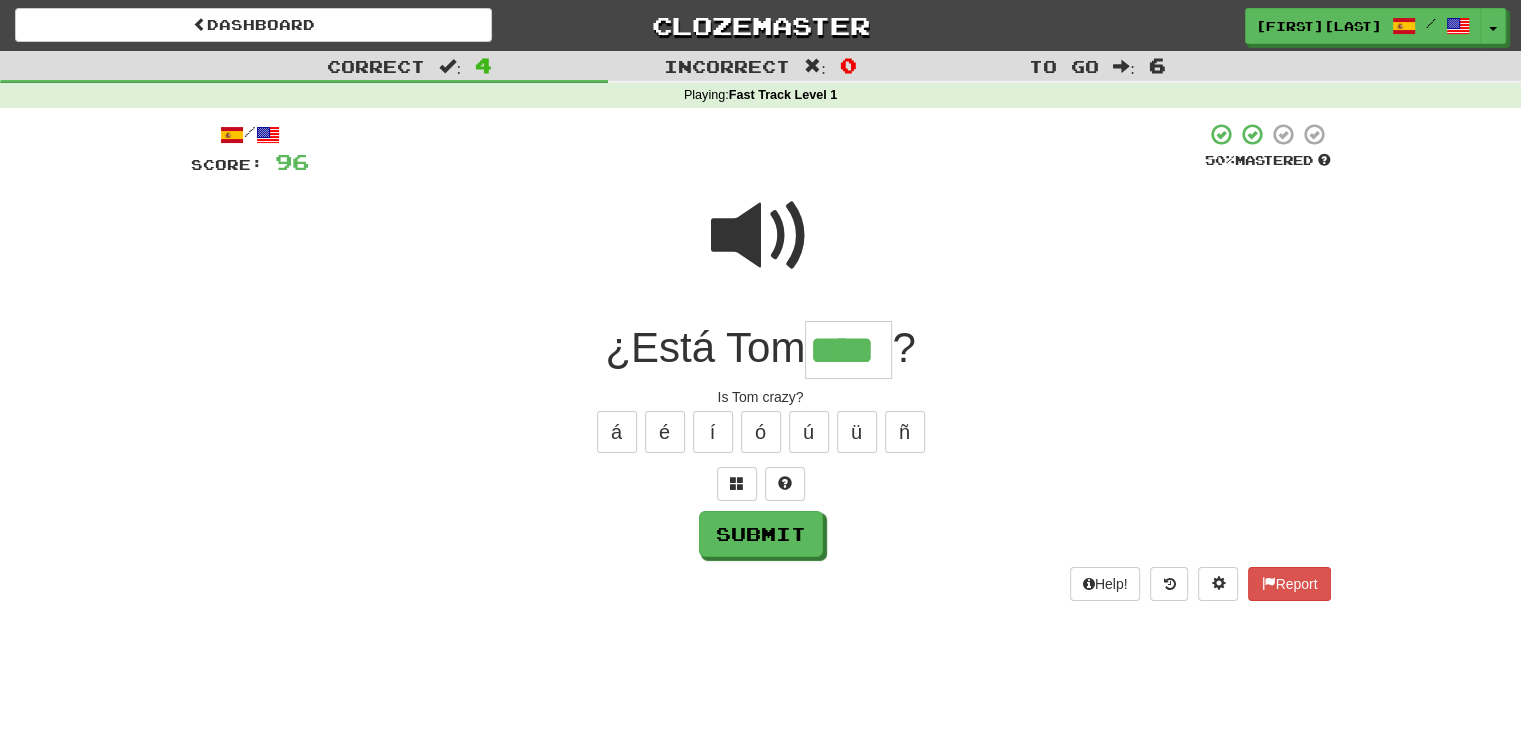 type on "****" 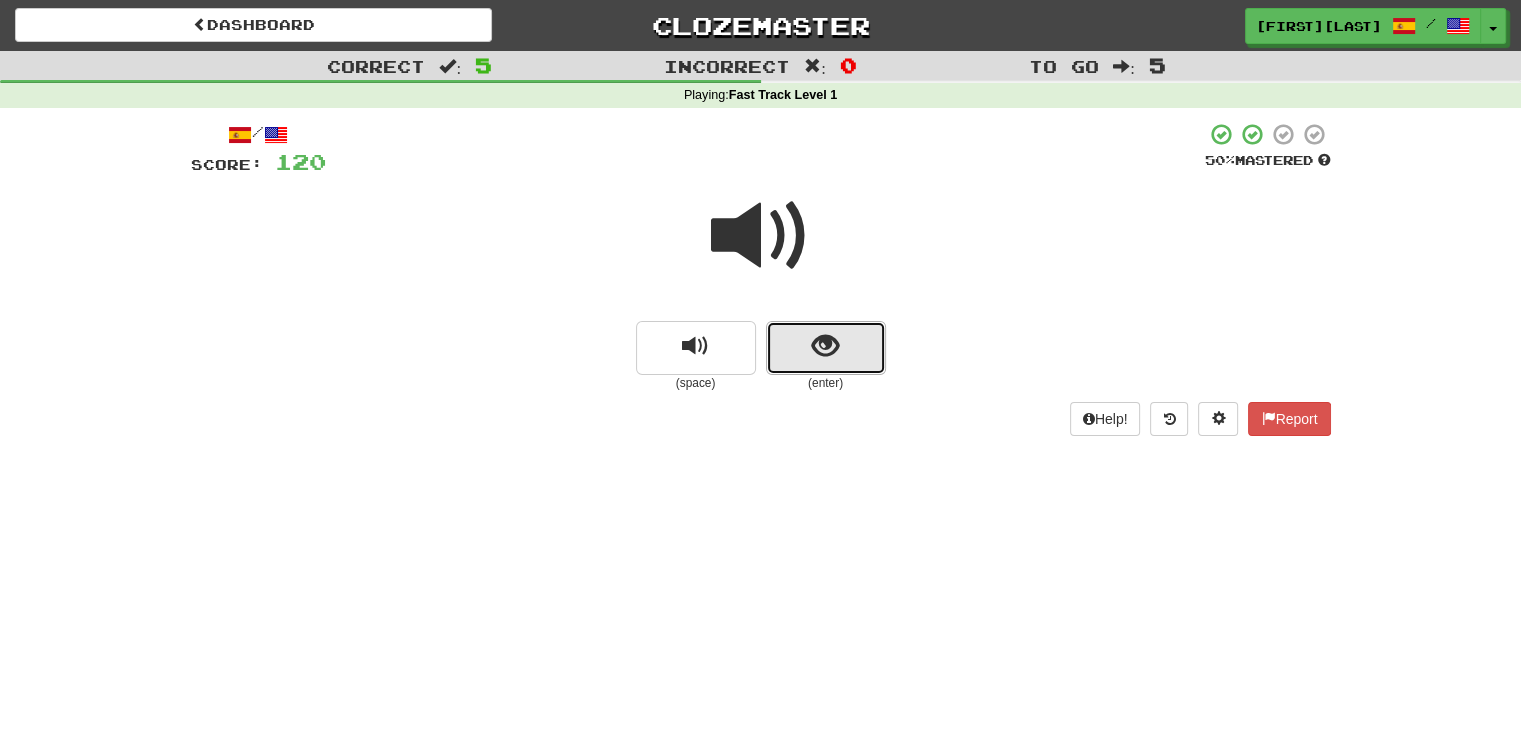 click at bounding box center (826, 348) 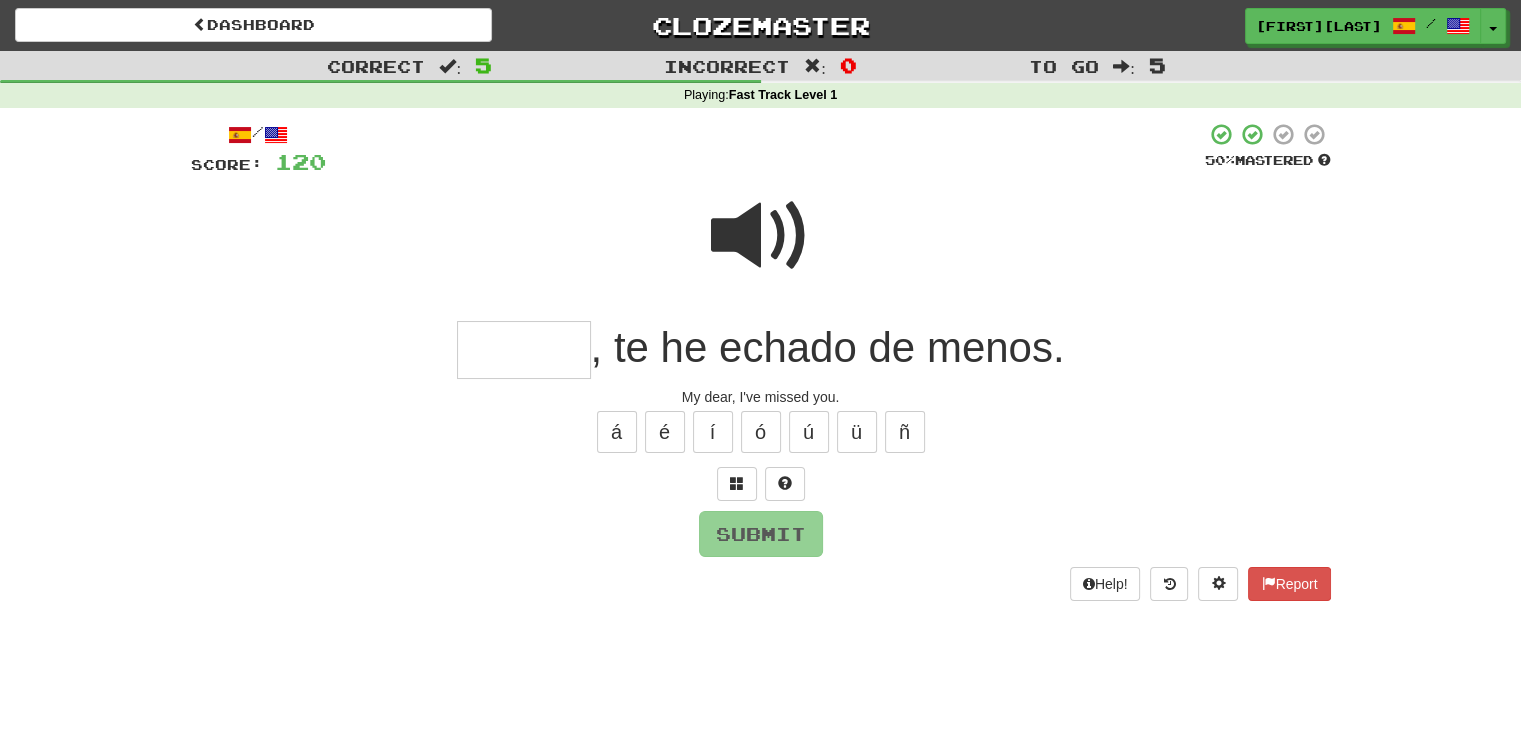 click at bounding box center (524, 350) 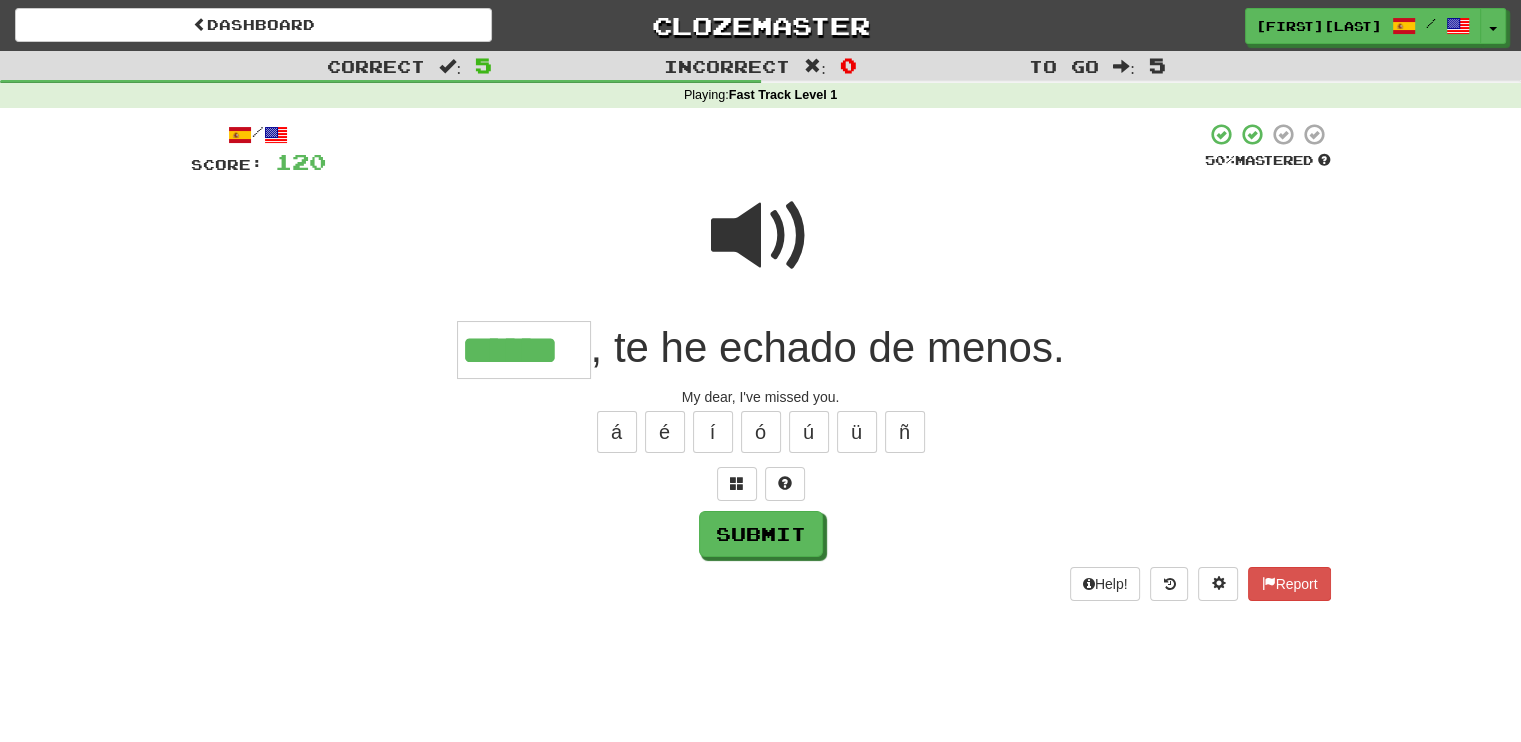 type on "******" 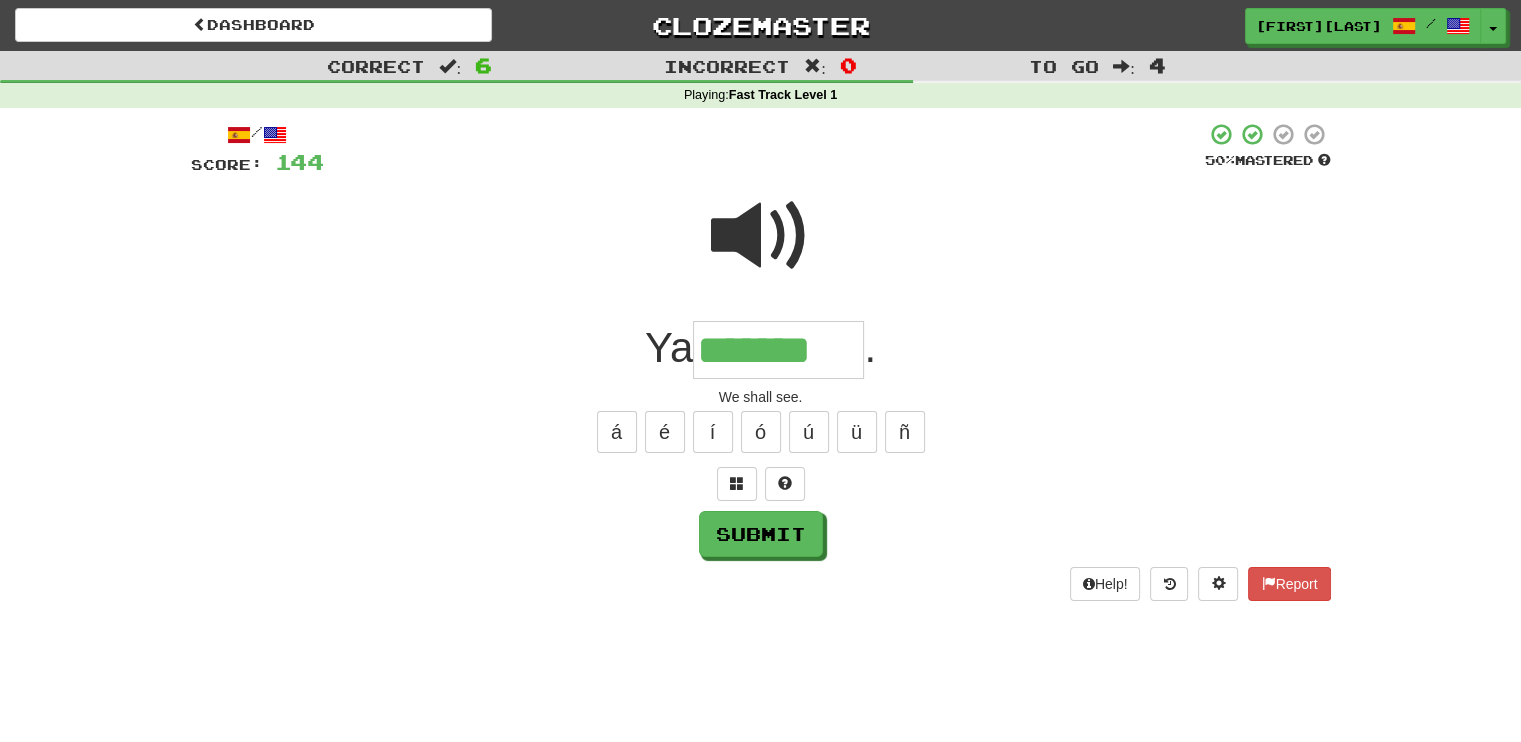 type on "*******" 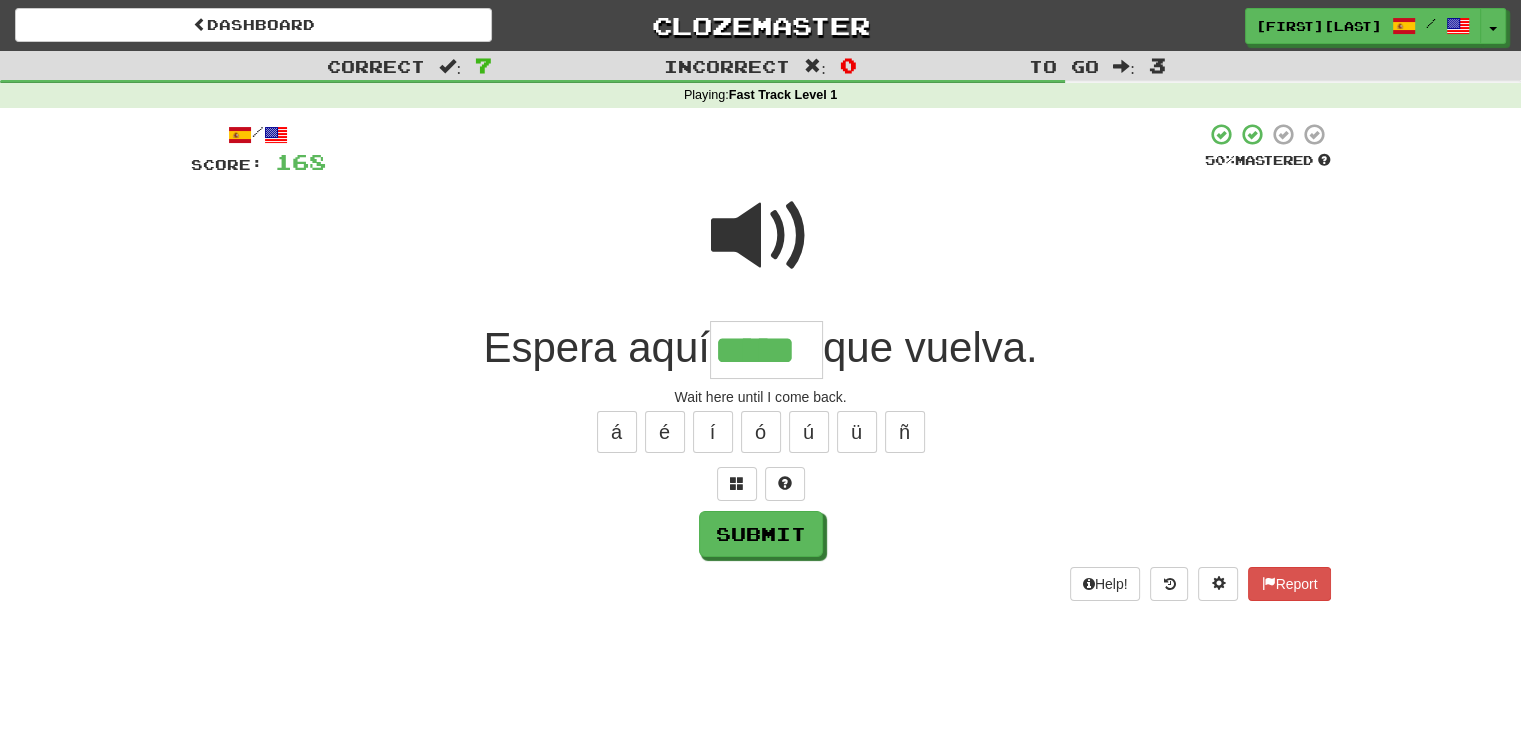 type on "*****" 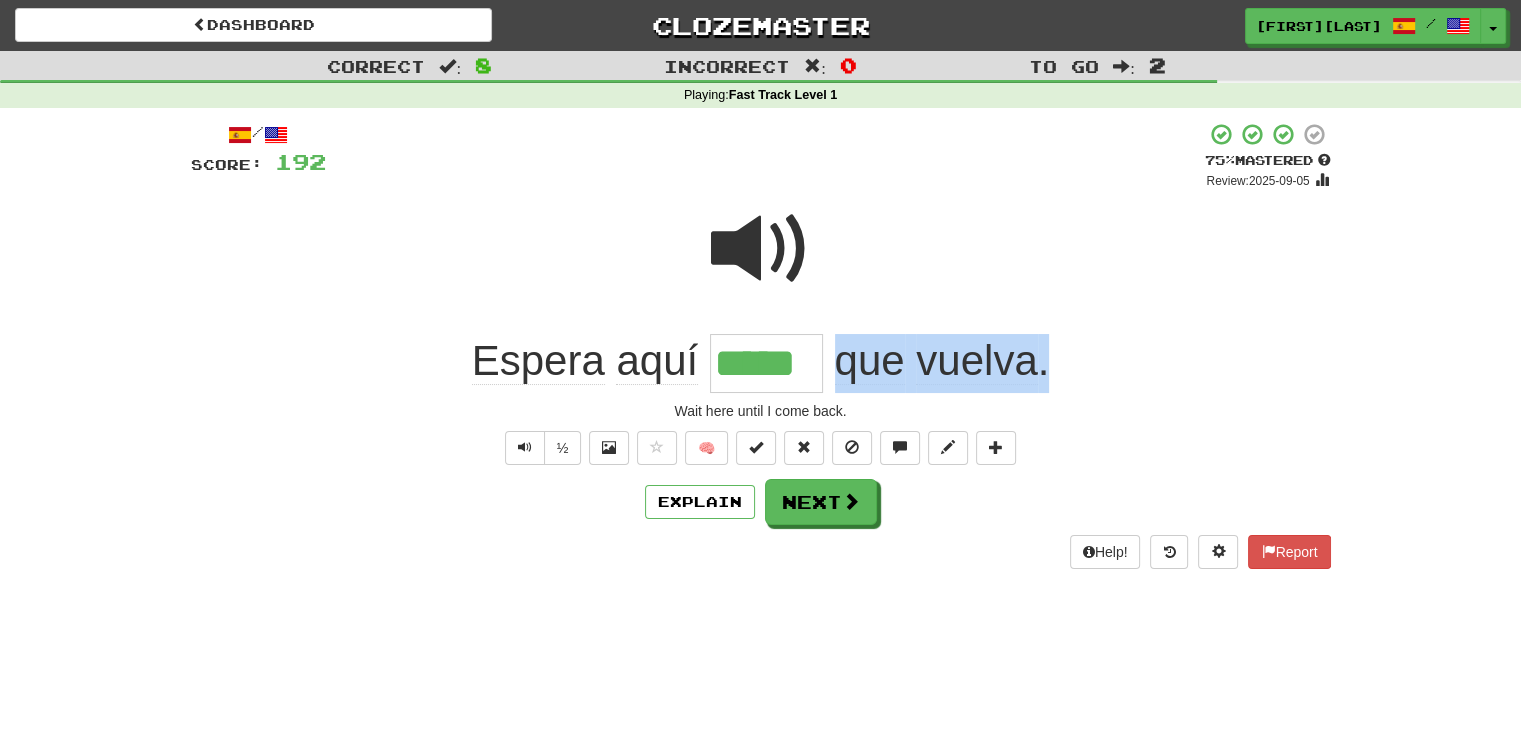 drag, startPoint x: 835, startPoint y: 370, endPoint x: 1044, endPoint y: 362, distance: 209.15306 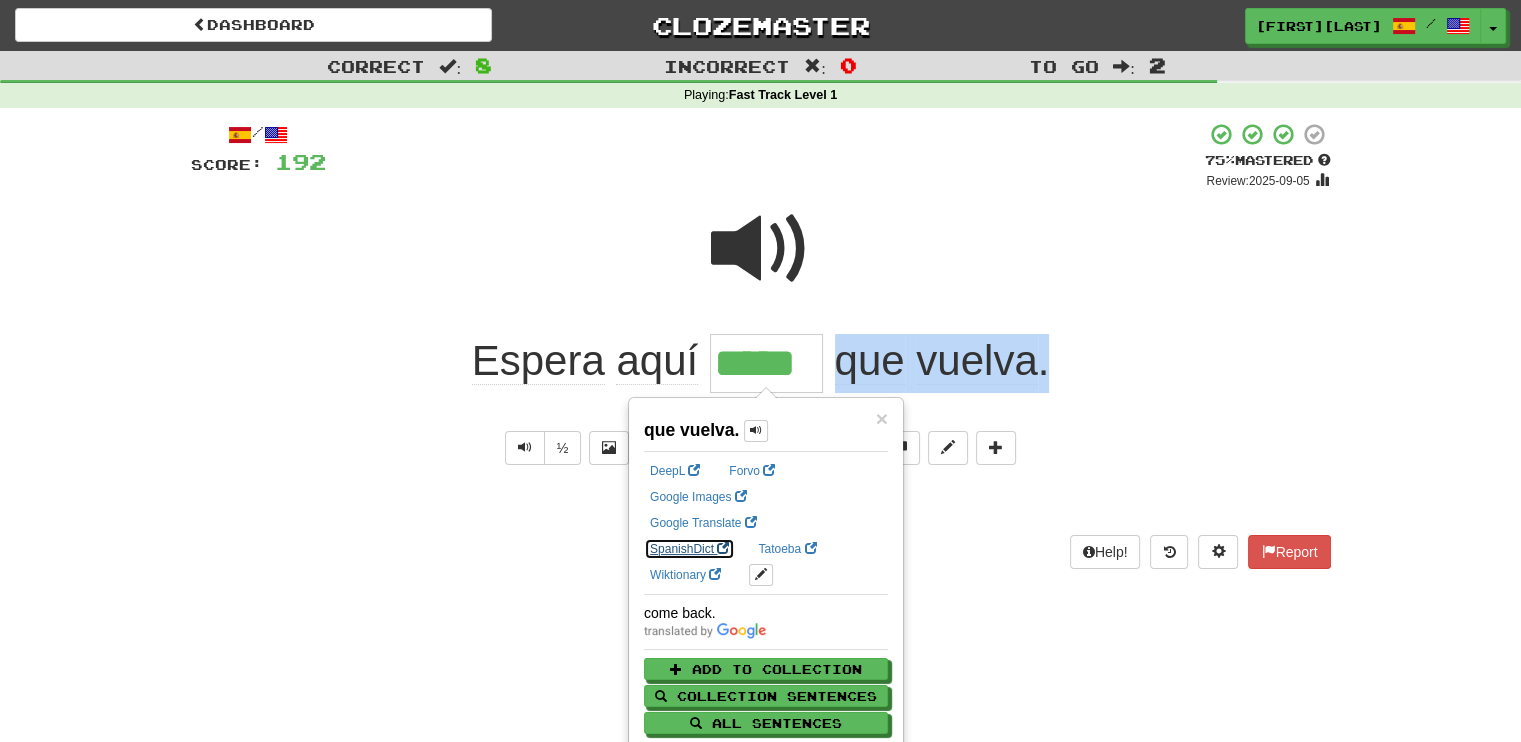 drag, startPoint x: 1044, startPoint y: 362, endPoint x: 800, endPoint y: 521, distance: 291.23358 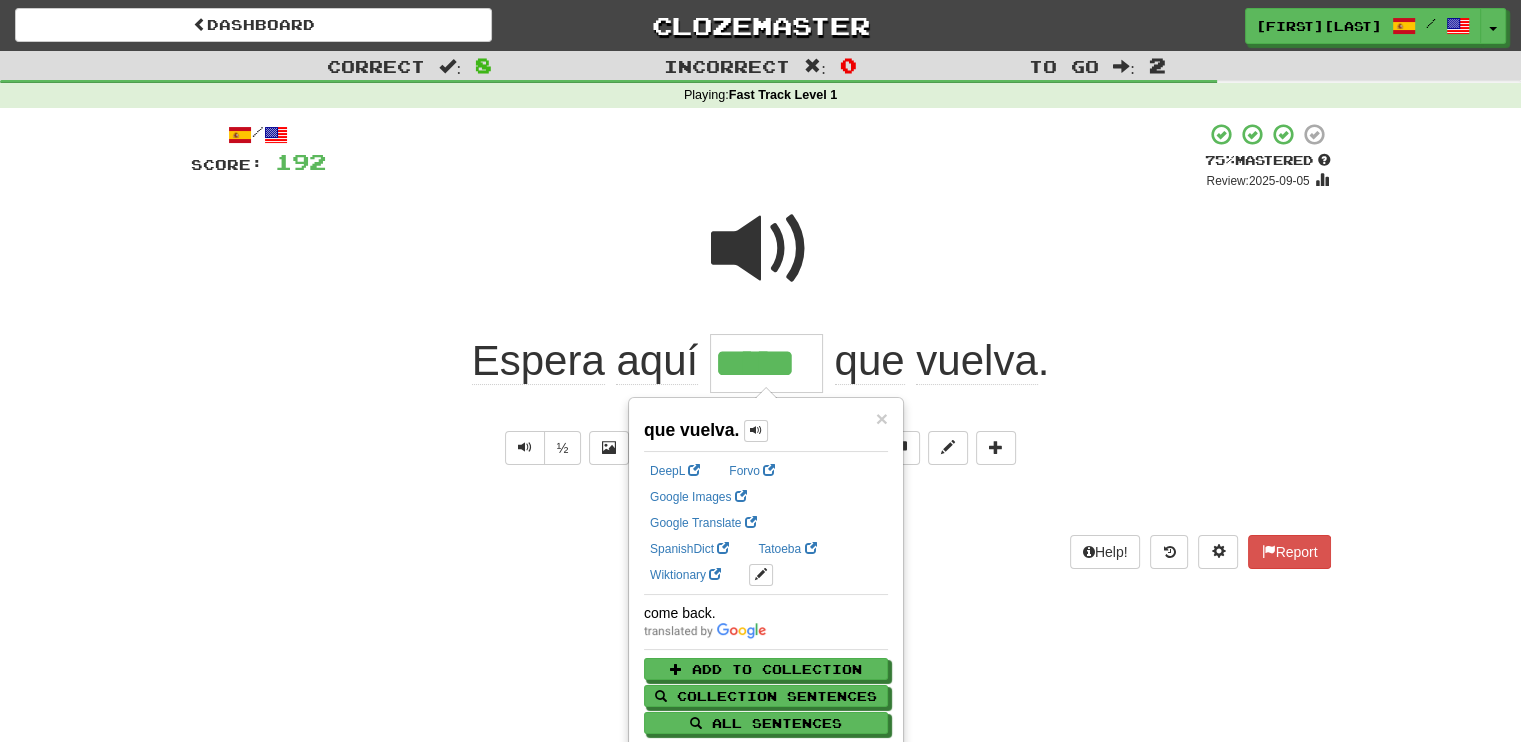 click on "Wait here until I come back." at bounding box center [761, 411] 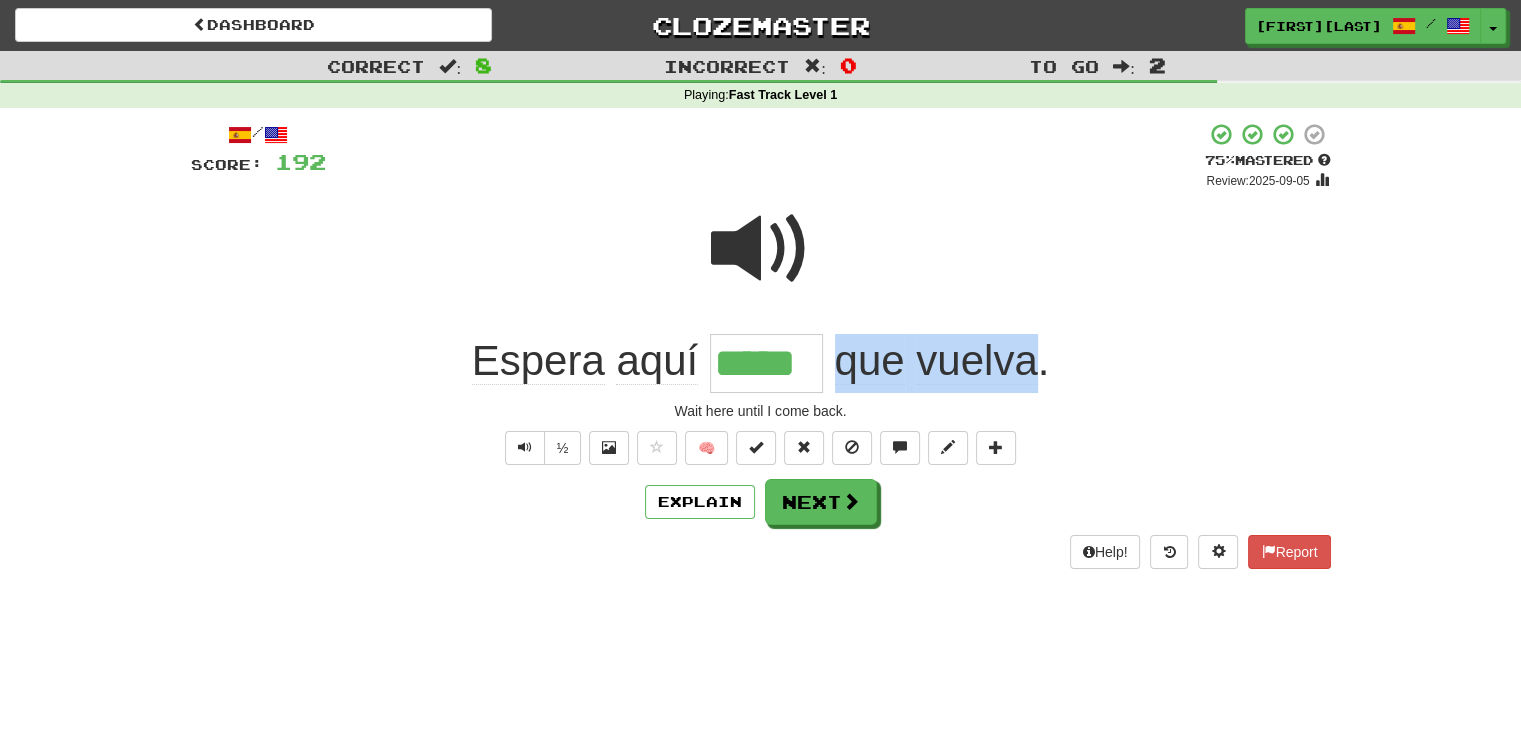 drag, startPoint x: 835, startPoint y: 368, endPoint x: 1036, endPoint y: 359, distance: 201.20139 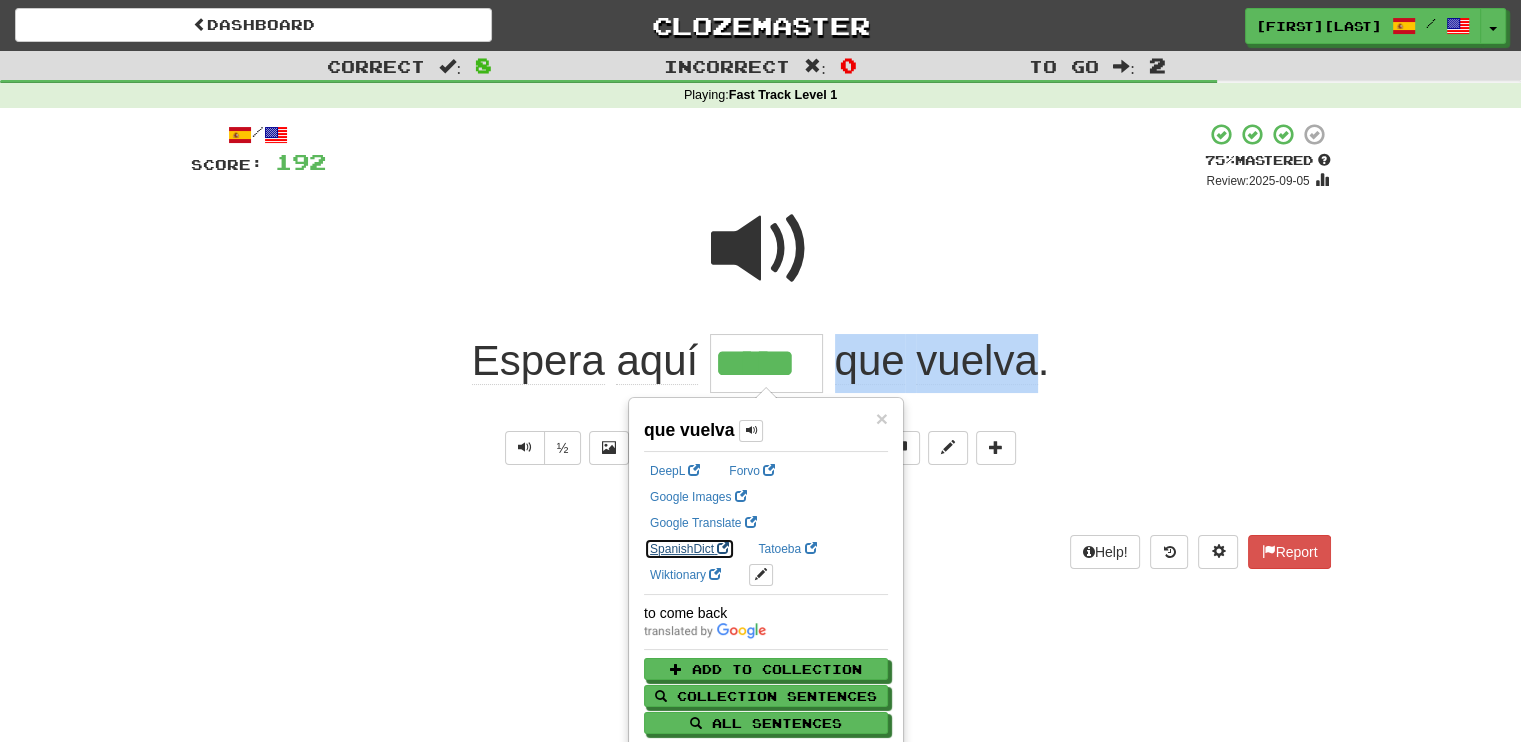 drag, startPoint x: 1033, startPoint y: 359, endPoint x: 820, endPoint y: 519, distance: 266.4001 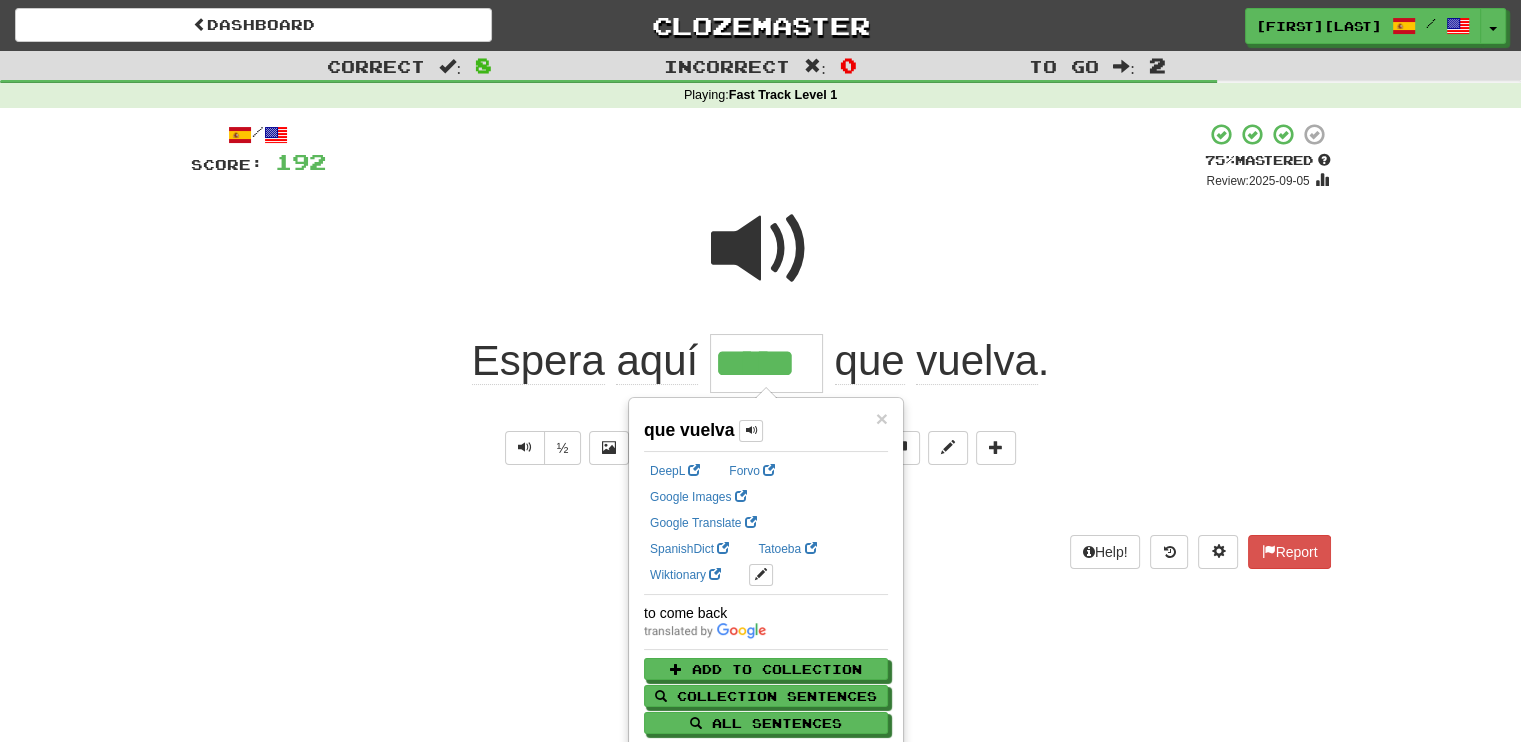 click on "Espera   aquí   *****   que   vuelva ." at bounding box center [761, 363] 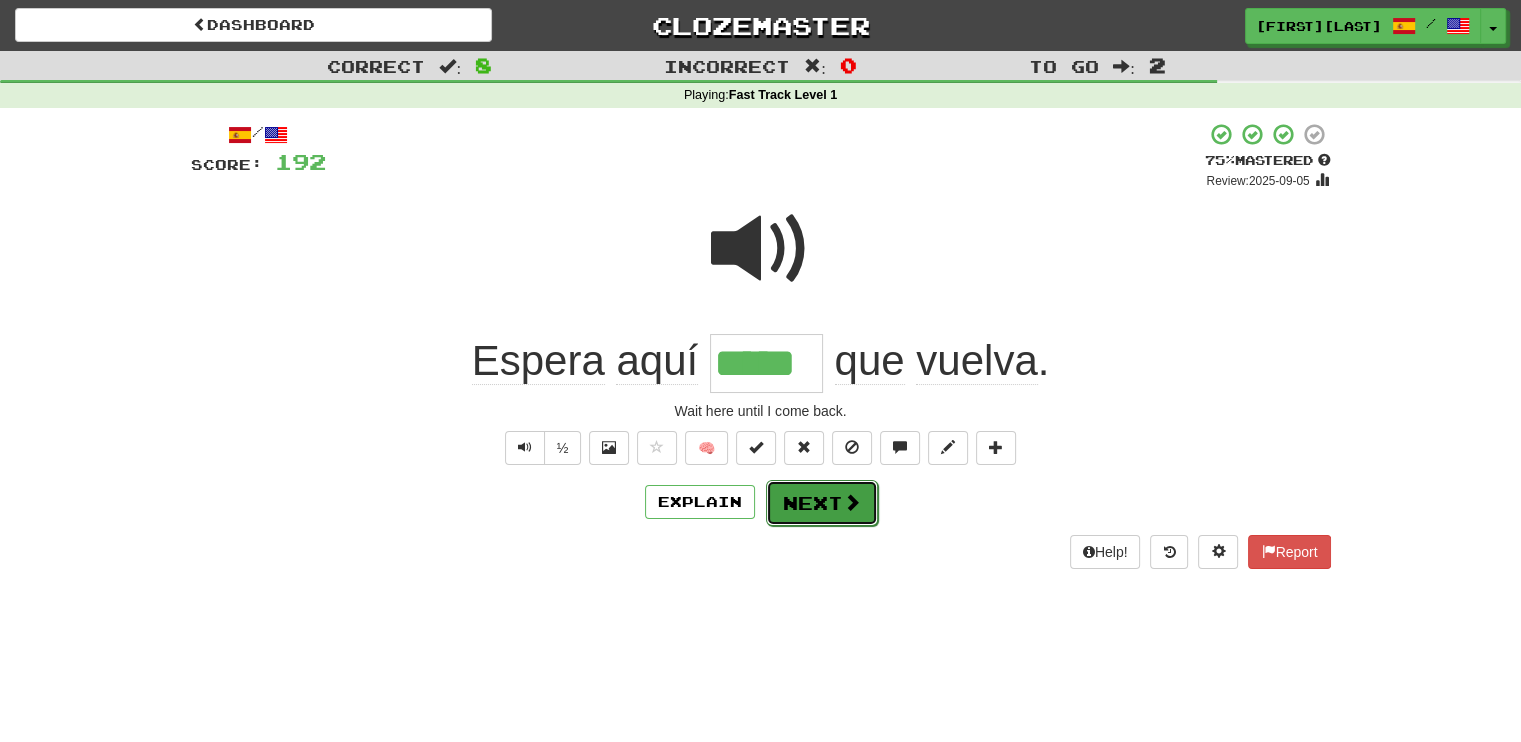 click on "Next" at bounding box center (822, 503) 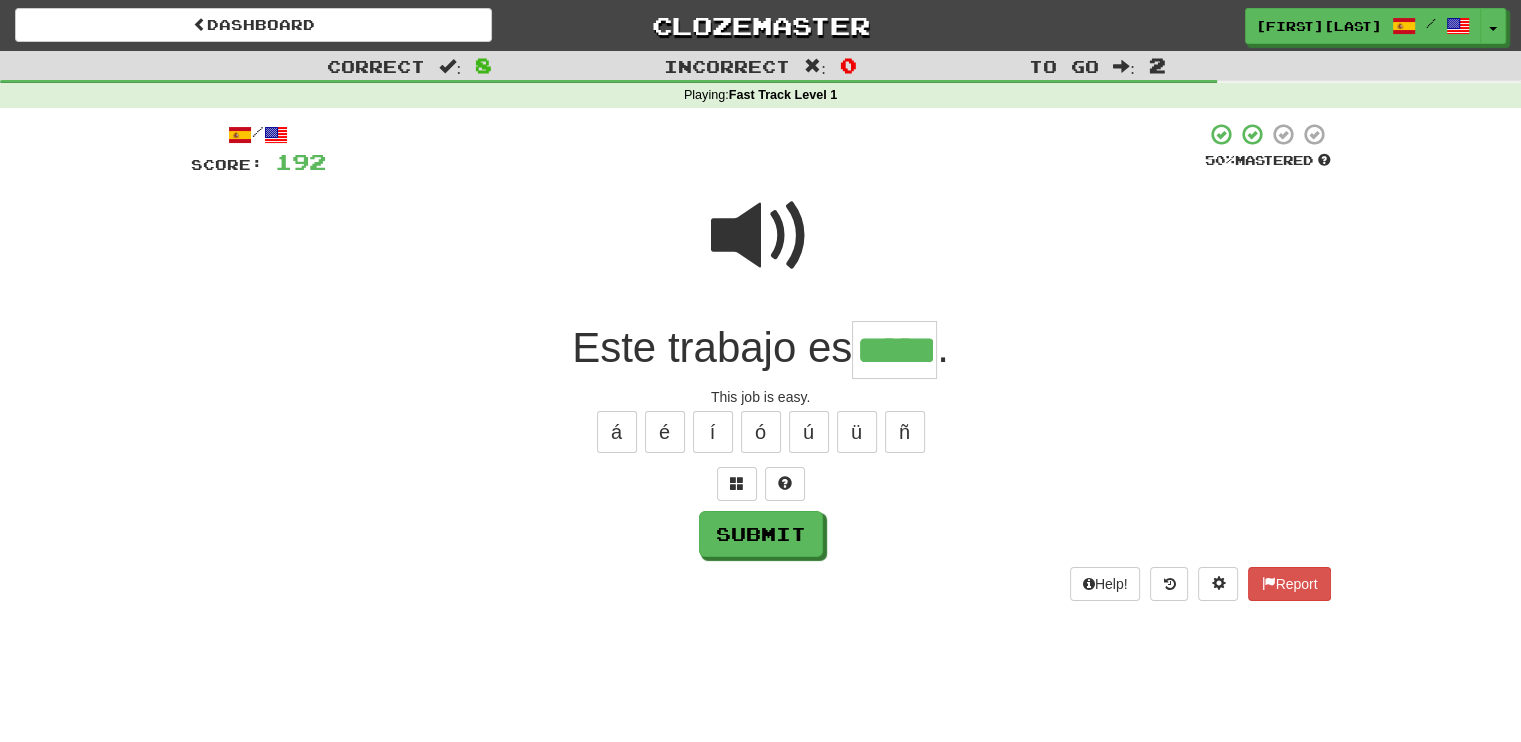 type on "*****" 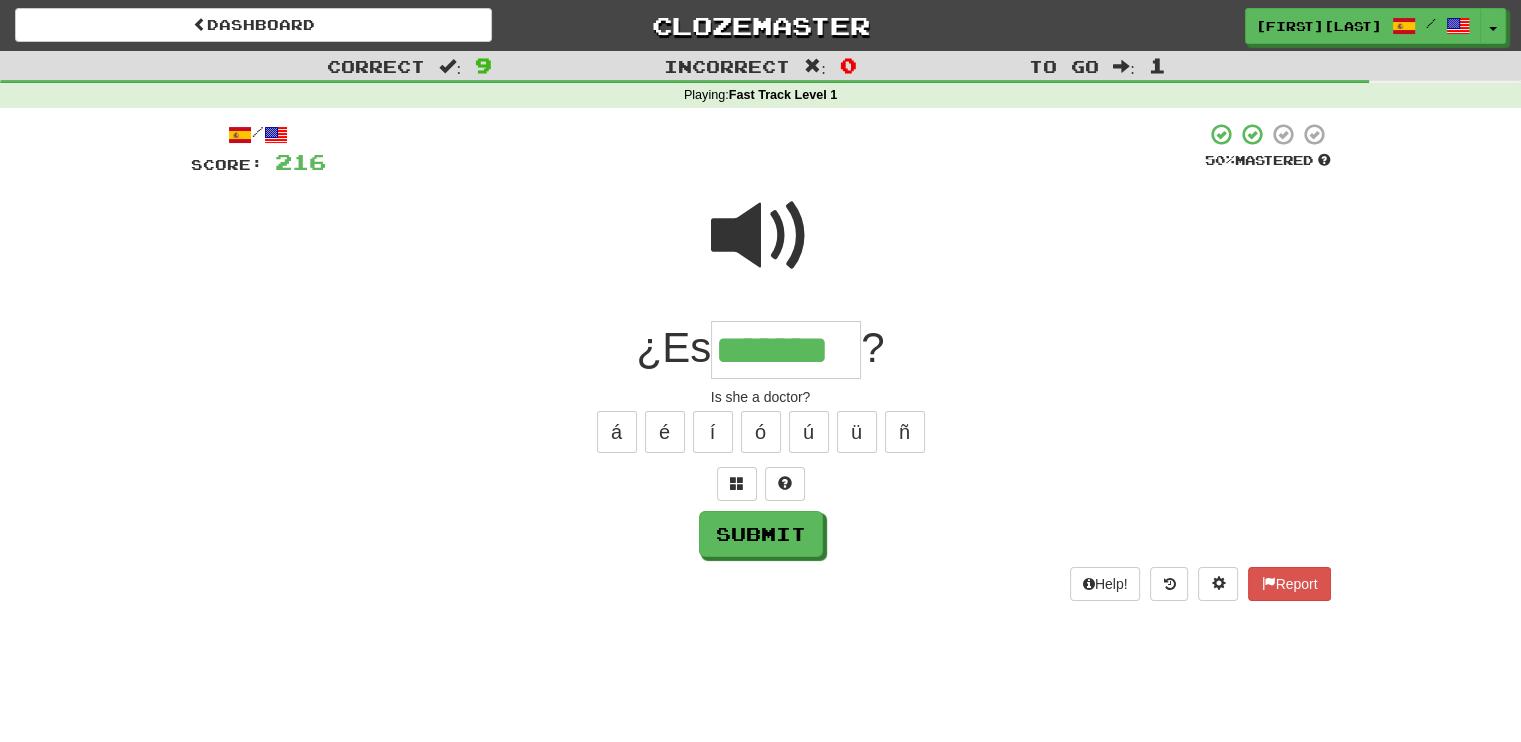 type on "*******" 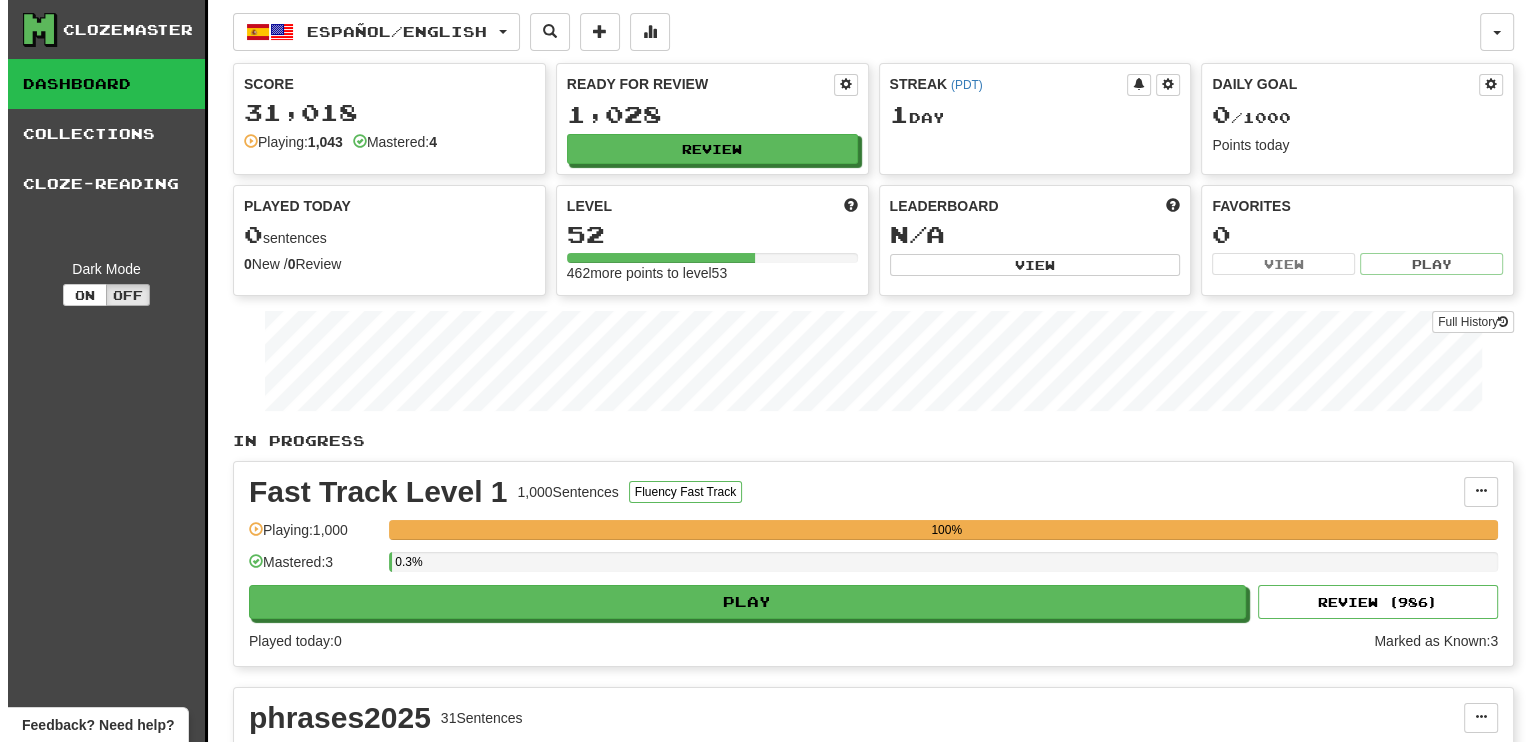 scroll, scrollTop: 200, scrollLeft: 0, axis: vertical 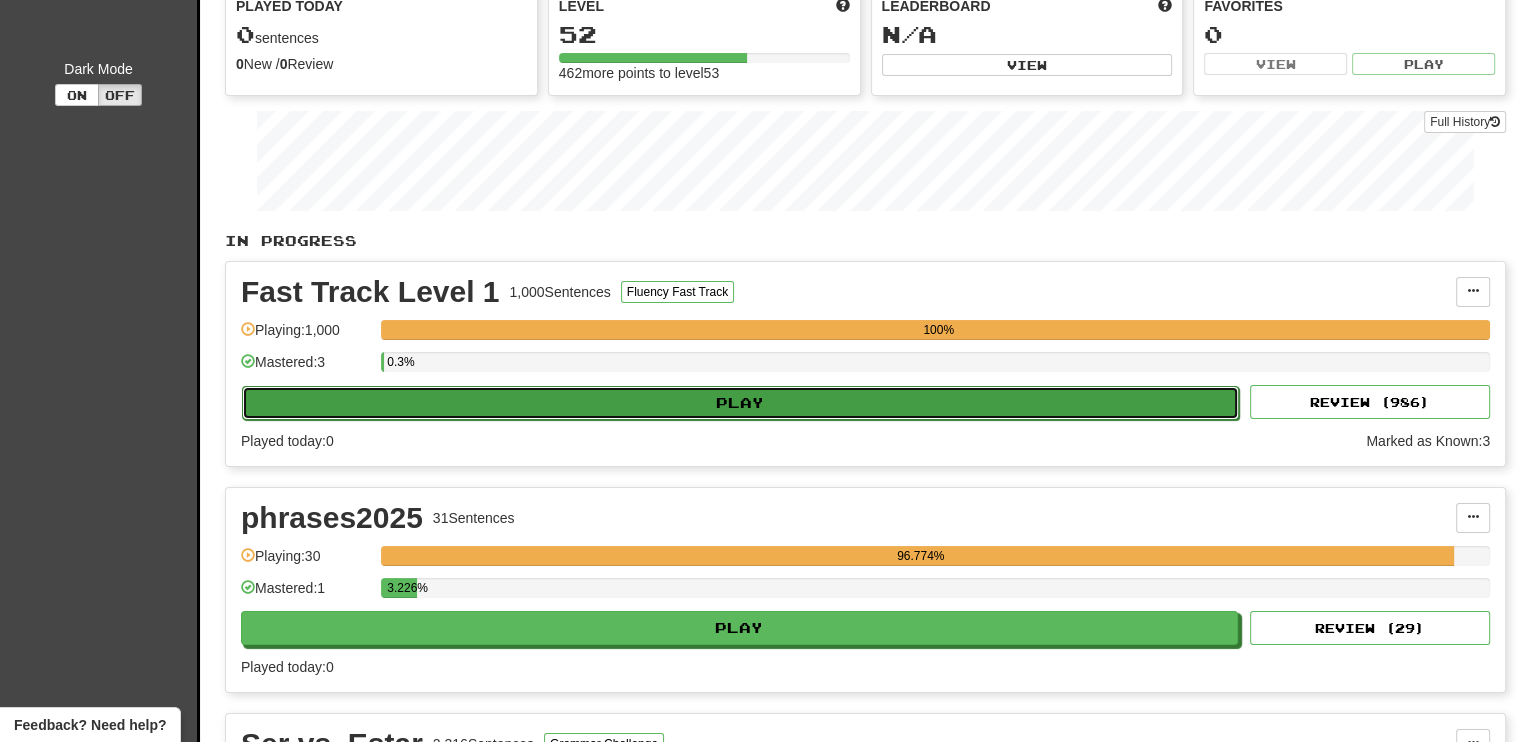 click on "Play" at bounding box center [740, 403] 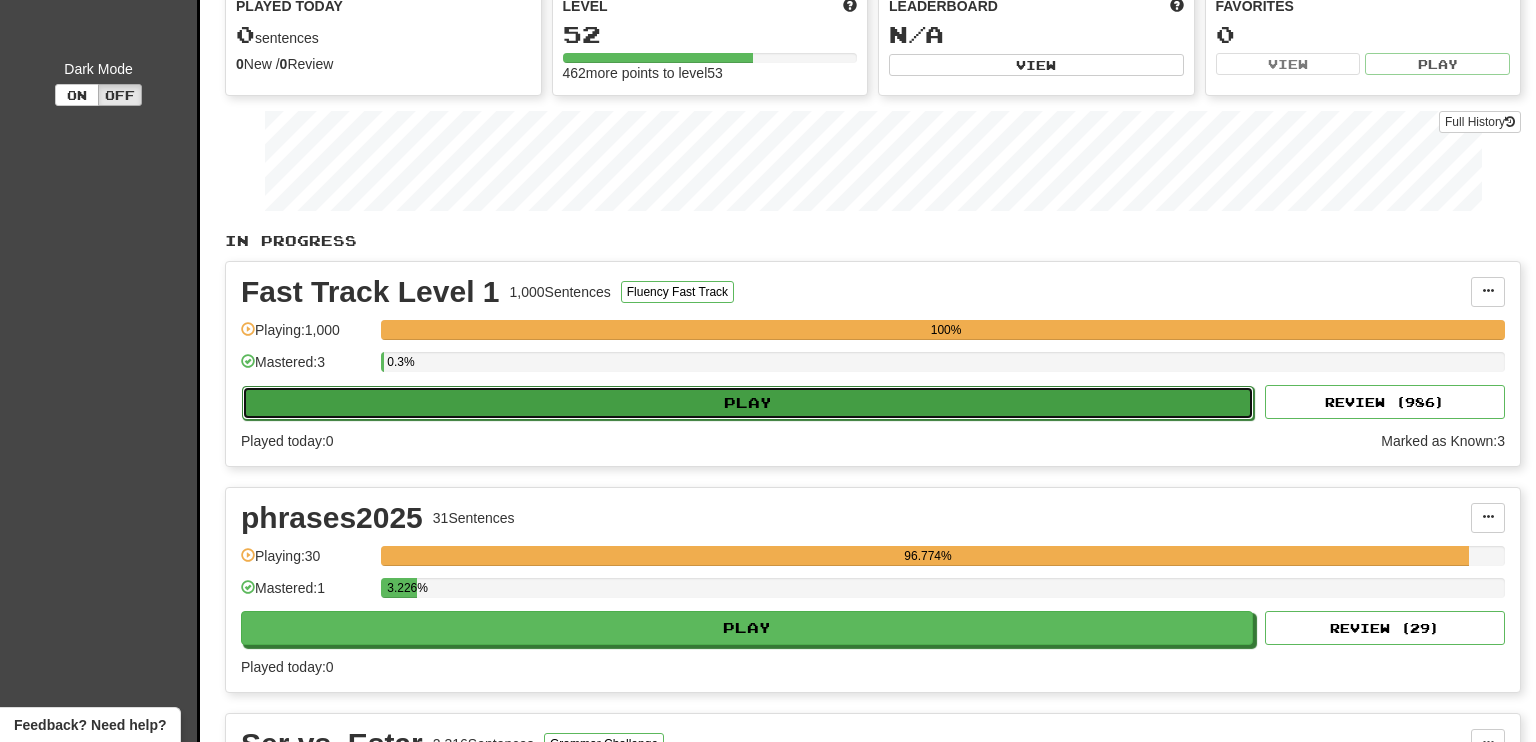 select on "**" 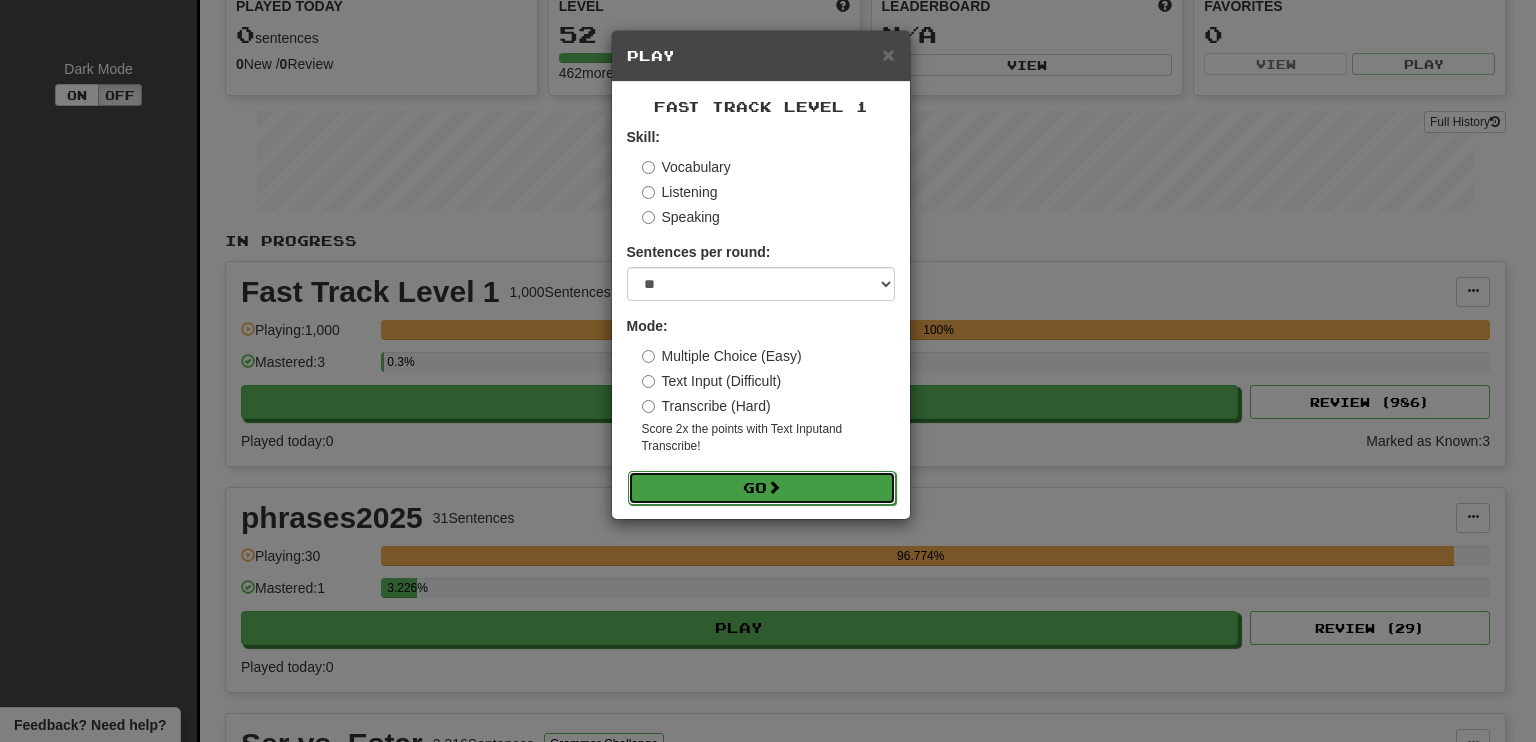 click on "Go" at bounding box center [762, 488] 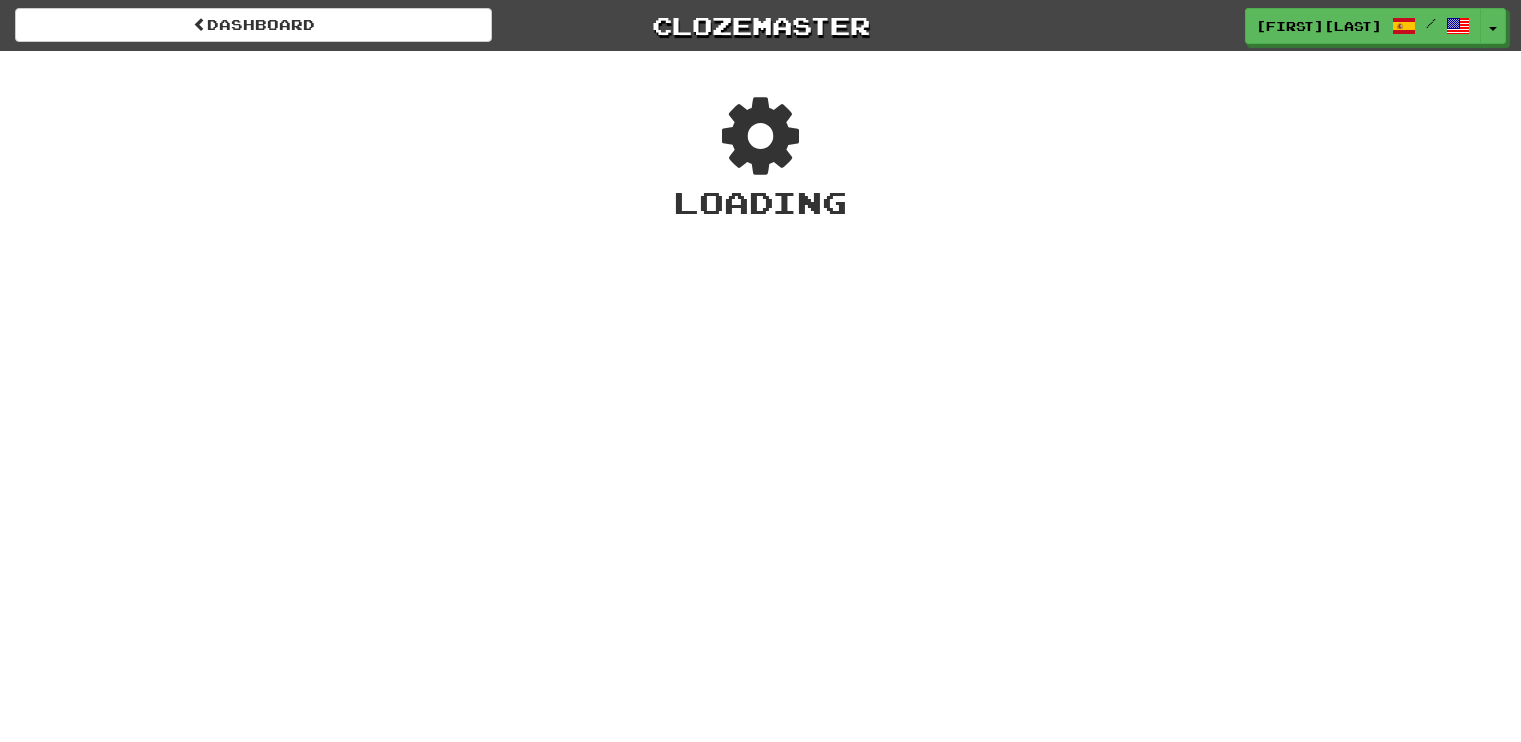 scroll, scrollTop: 0, scrollLeft: 0, axis: both 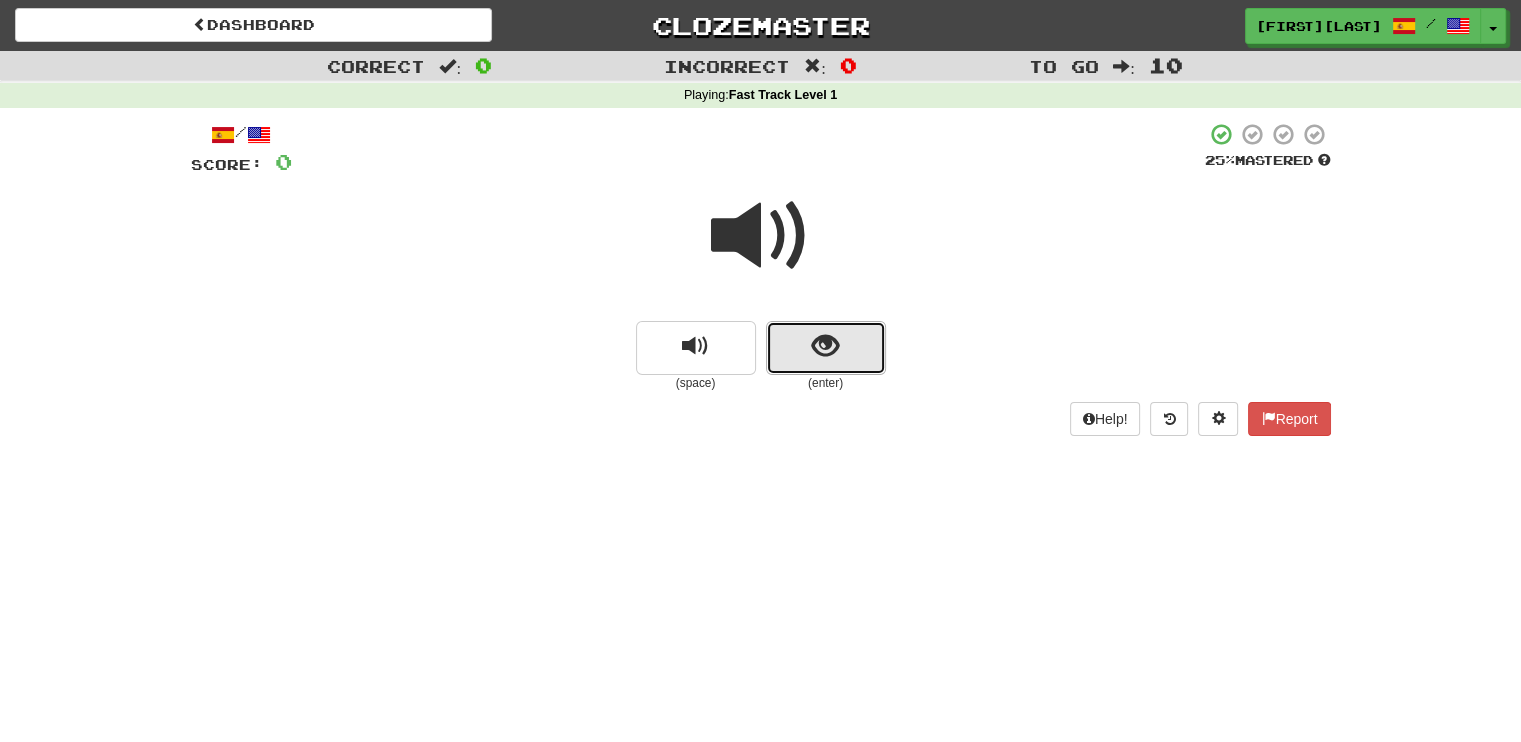 click at bounding box center [825, 346] 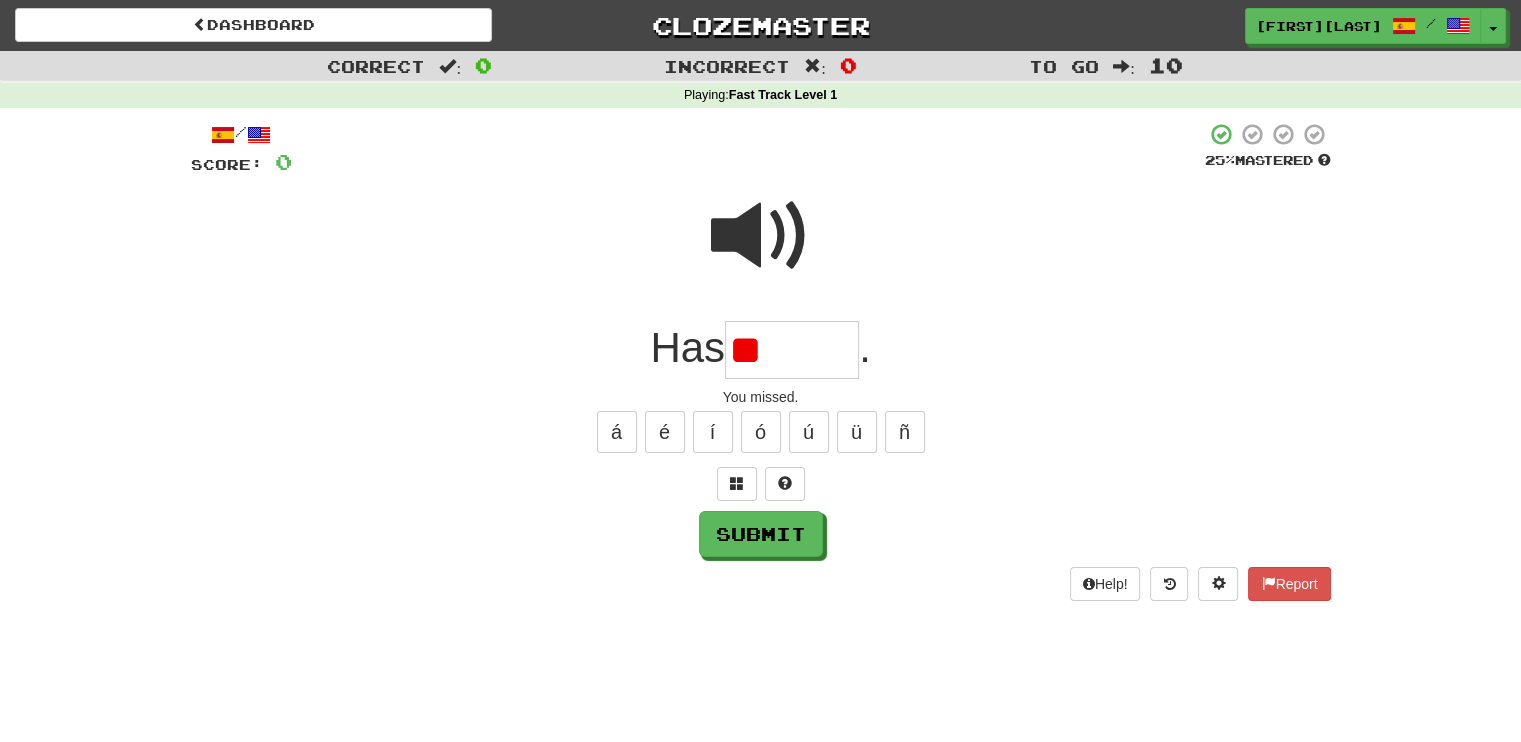 type on "*" 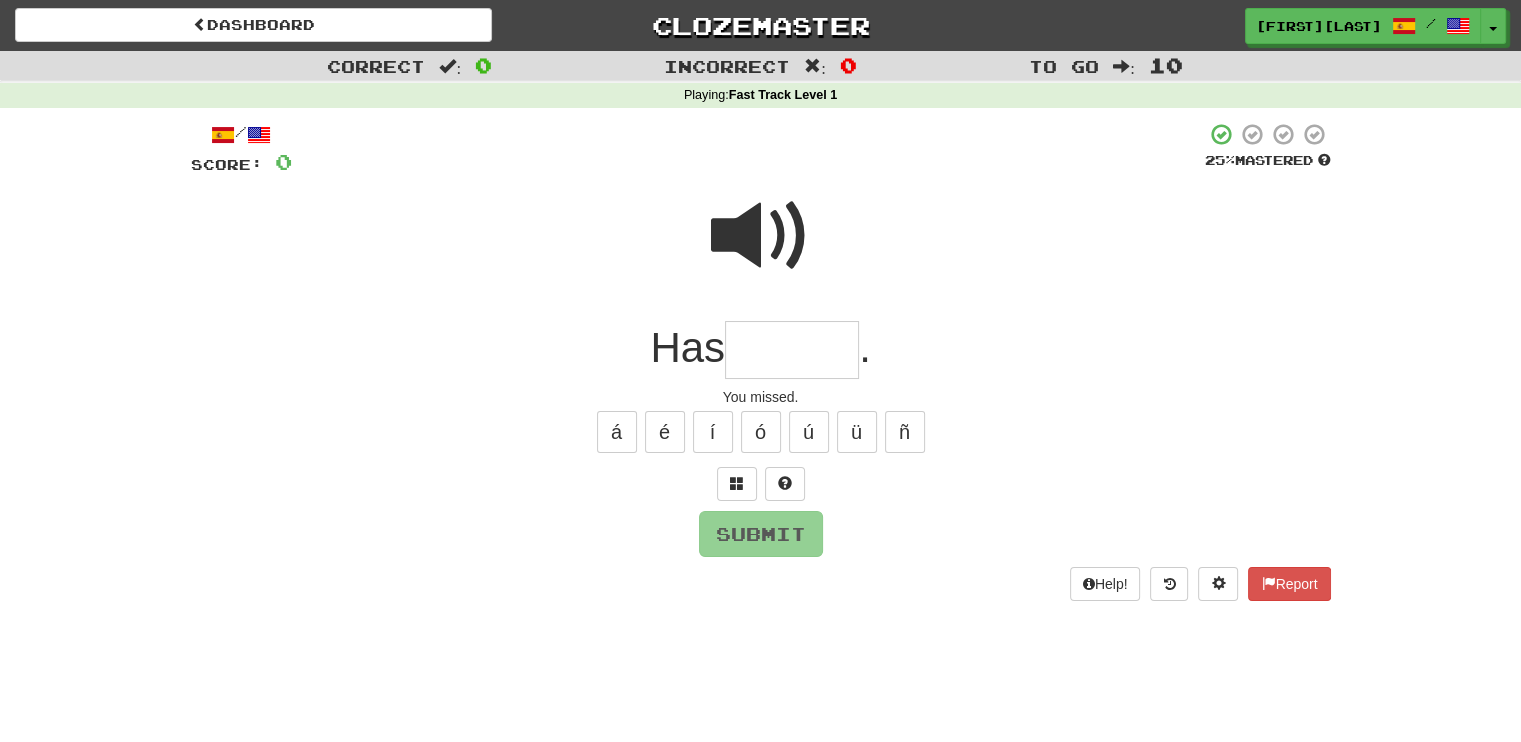 click at bounding box center [761, 236] 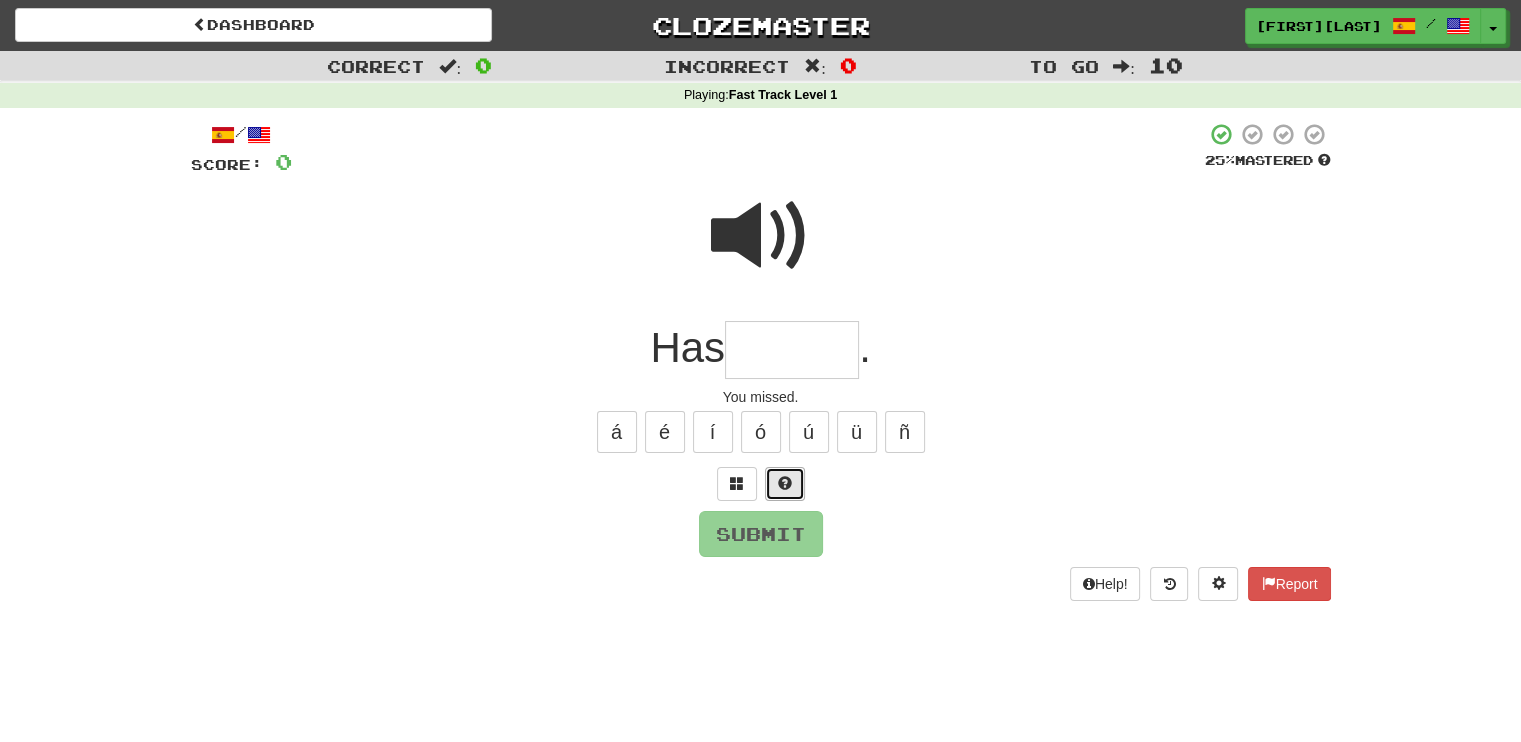 click at bounding box center (785, 483) 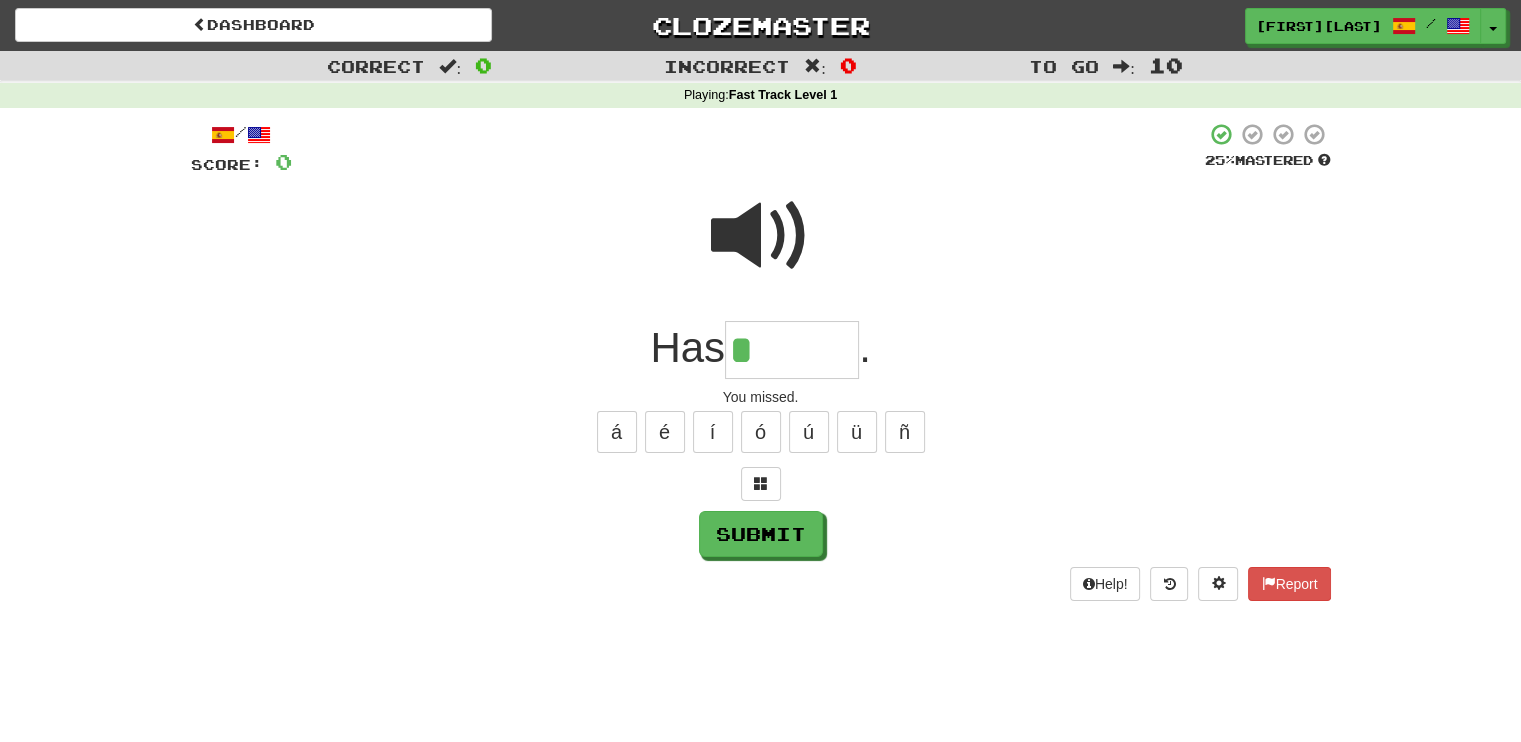 click at bounding box center (761, 236) 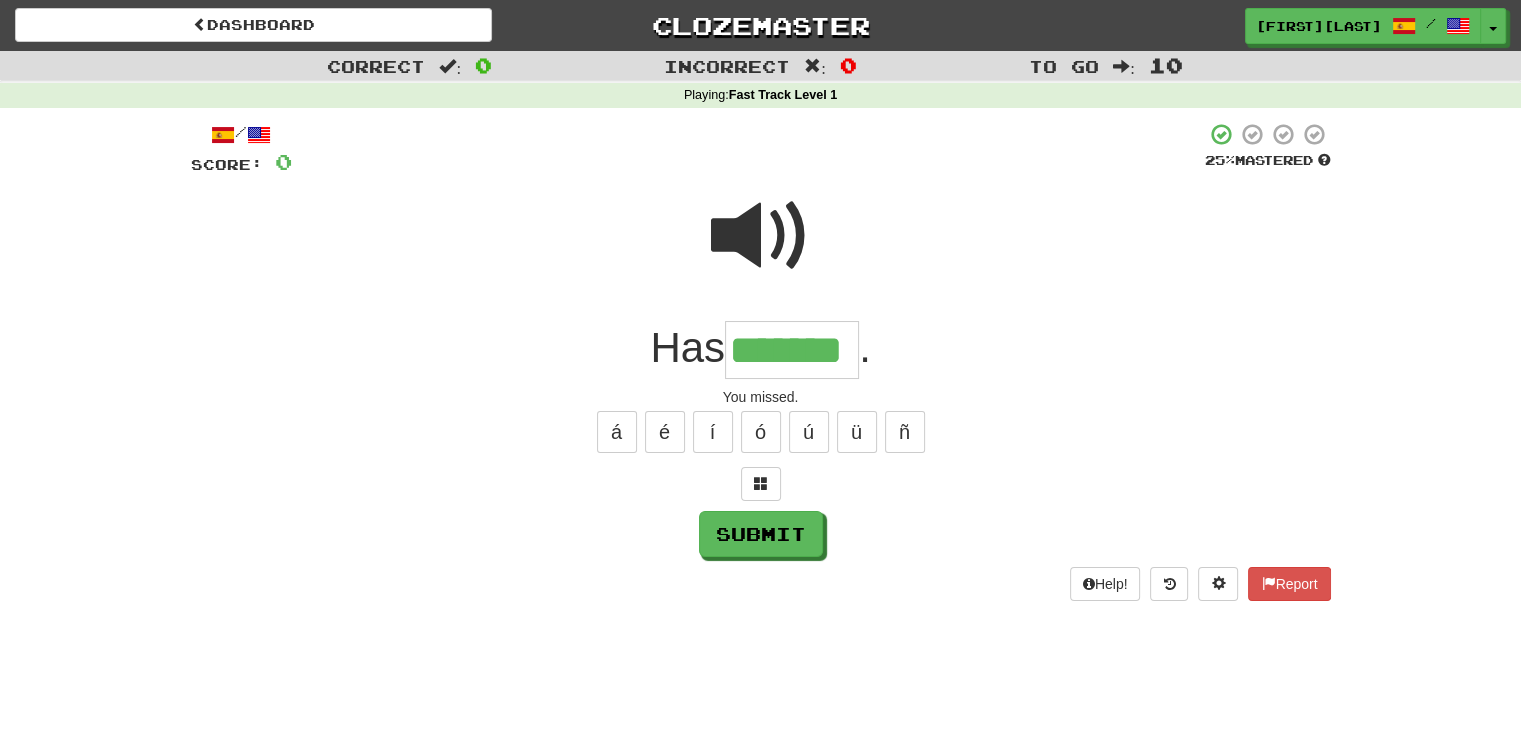 type on "*******" 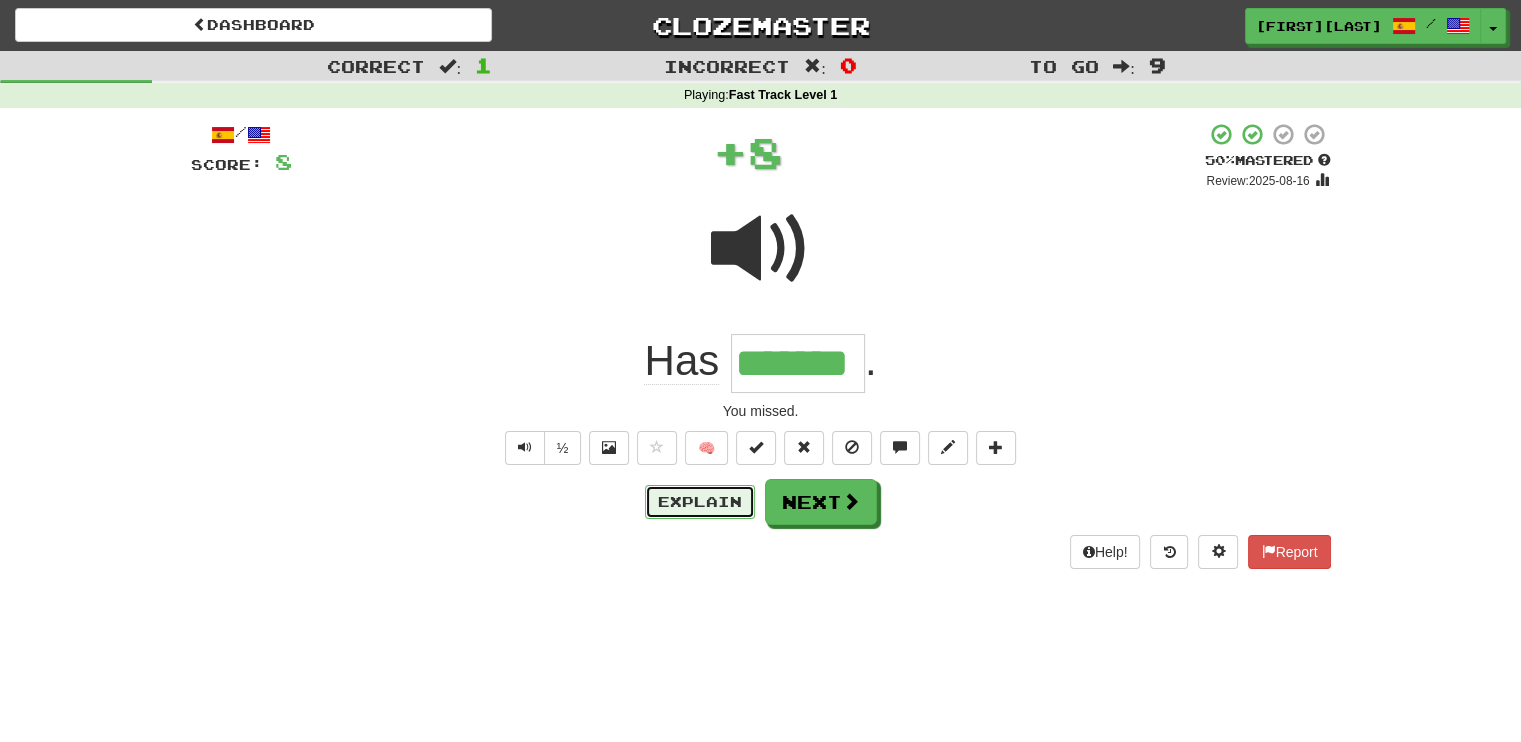 click on "Explain" at bounding box center [700, 502] 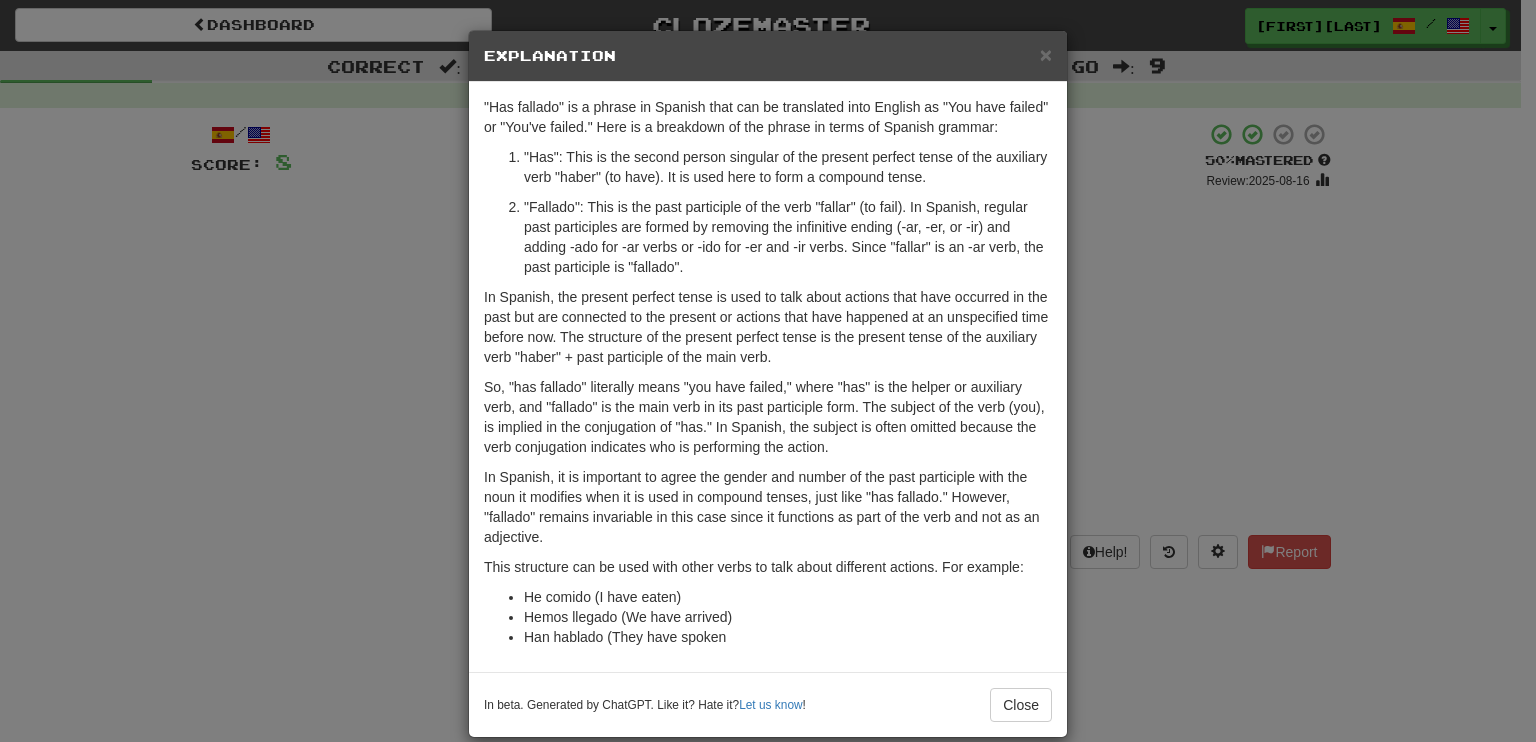 click on "In Spanish, the present perfect tense is used to talk about actions that have occurred in the past but are connected to the present or actions that have happened at an unspecified time before now. The structure of the present perfect tense is the present tense of the auxiliary verb "haber" + past participle of the main verb." at bounding box center (768, 327) 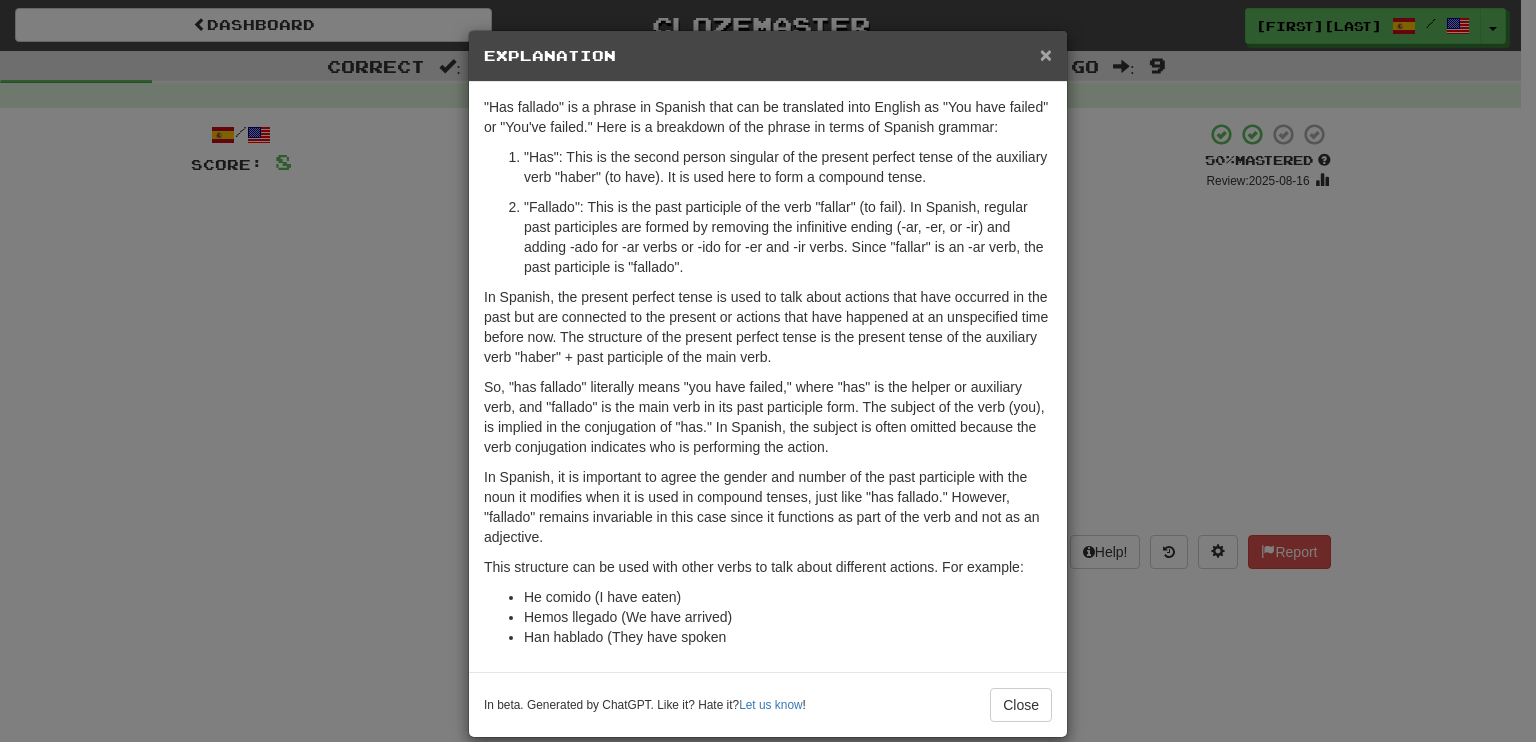 click on "×" at bounding box center [1046, 54] 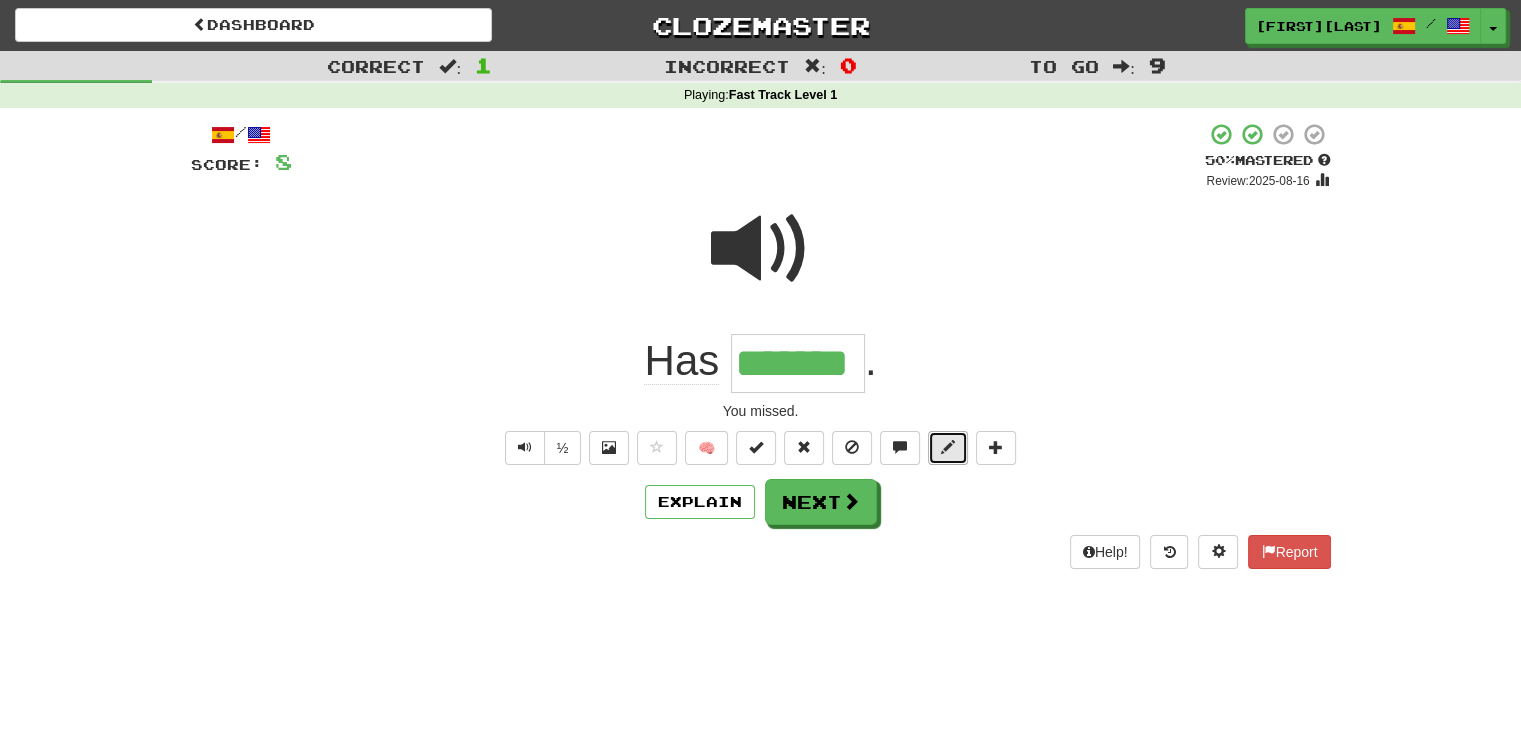 click at bounding box center (948, 448) 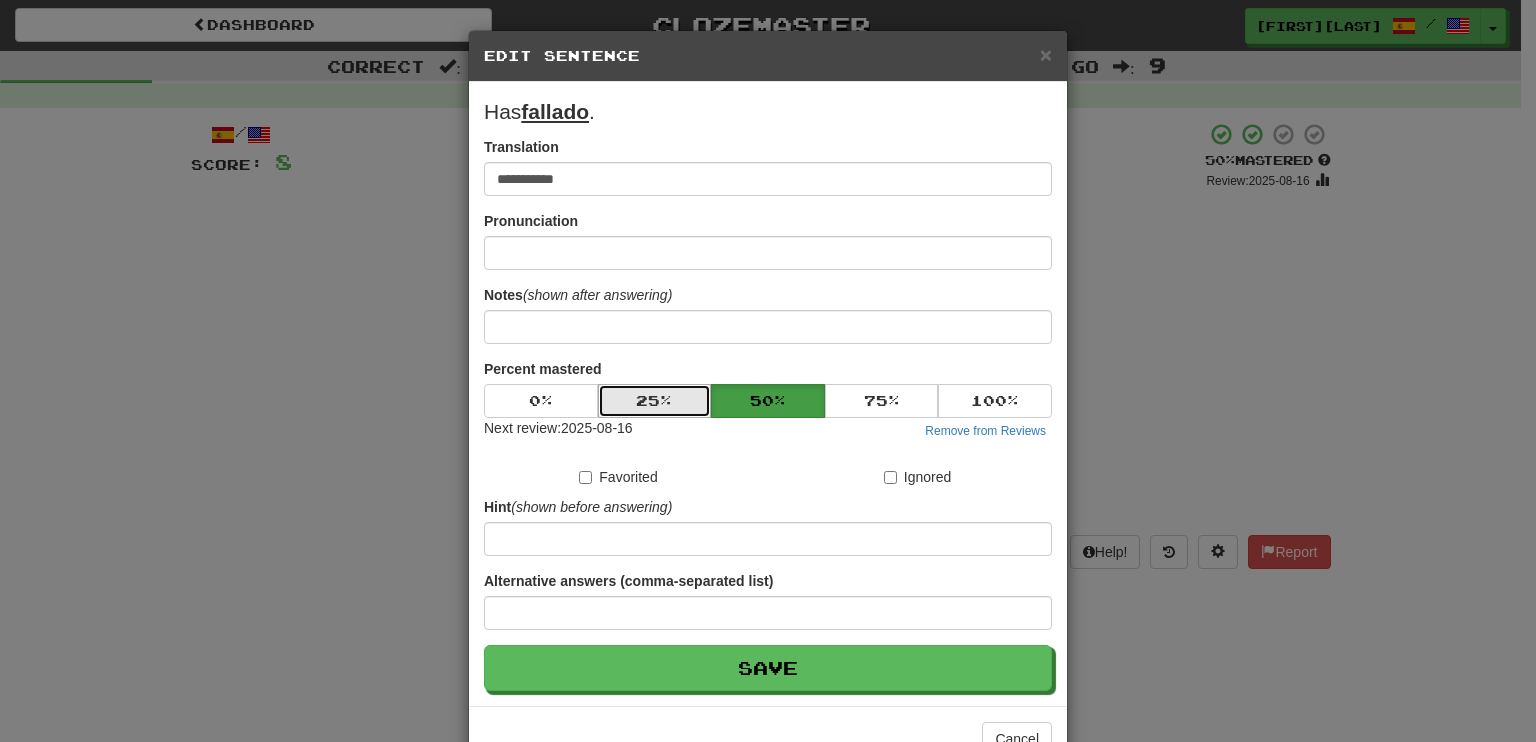 click on "25 %" at bounding box center [655, 401] 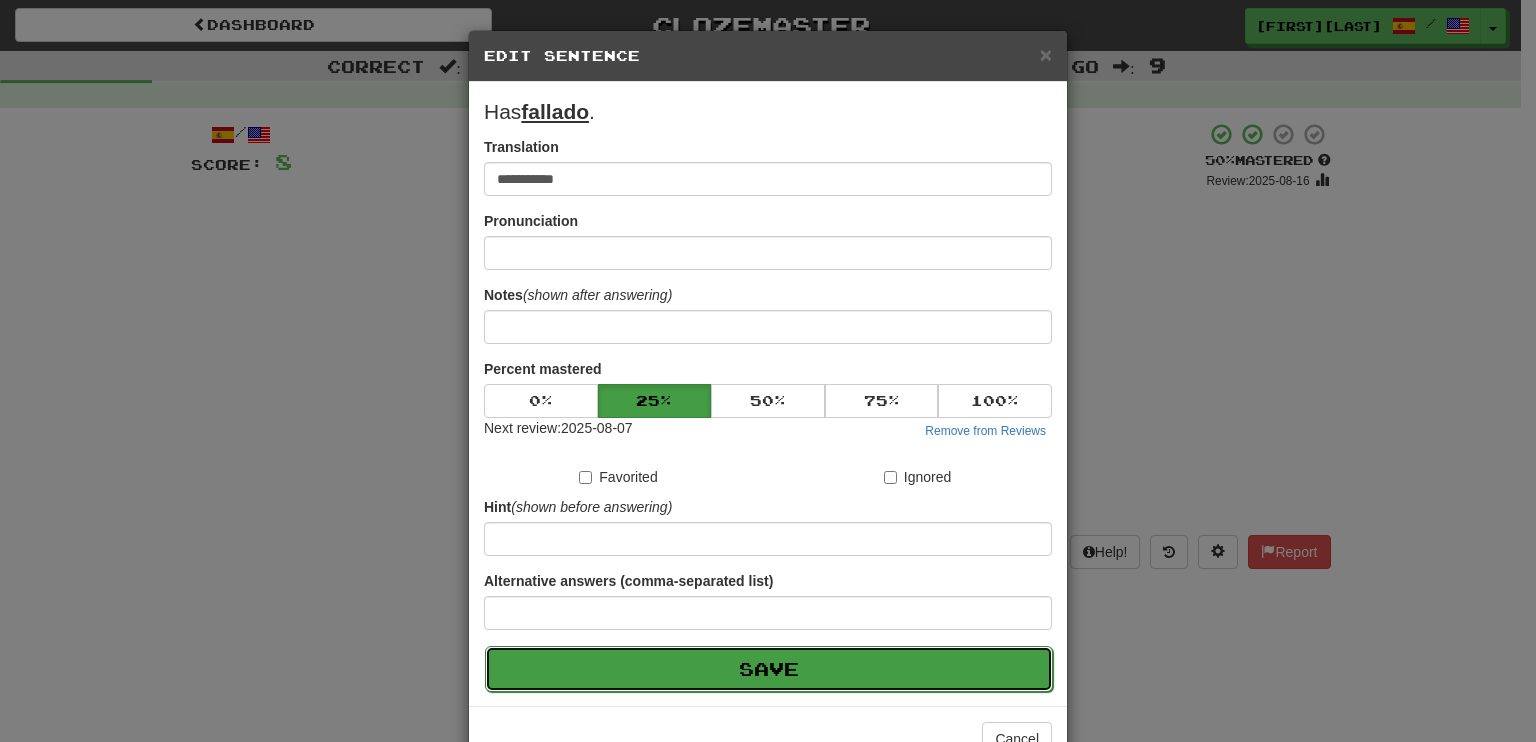 click on "Save" at bounding box center [769, 669] 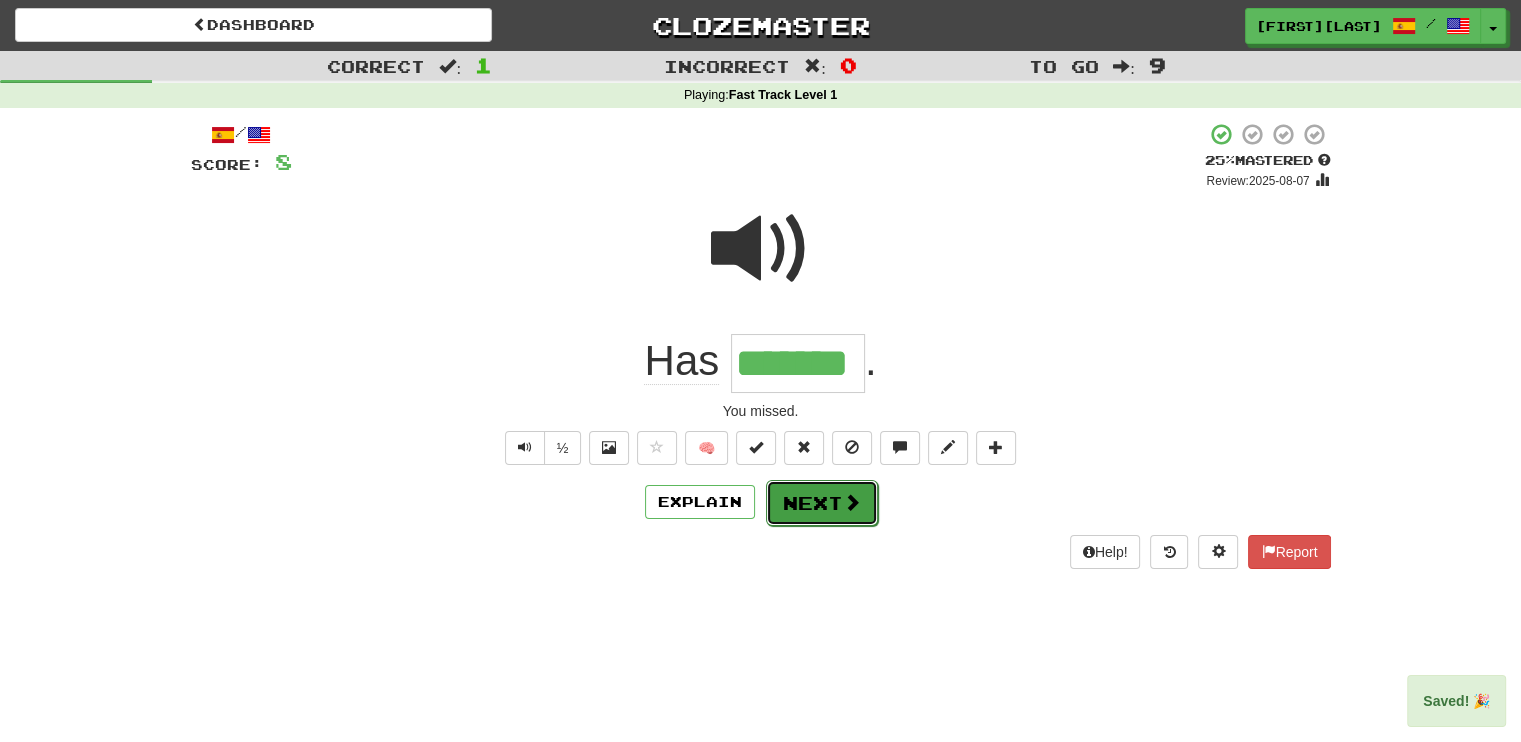 click on "Next" at bounding box center (822, 503) 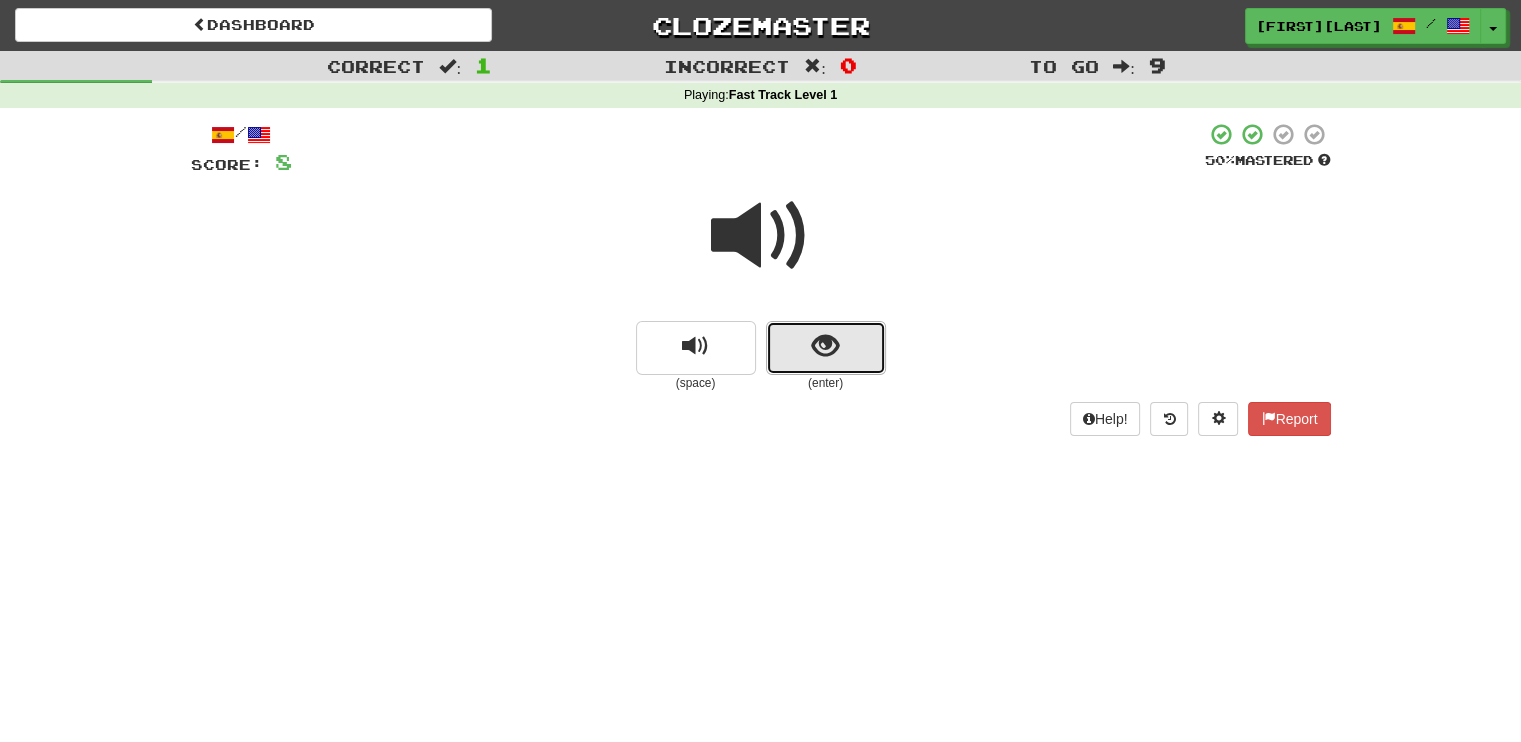 click at bounding box center [825, 346] 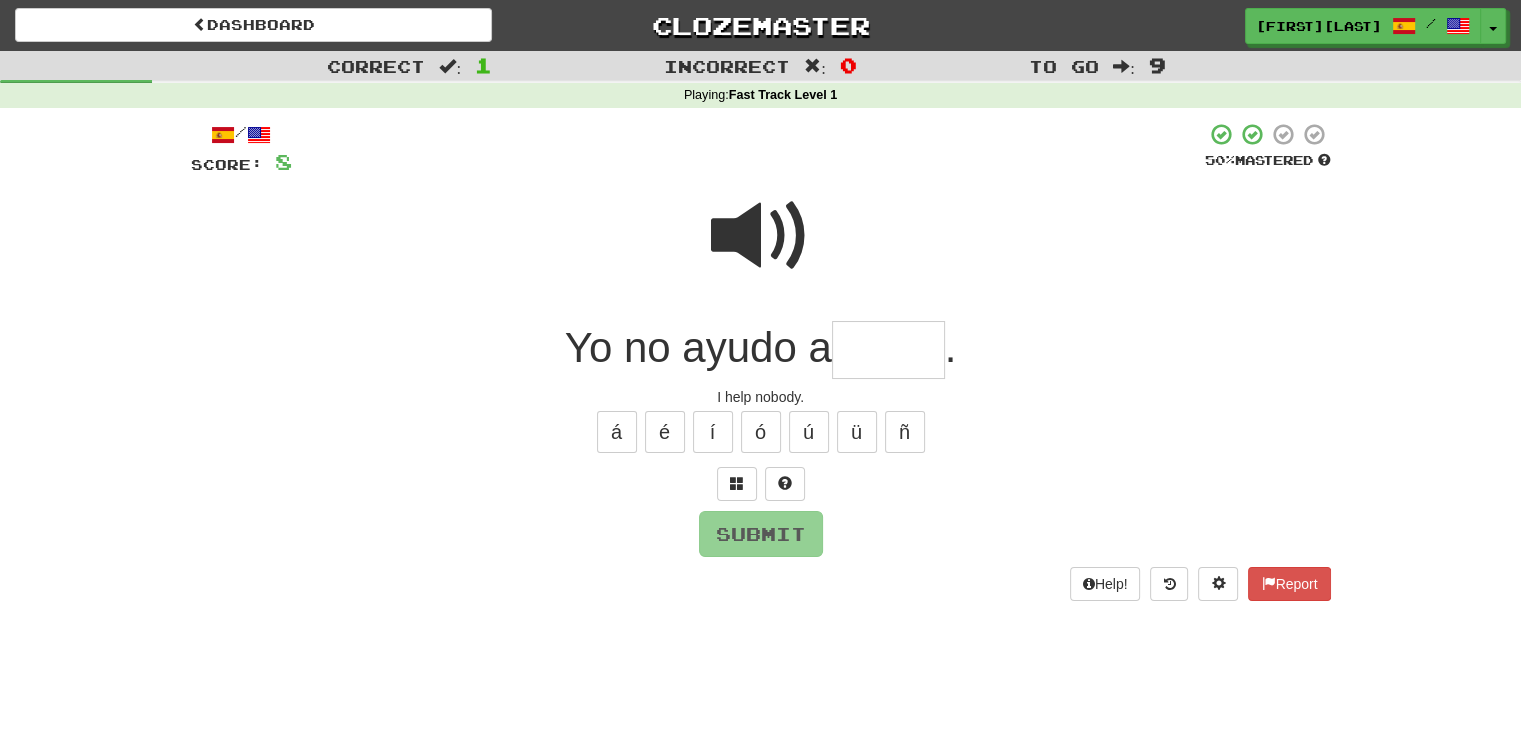 click at bounding box center (888, 350) 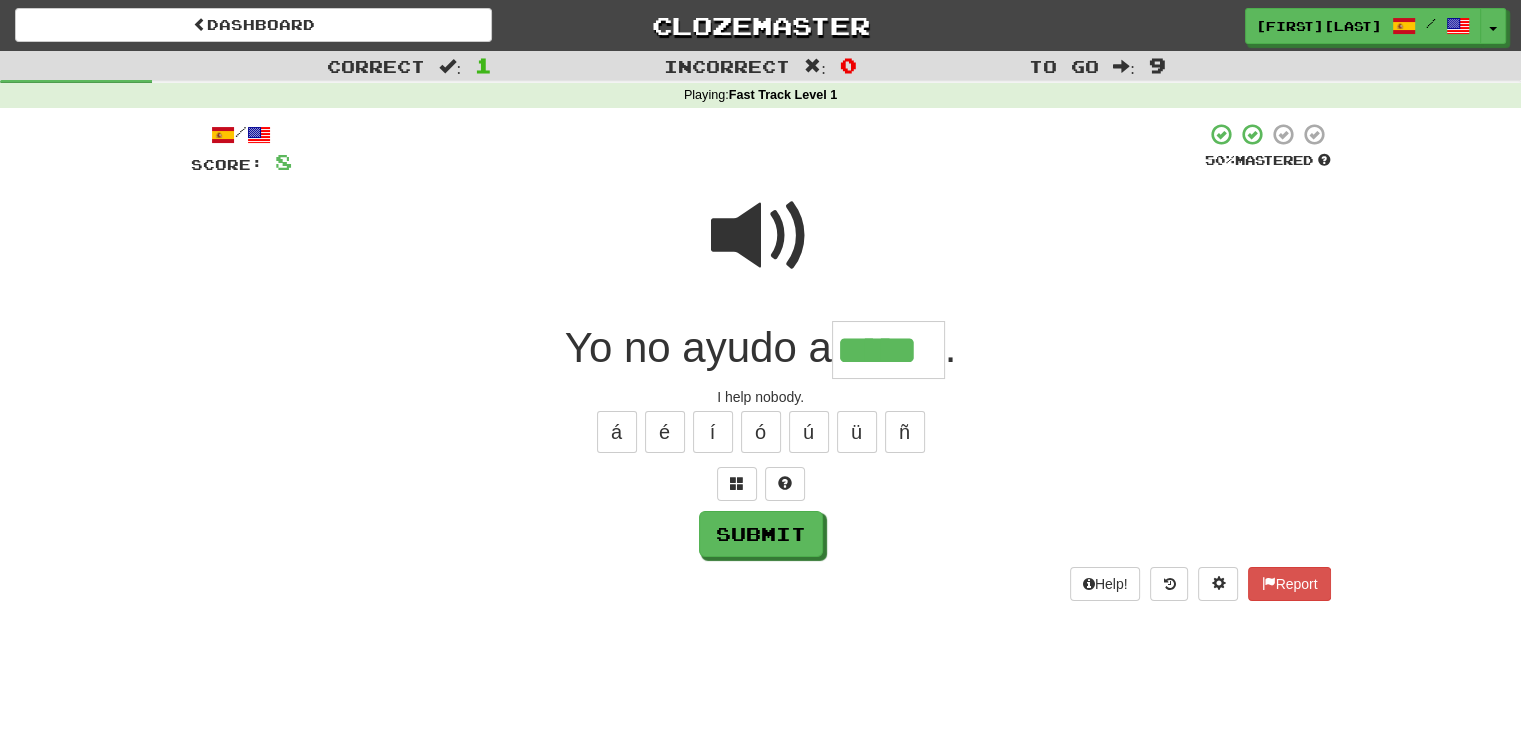 type on "*****" 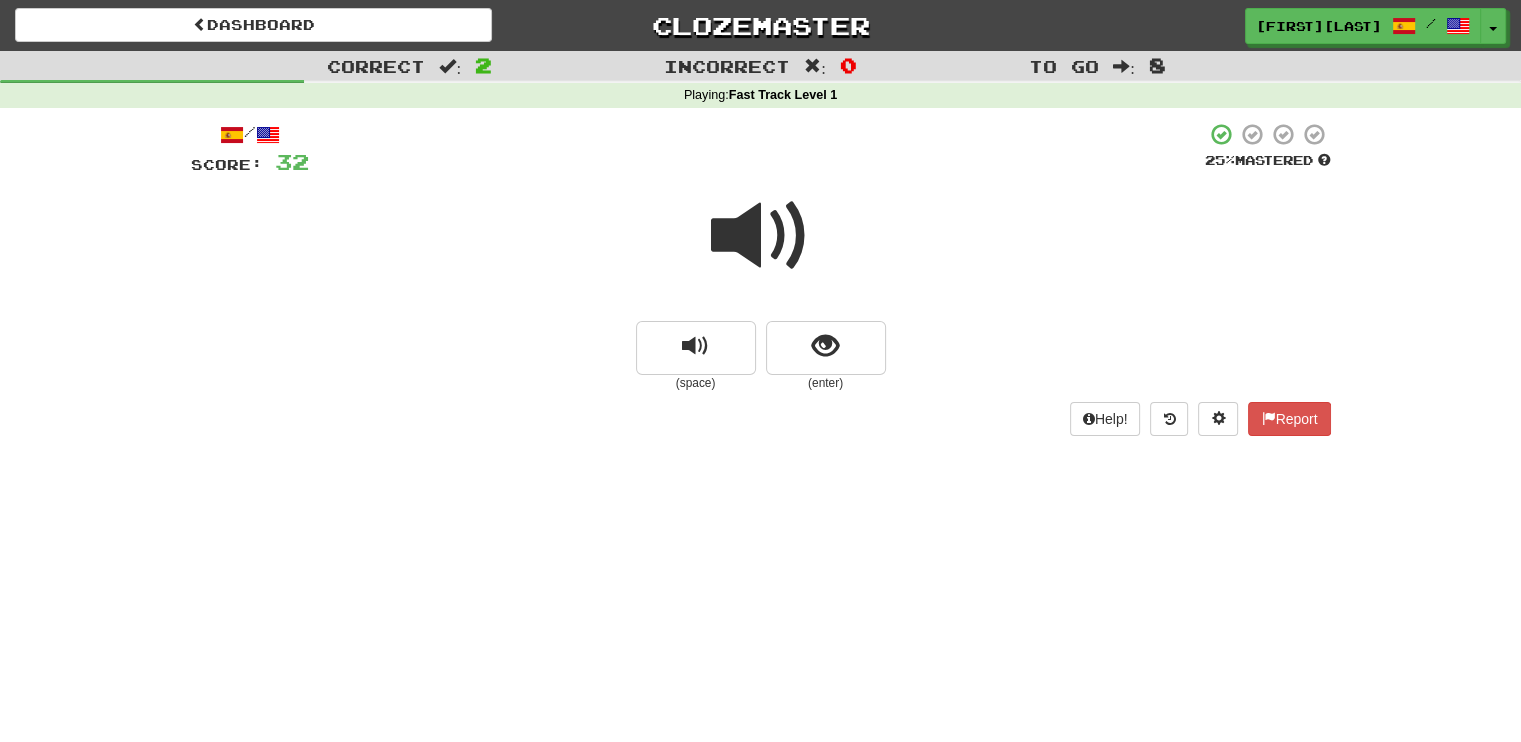 click at bounding box center [761, 236] 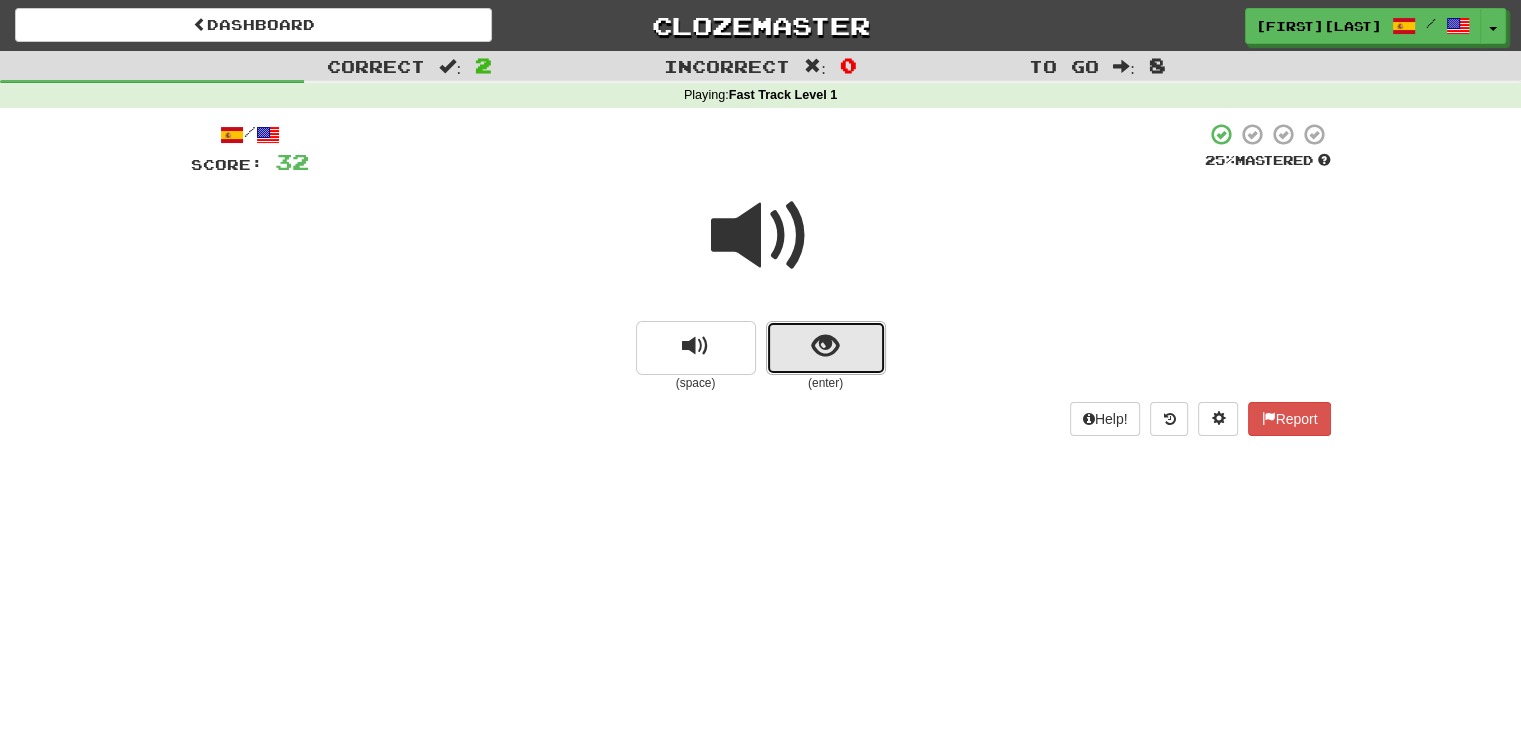 click at bounding box center [826, 348] 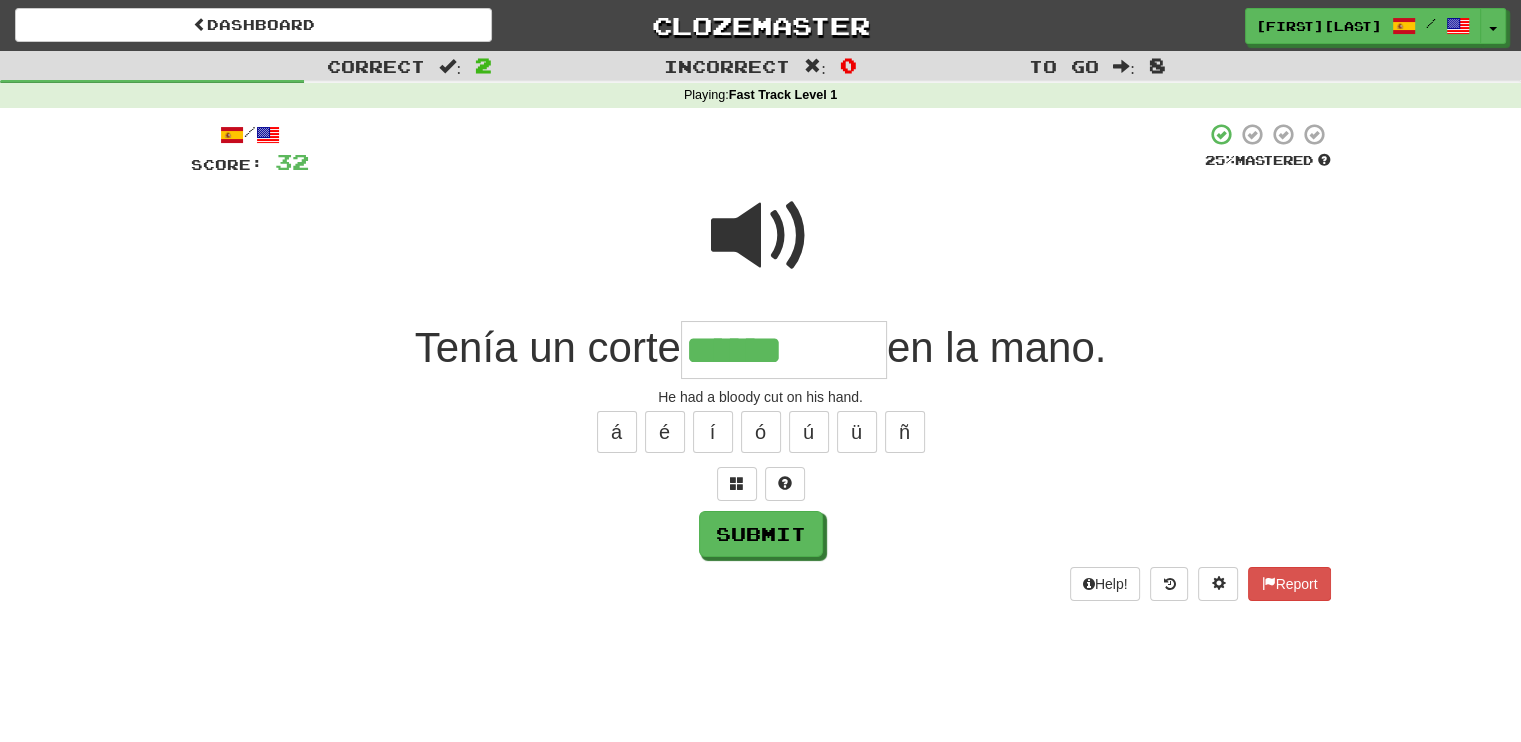 click at bounding box center [761, 236] 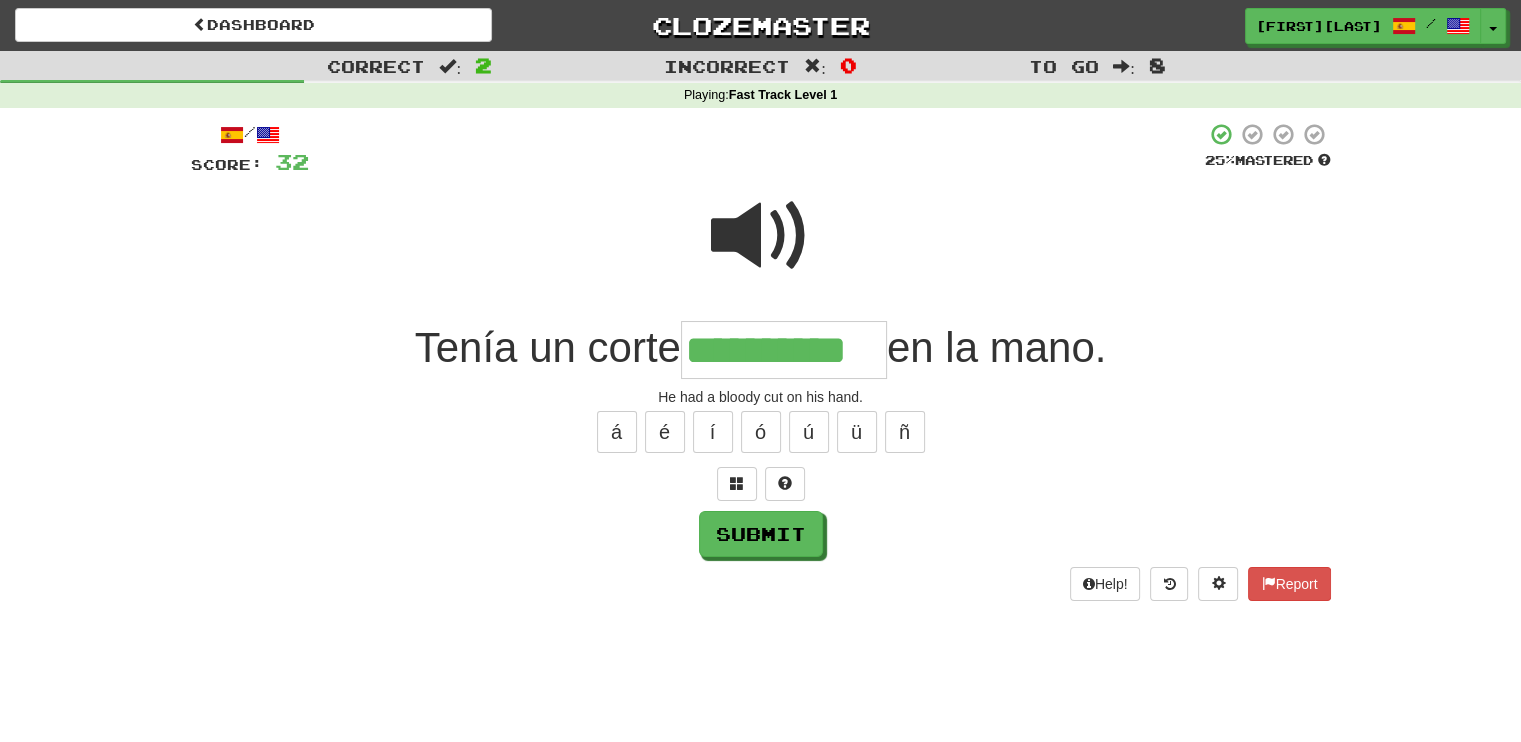 type on "**********" 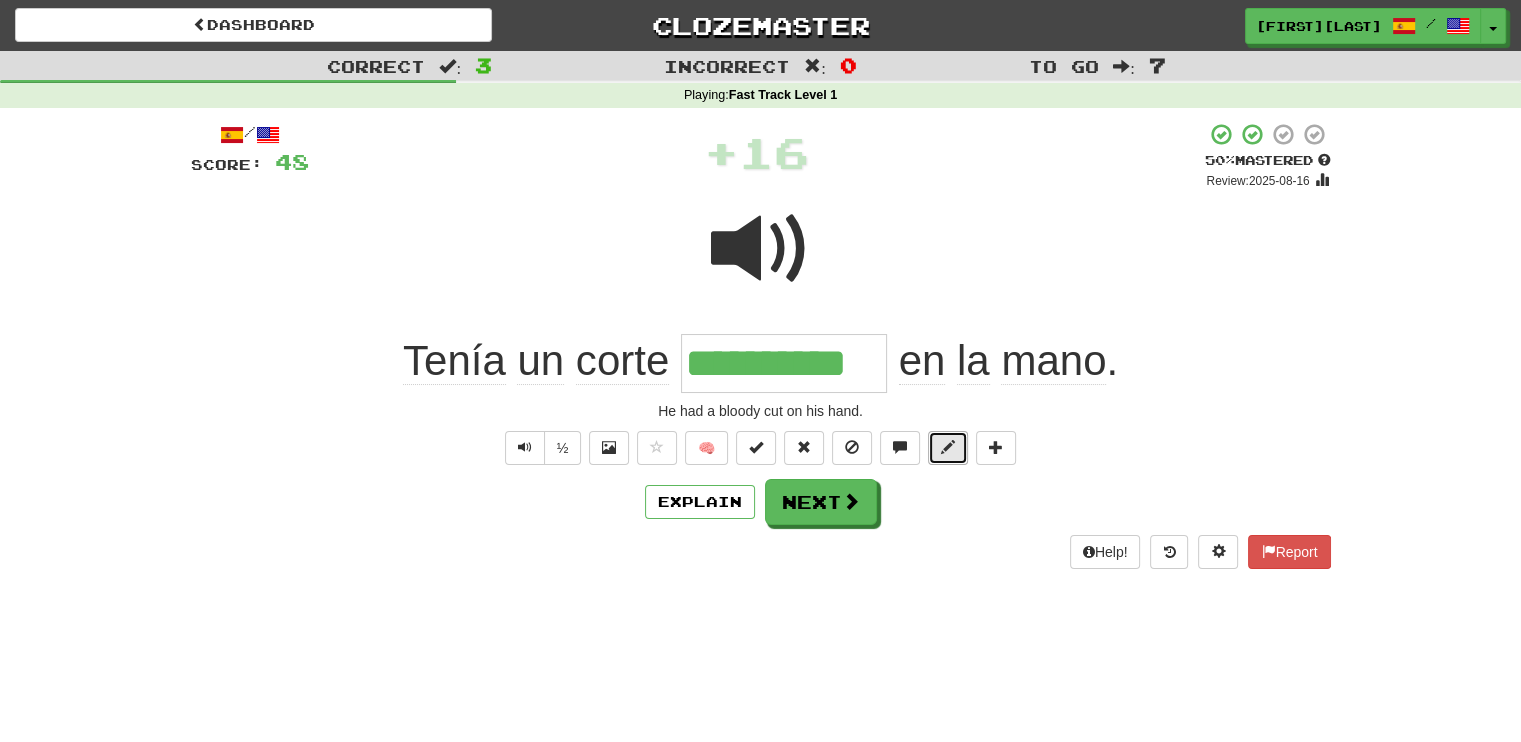 click at bounding box center [948, 447] 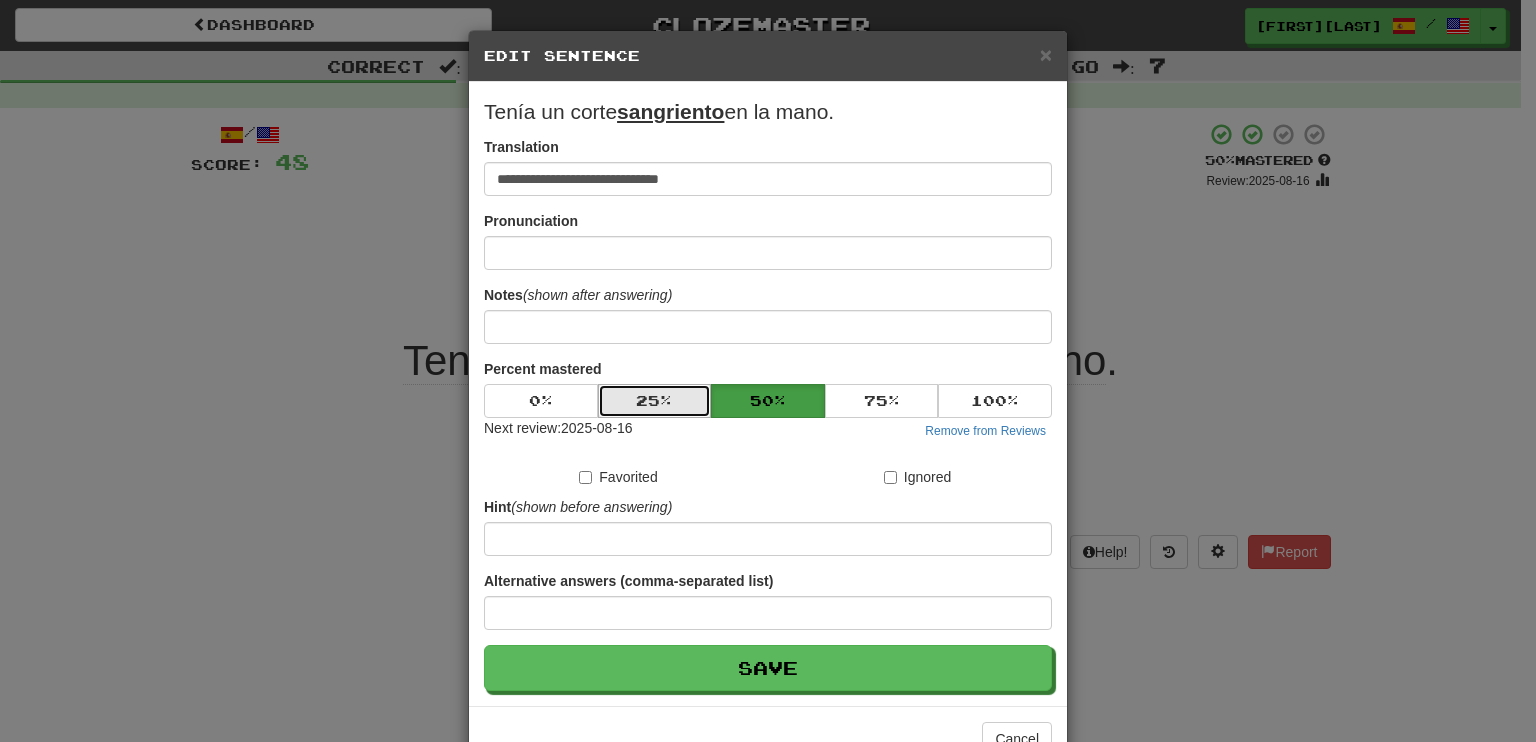 click on "25 %" at bounding box center (655, 401) 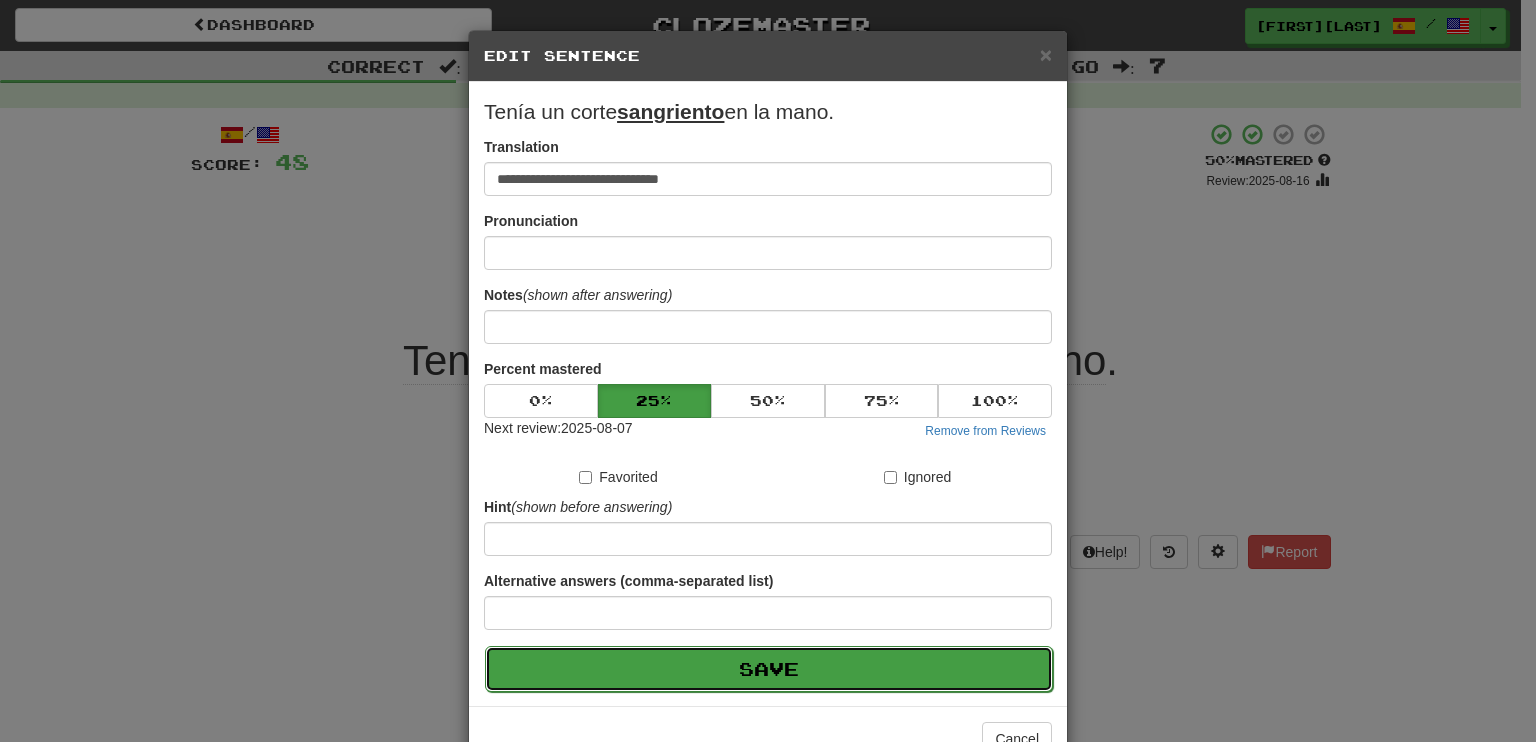 click on "Save" at bounding box center [769, 669] 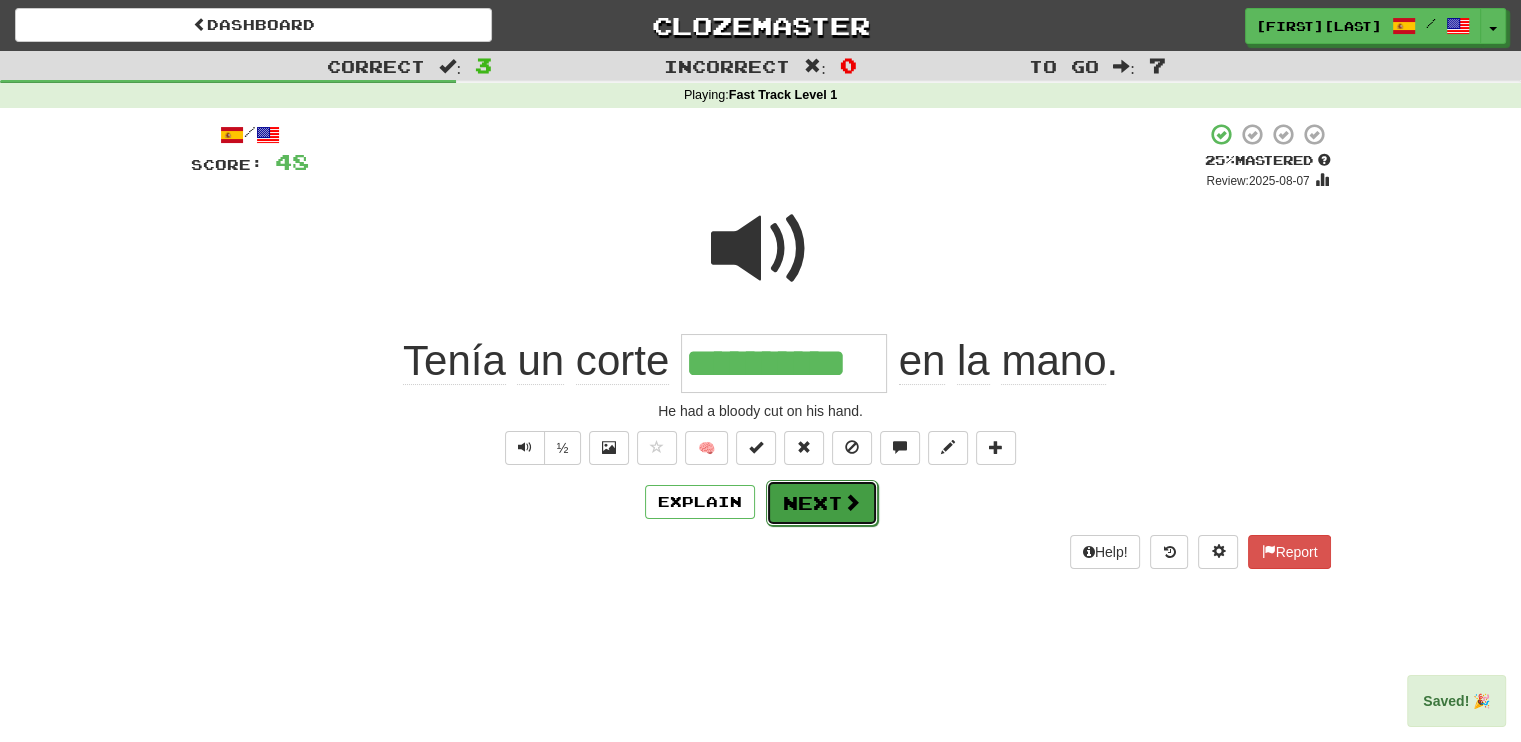 click on "Next" at bounding box center (822, 503) 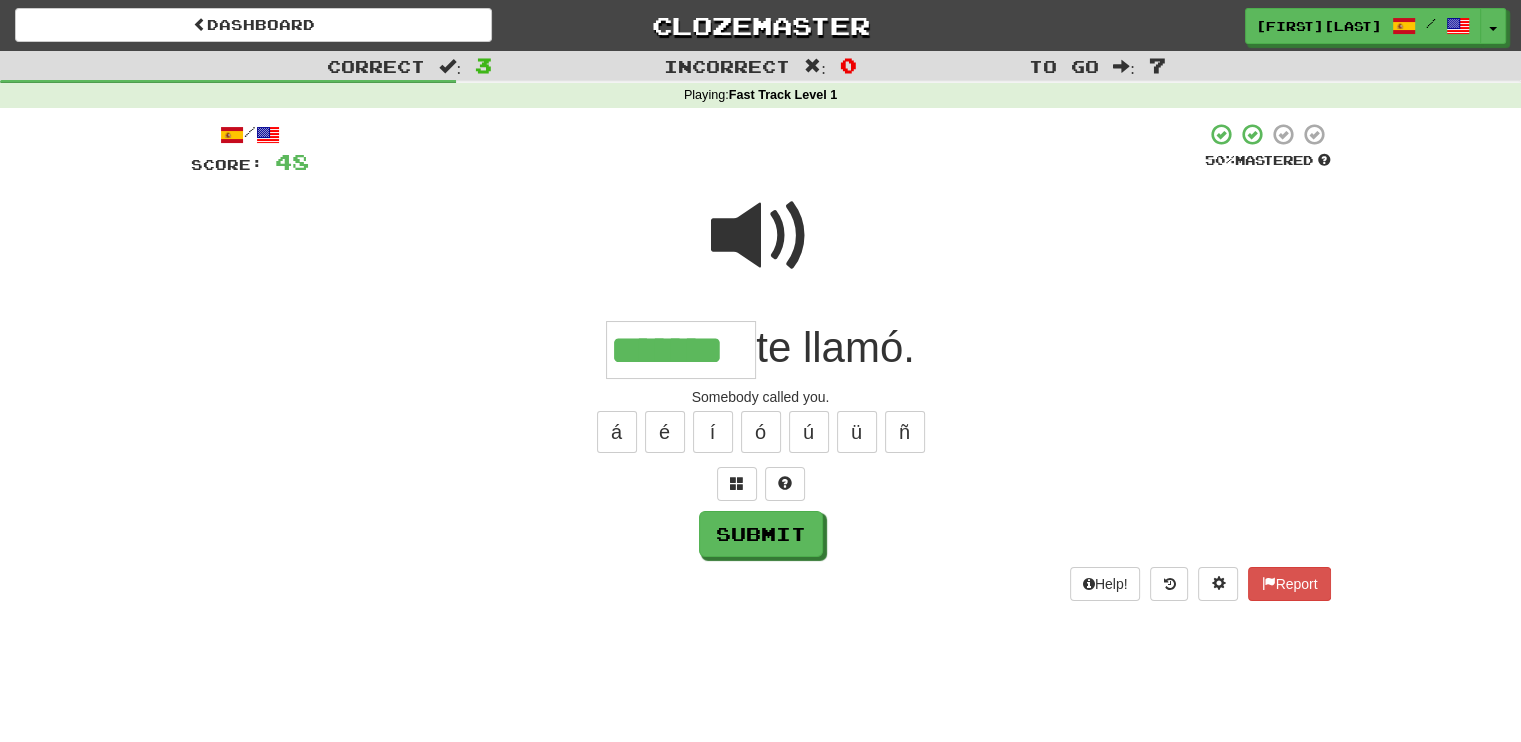 type on "*******" 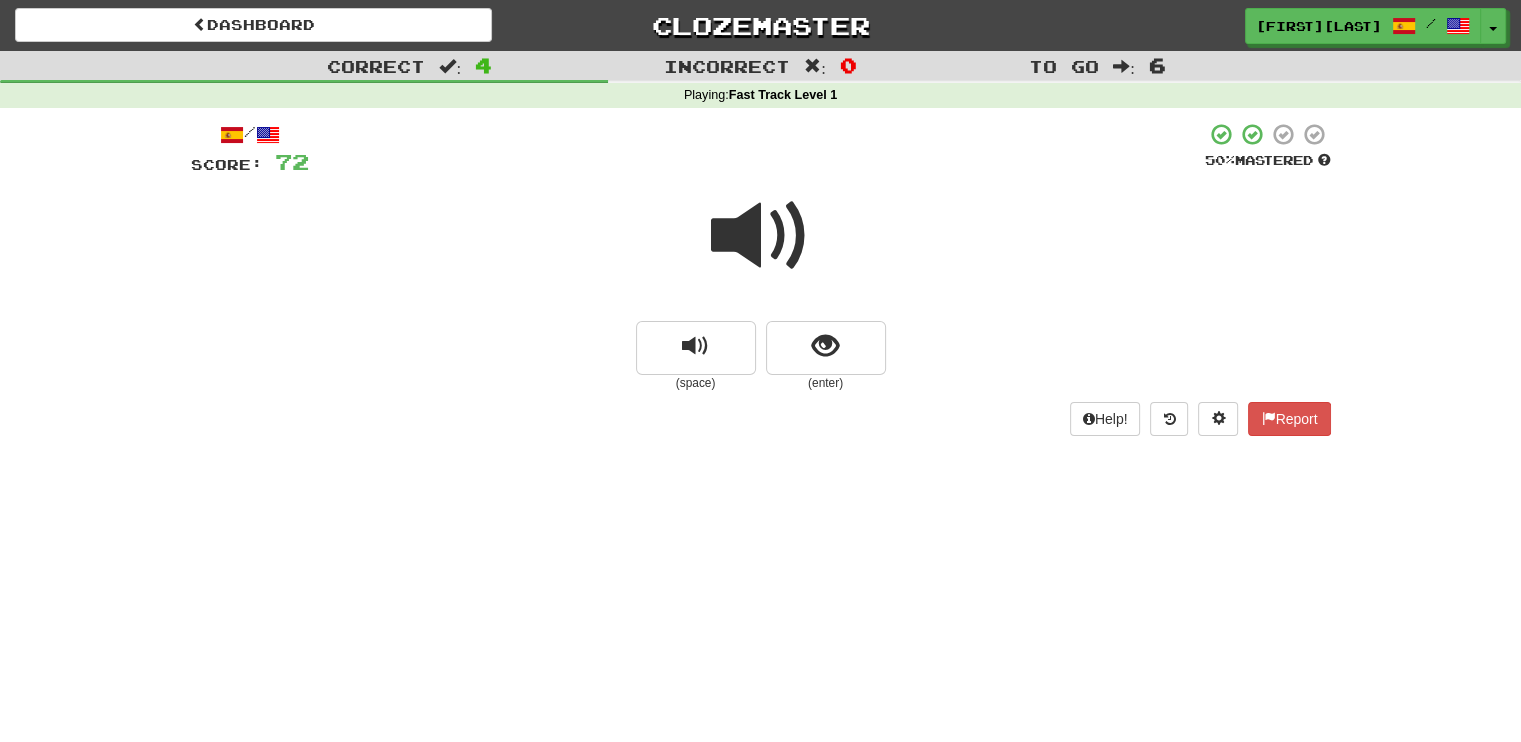click at bounding box center (761, 236) 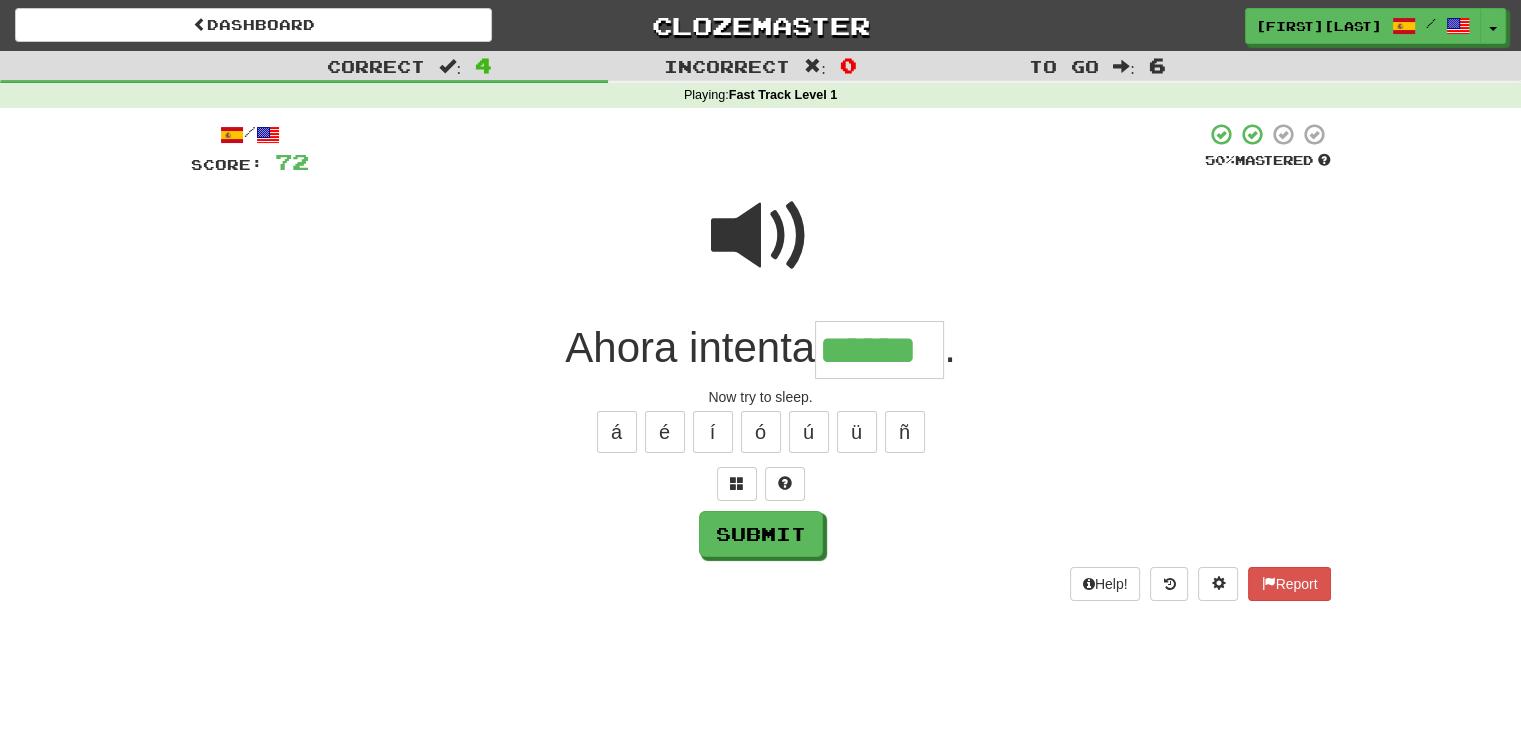 type on "******" 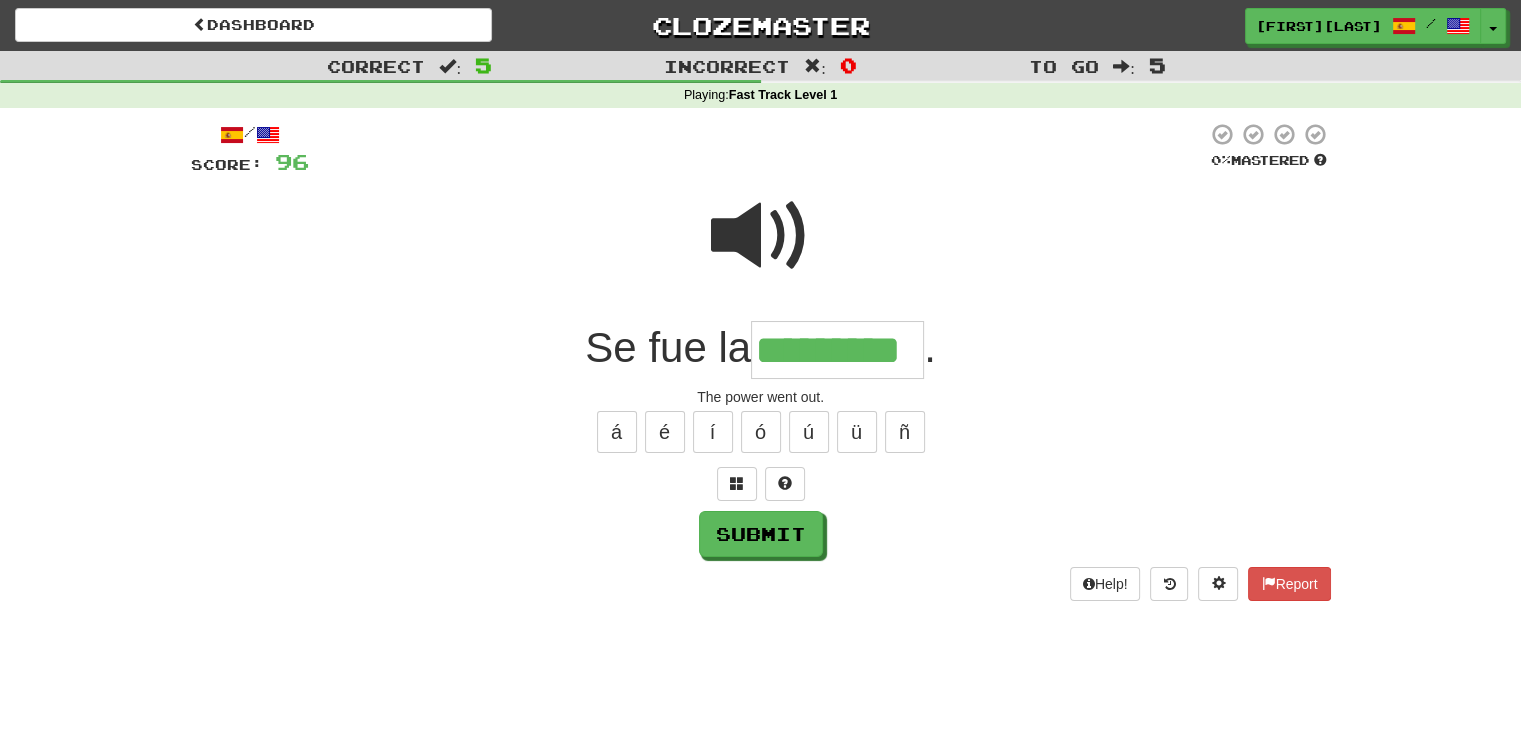 type on "*********" 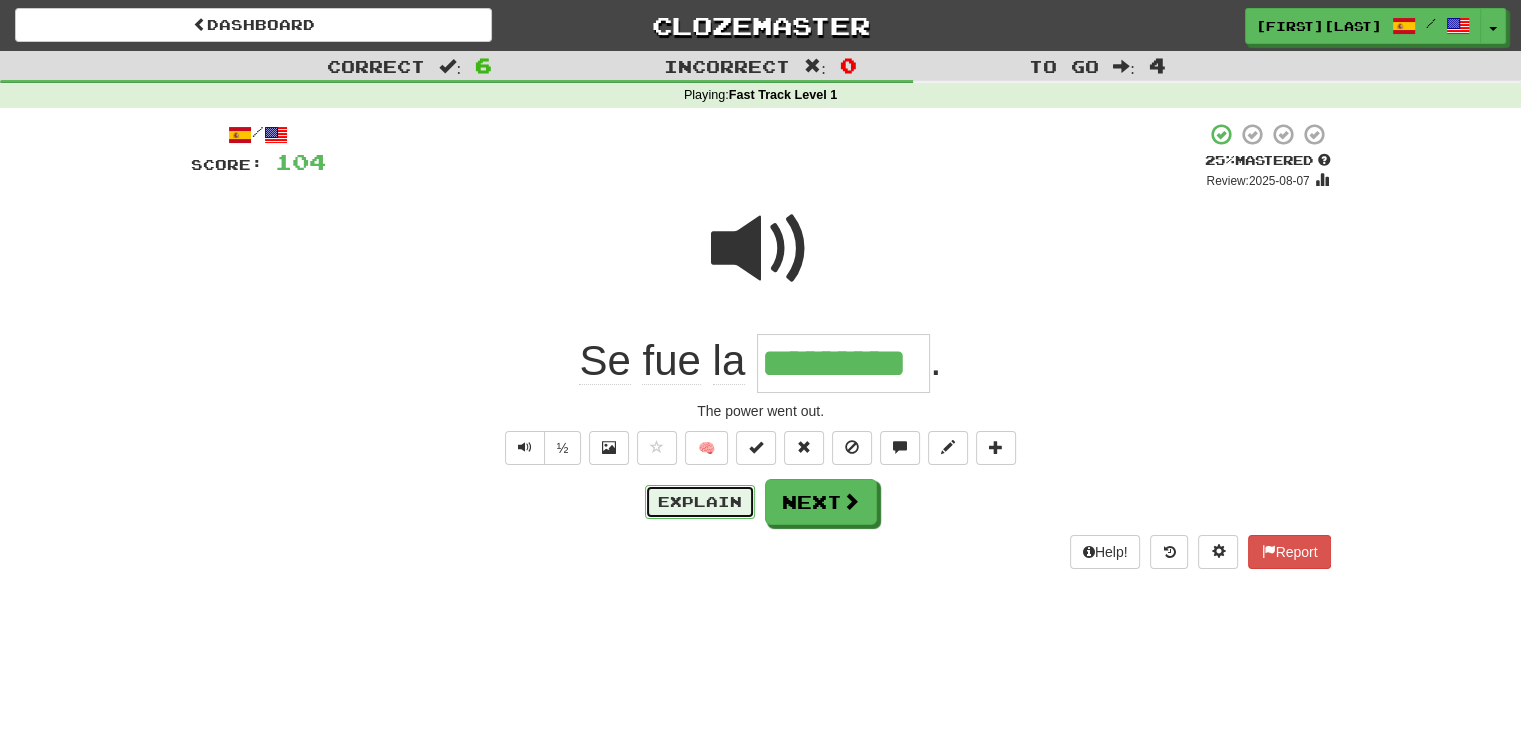 click on "Explain" at bounding box center (700, 502) 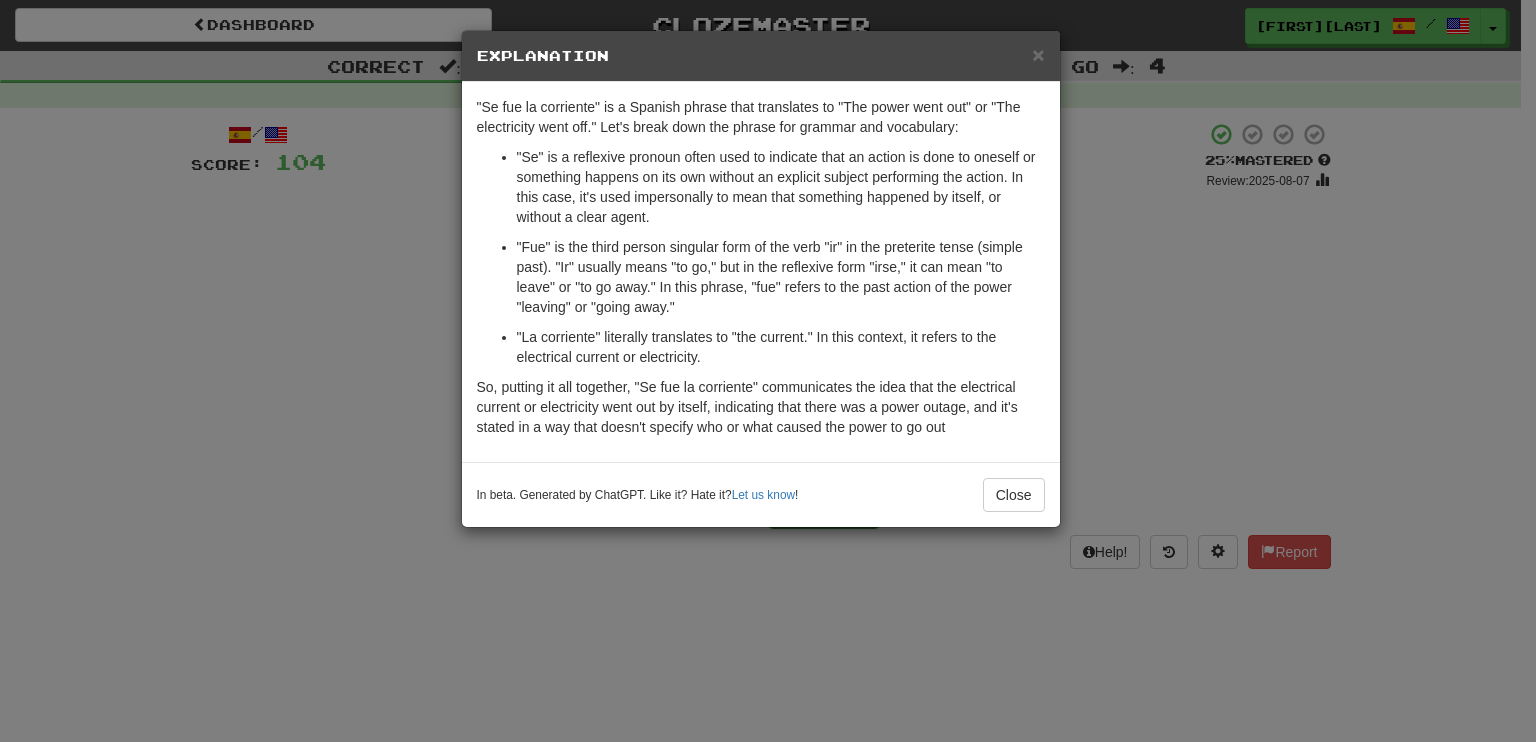 click on ""La corriente" literally translates to "the current." In this context, it refers to the electrical current or electricity." at bounding box center (781, 347) 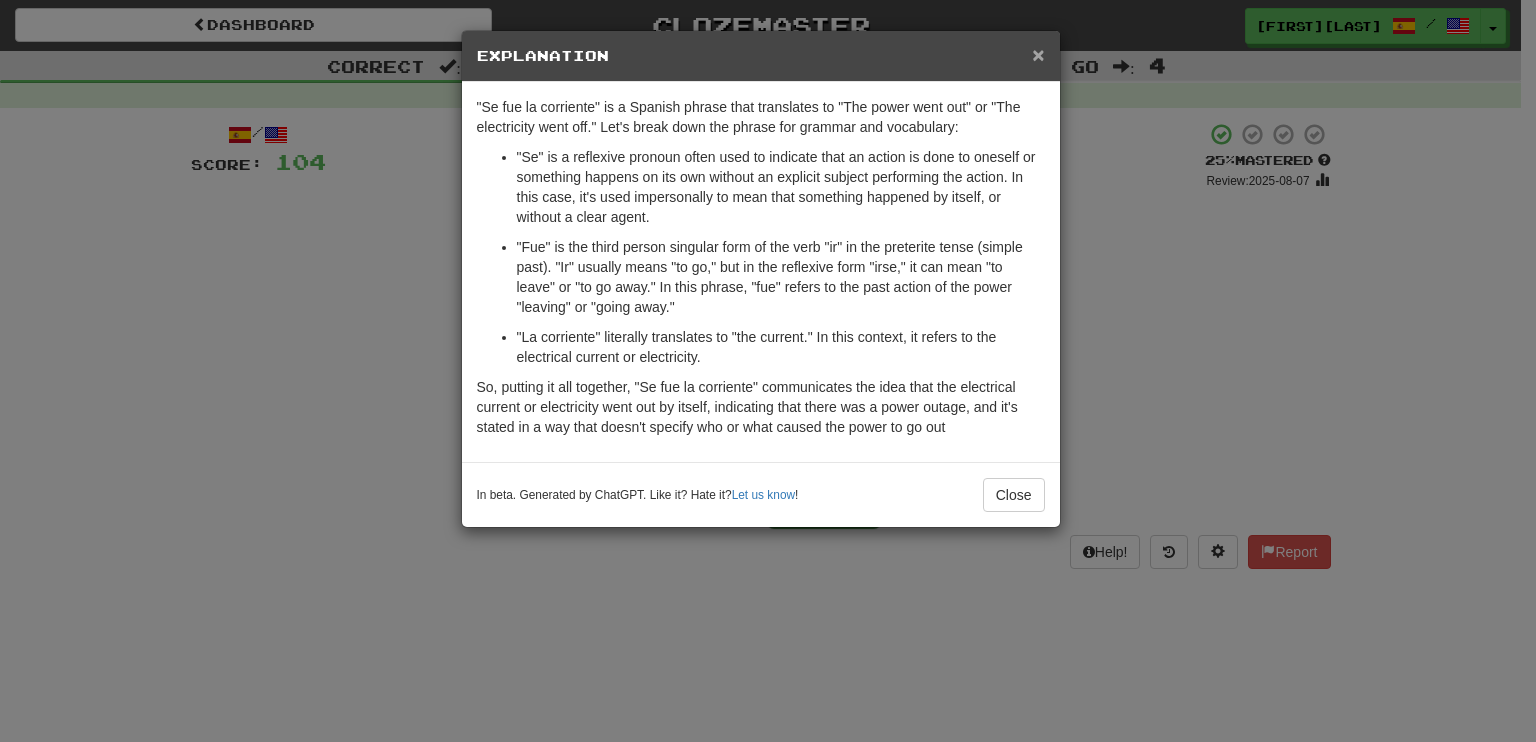 click on "×" at bounding box center (1038, 54) 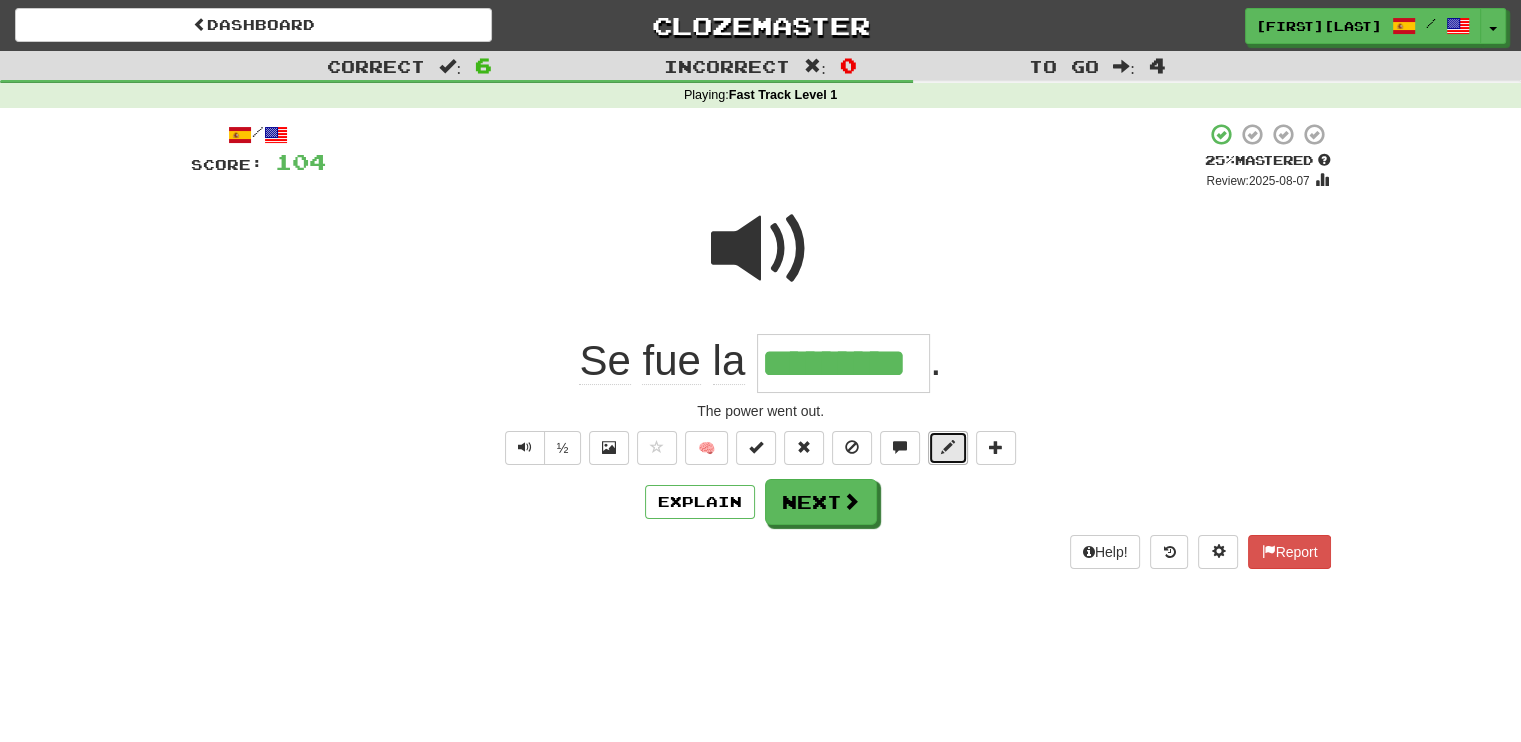 click at bounding box center (948, 447) 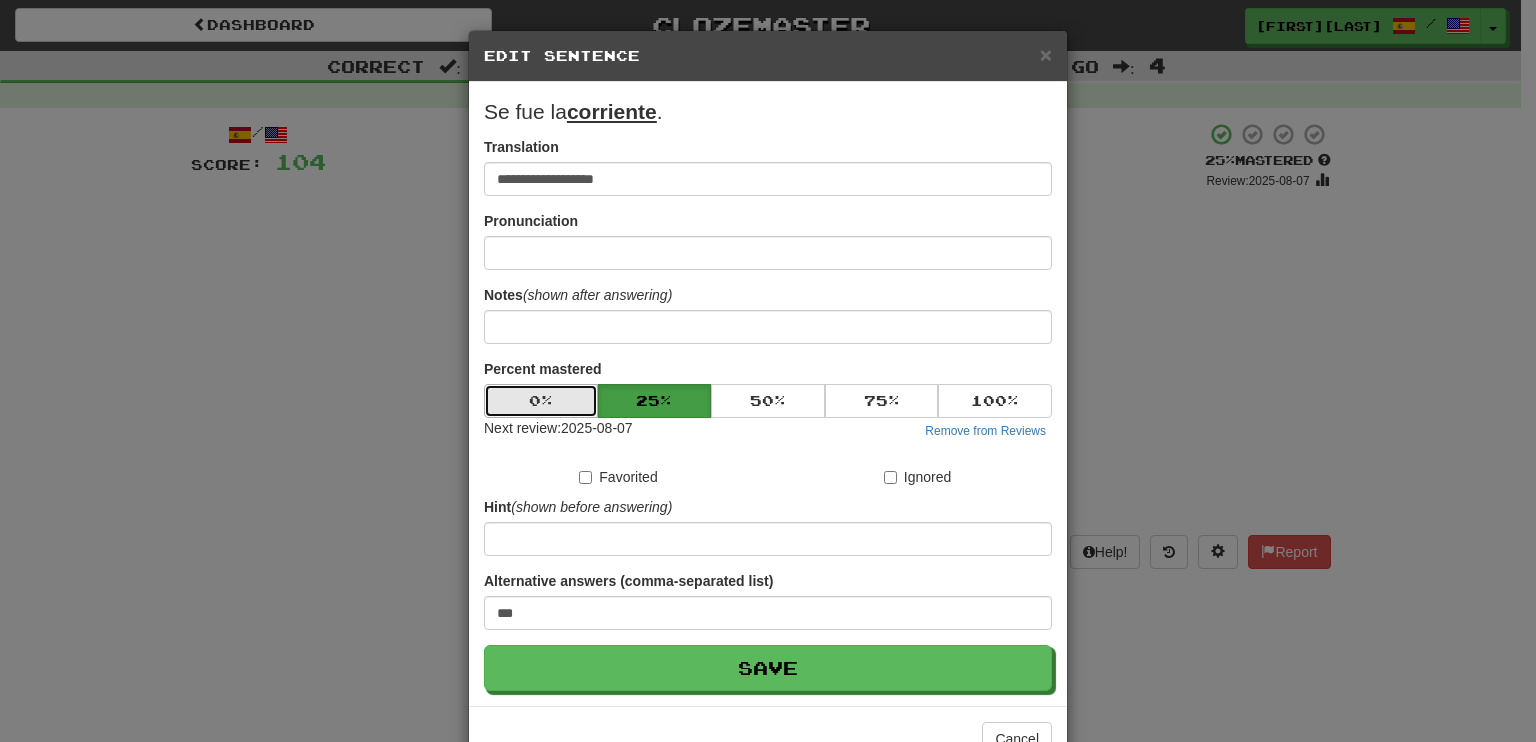 click on "0 %" at bounding box center (541, 401) 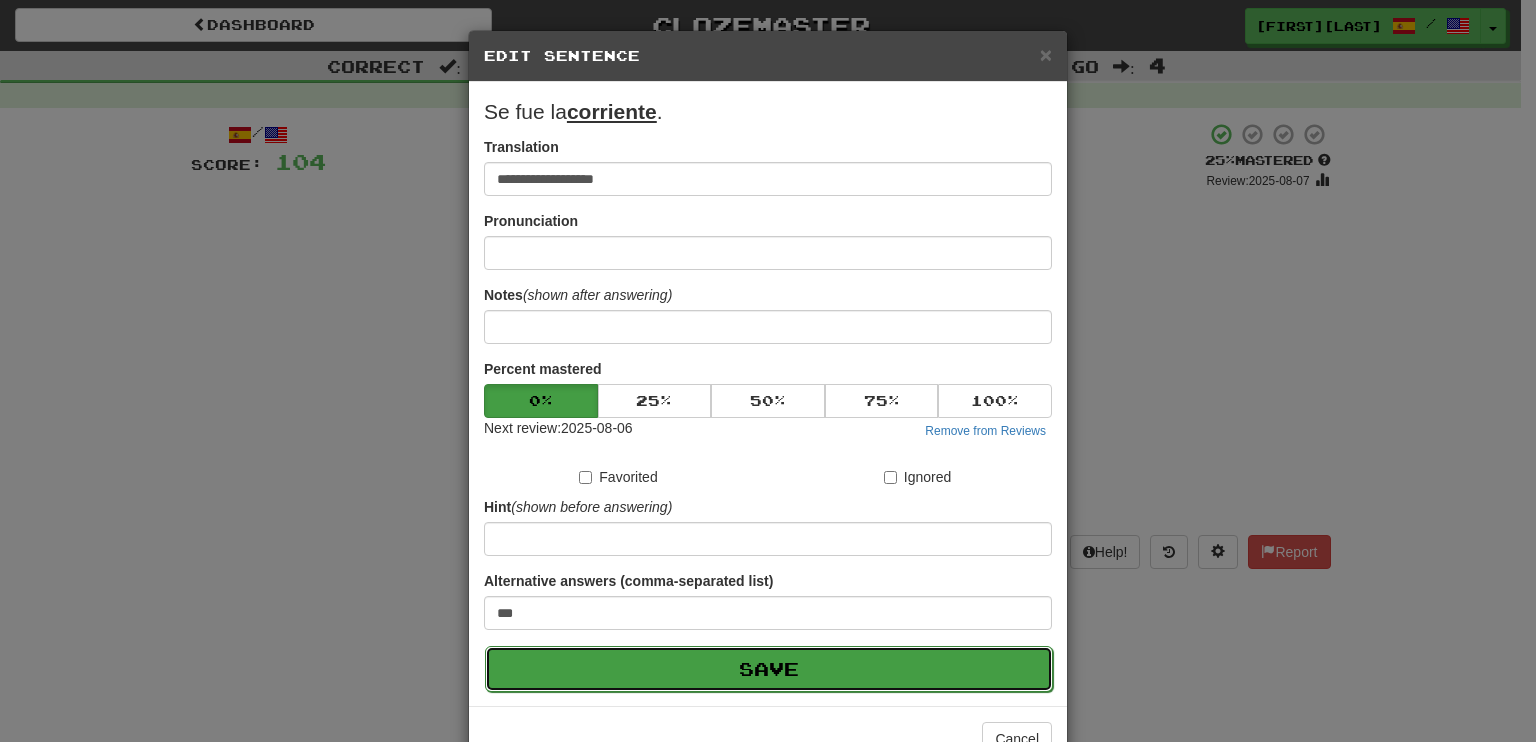 click on "Save" at bounding box center [769, 669] 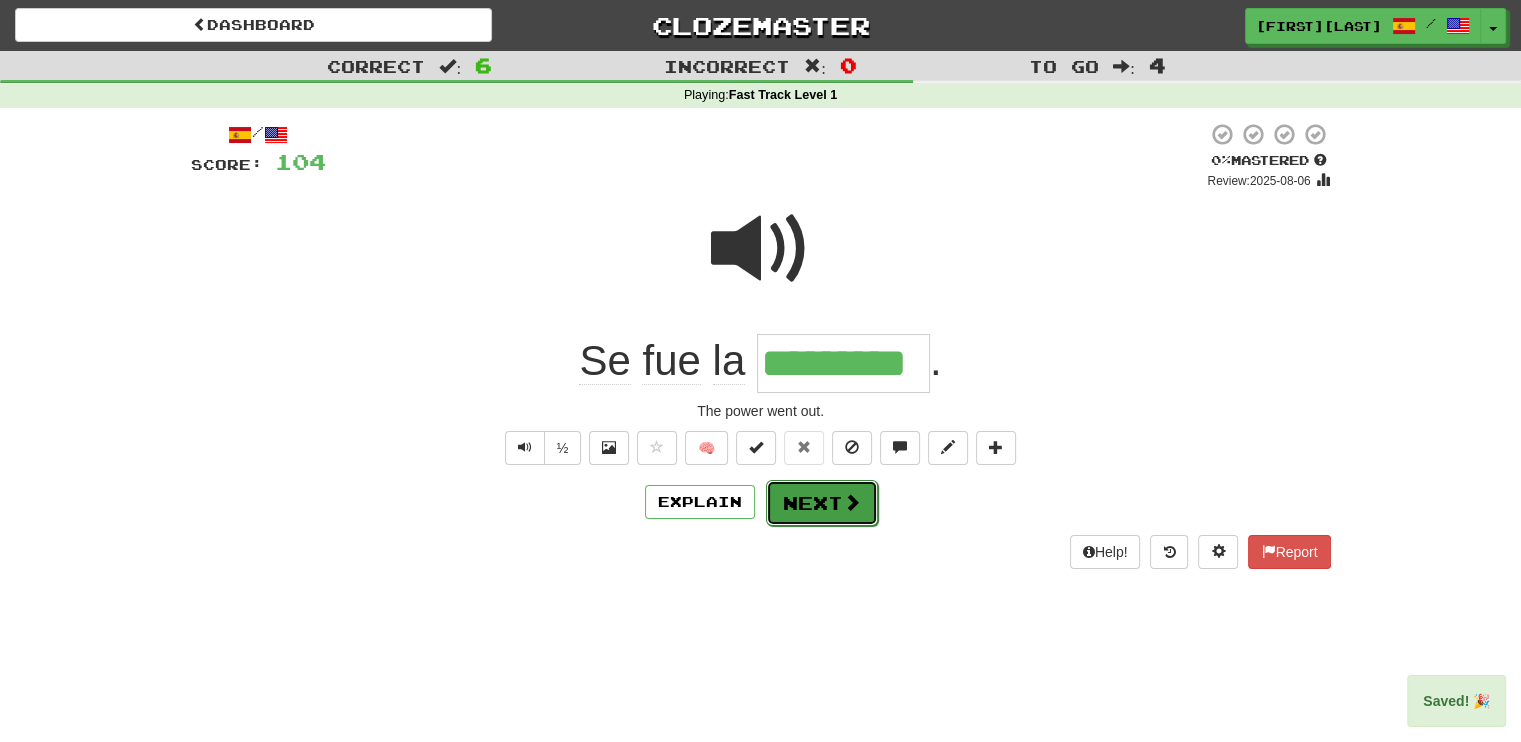 click on "Next" at bounding box center [822, 503] 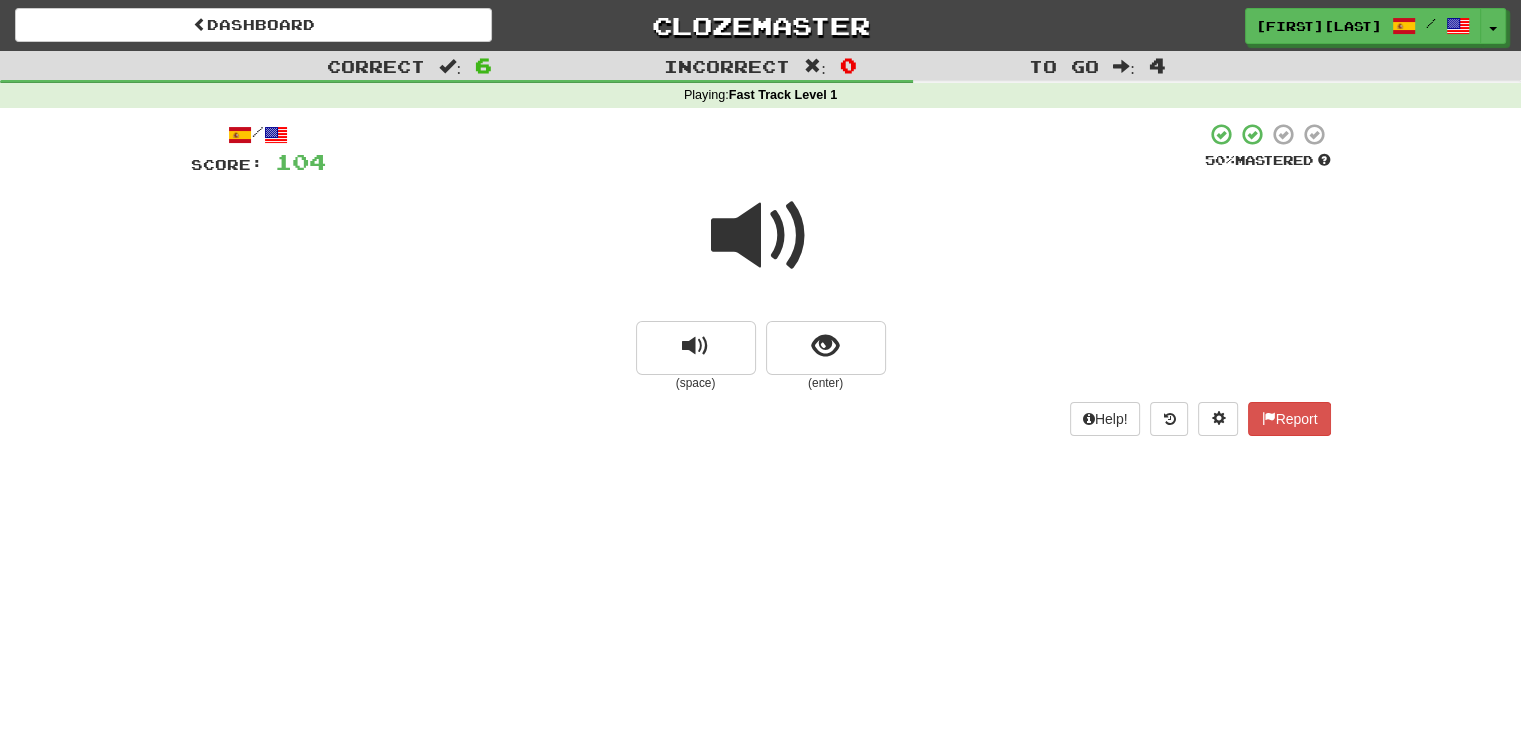 click at bounding box center (761, 236) 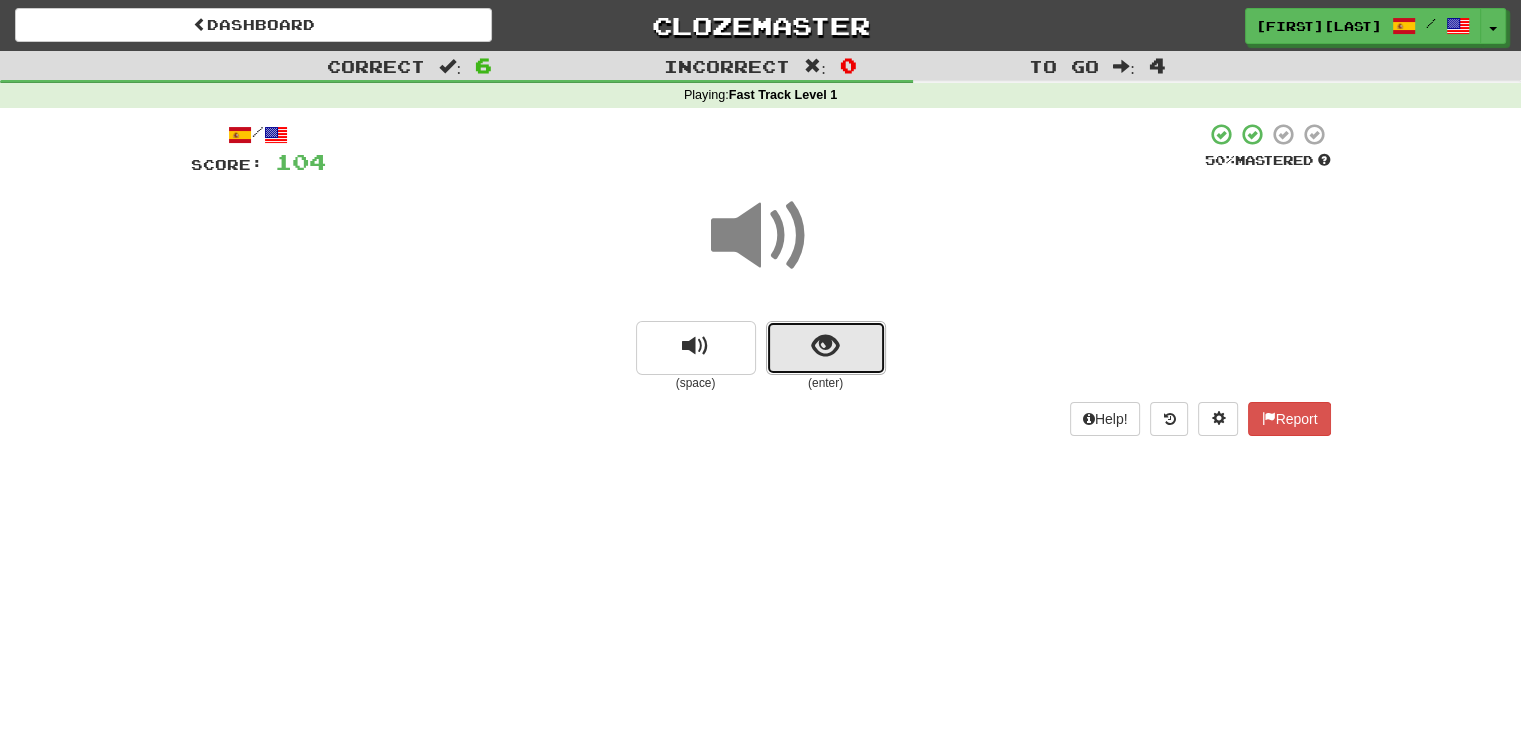 click at bounding box center (825, 346) 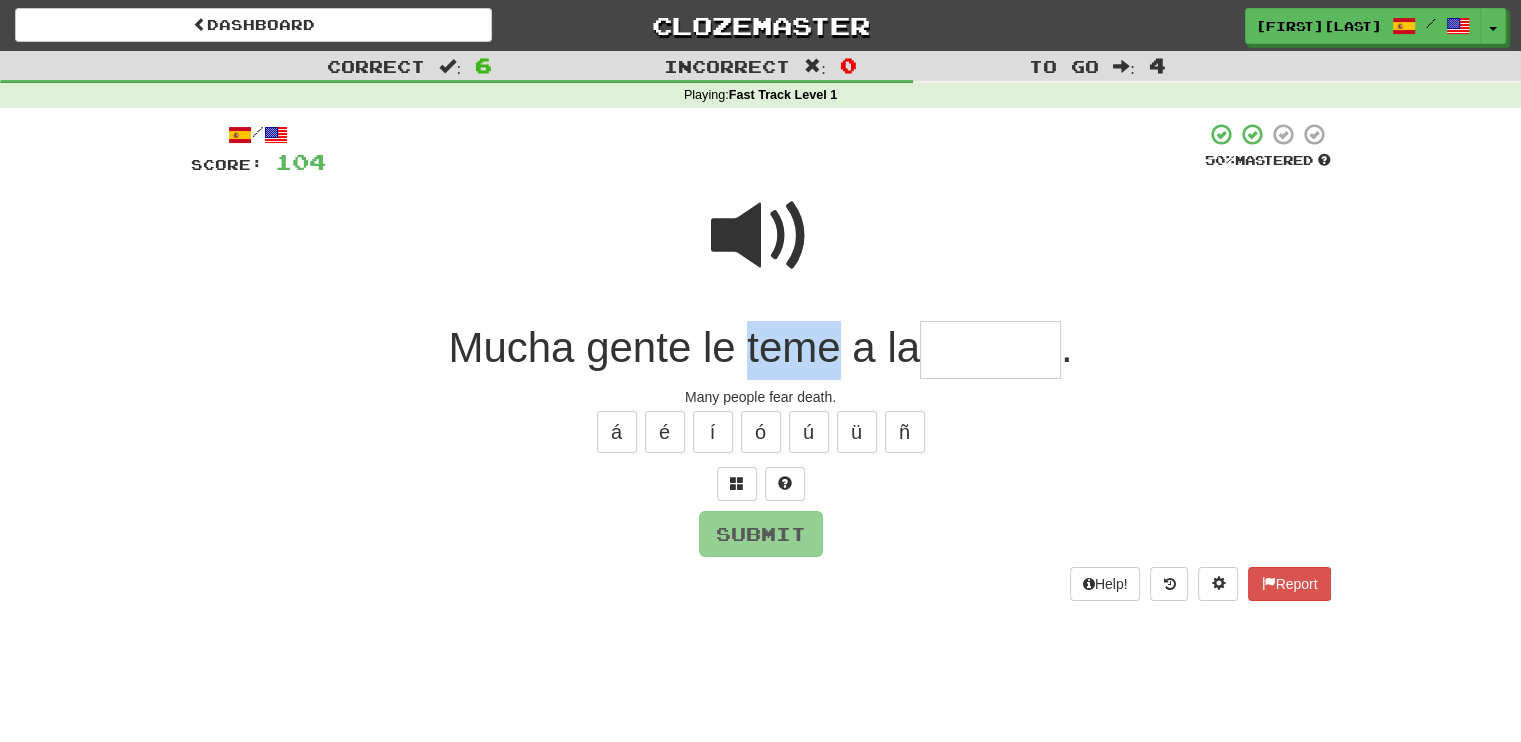 drag, startPoint x: 744, startPoint y: 349, endPoint x: 827, endPoint y: 351, distance: 83.02409 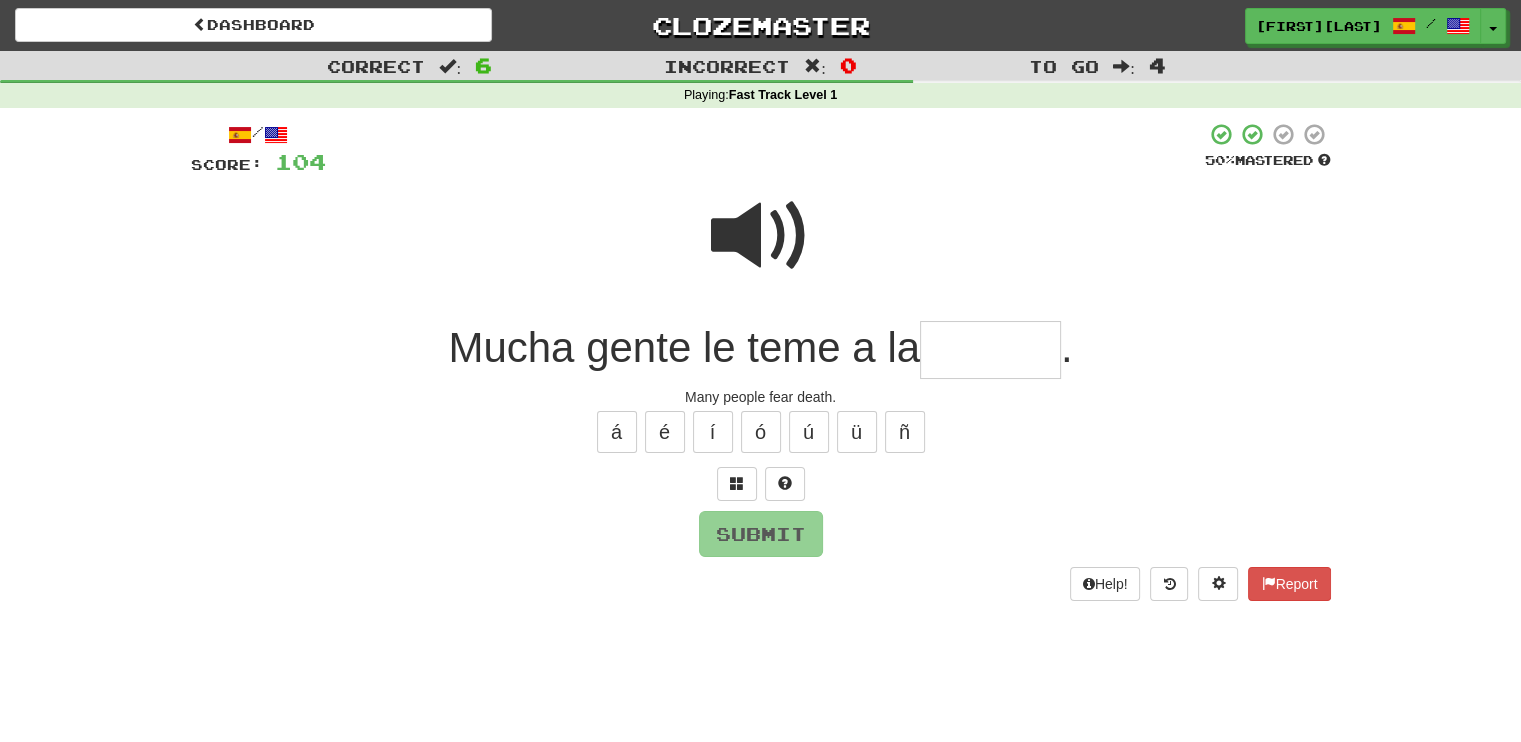 click on "Mucha gente le teme a la" at bounding box center (684, 347) 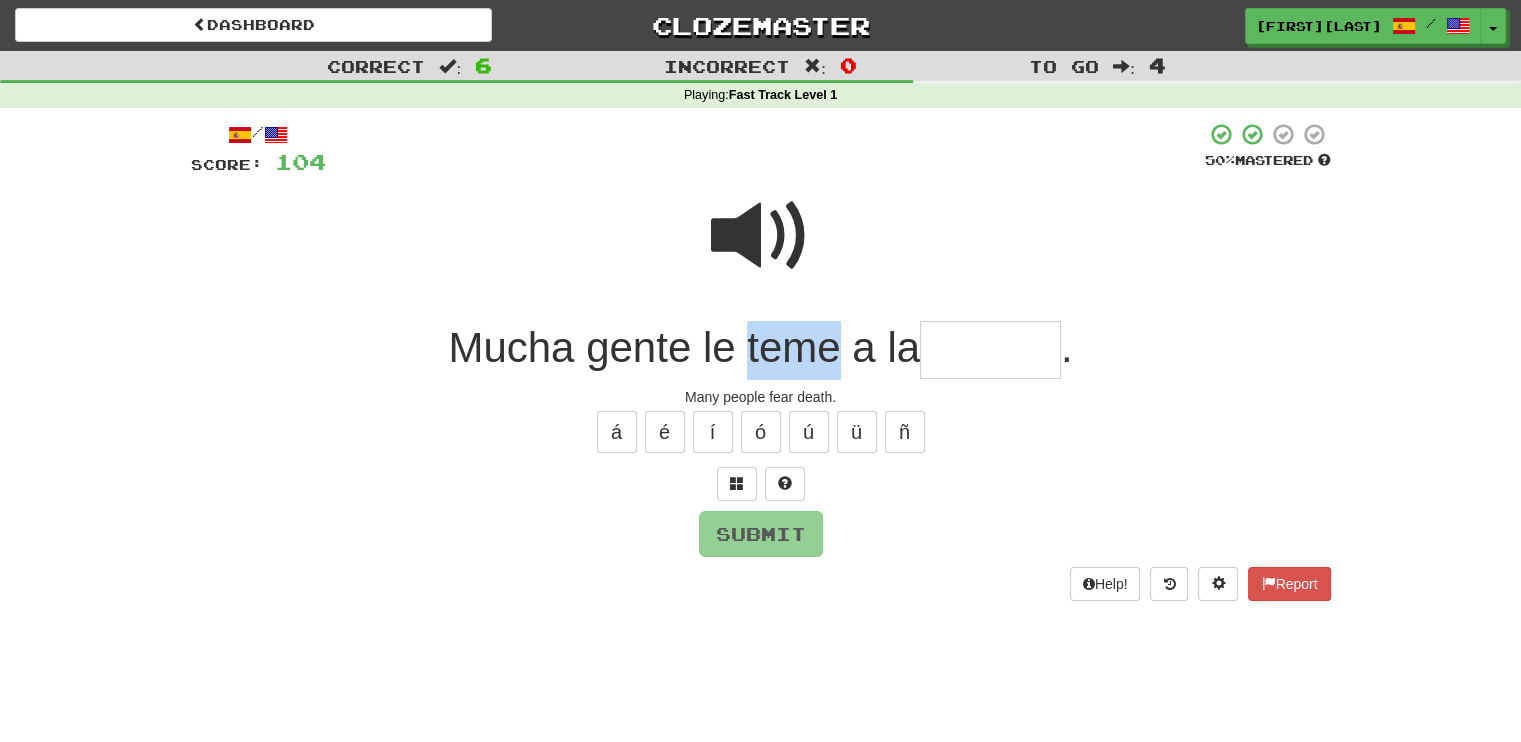 drag, startPoint x: 741, startPoint y: 350, endPoint x: 838, endPoint y: 351, distance: 97.00516 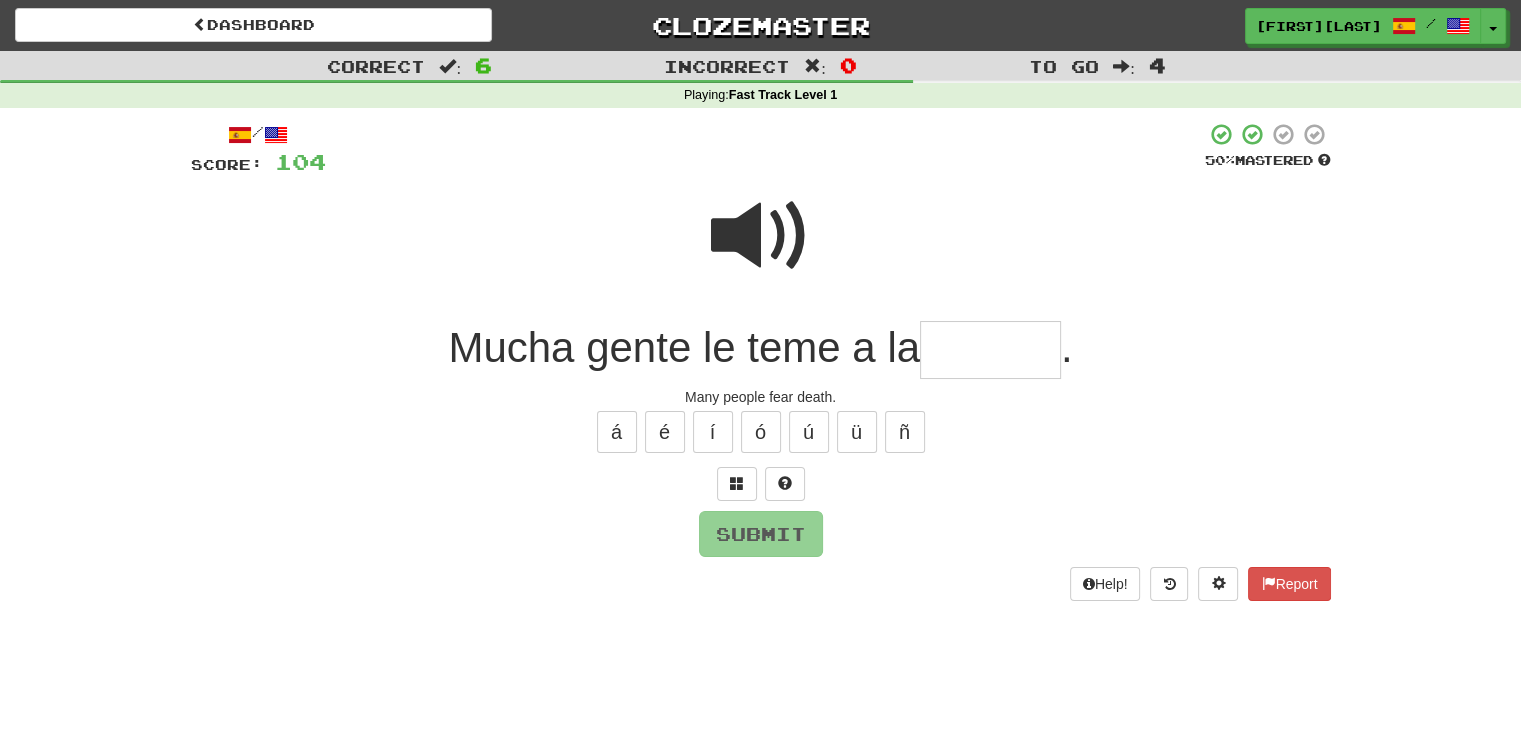 drag, startPoint x: 838, startPoint y: 351, endPoint x: 982, endPoint y: 226, distance: 190.68561 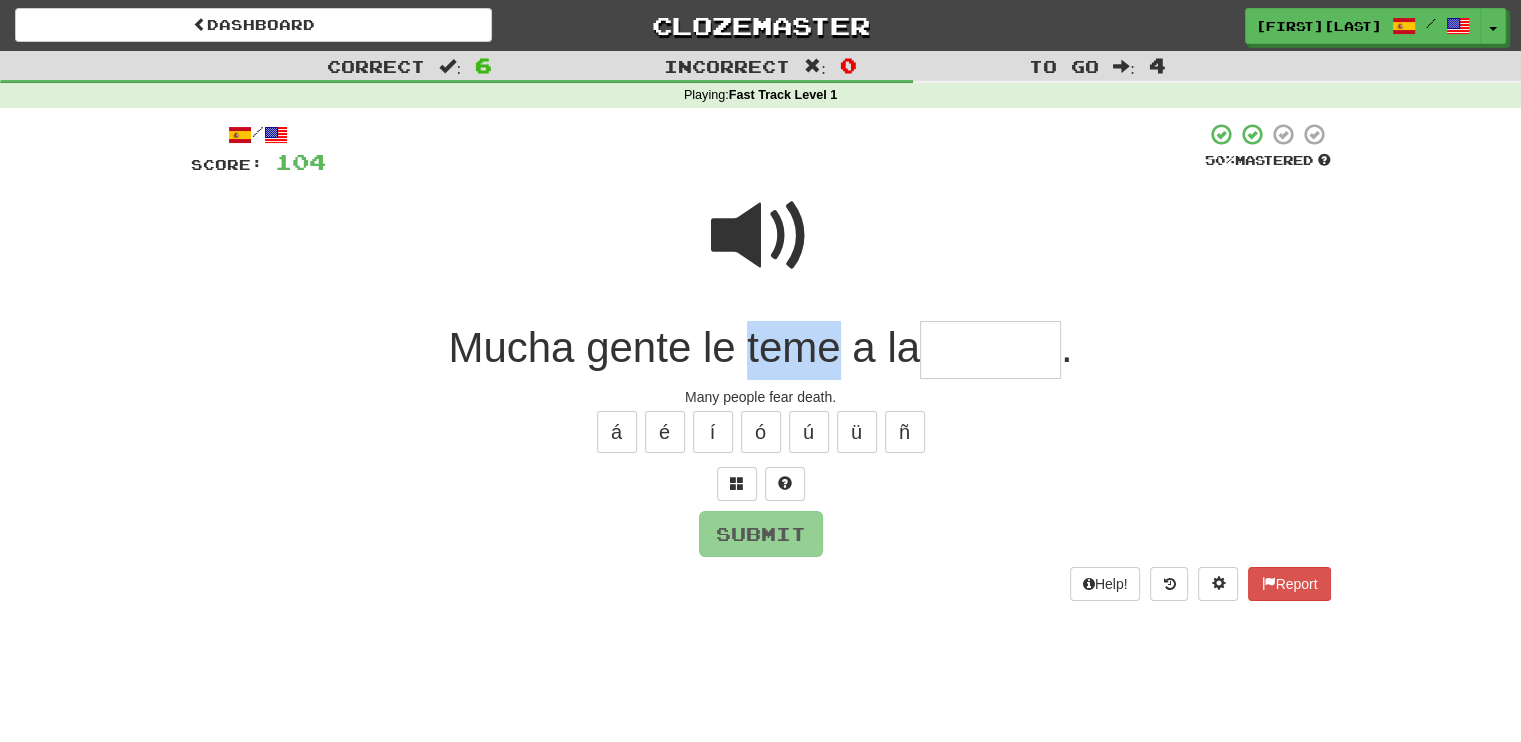 drag, startPoint x: 738, startPoint y: 348, endPoint x: 827, endPoint y: 361, distance: 89.94443 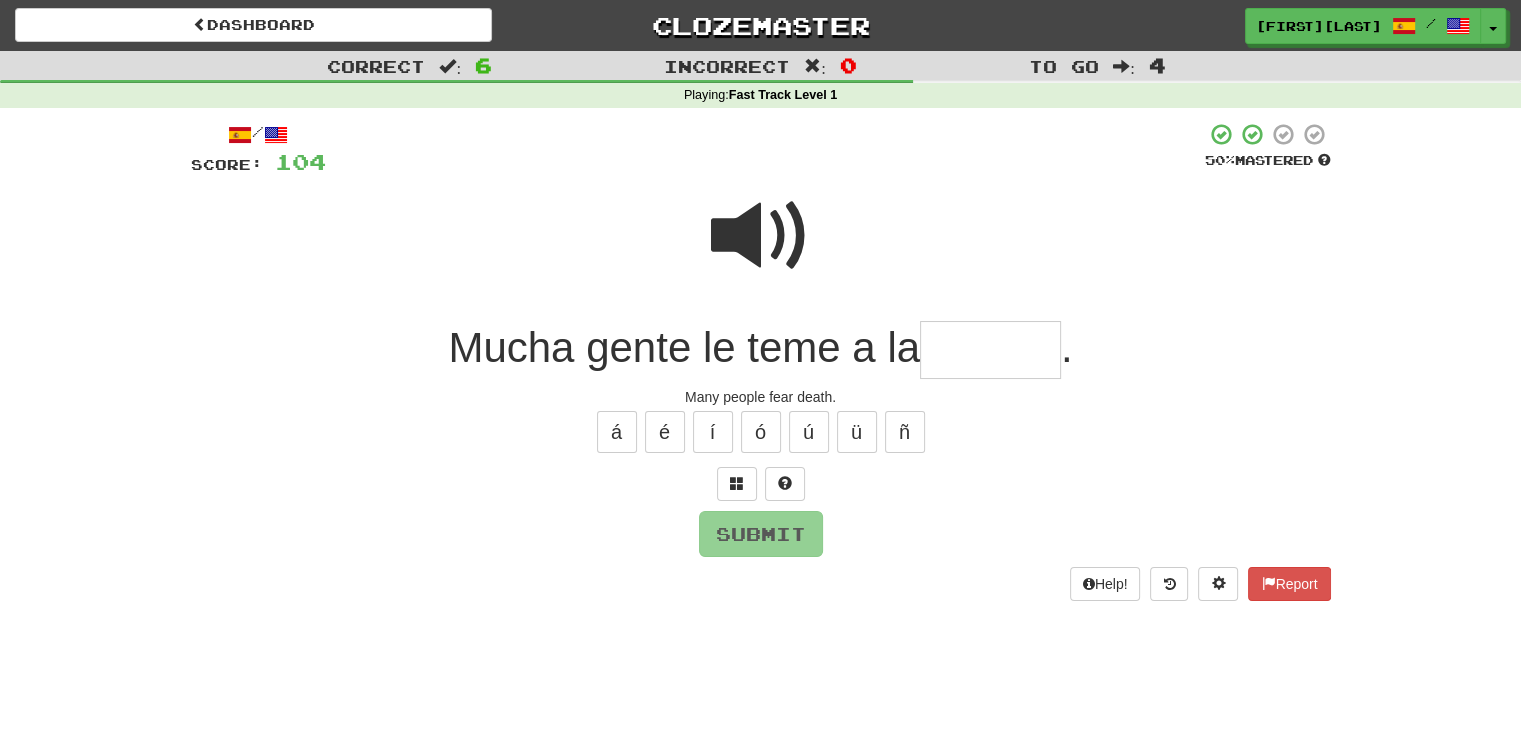 drag, startPoint x: 827, startPoint y: 361, endPoint x: 1240, endPoint y: 309, distance: 416.26074 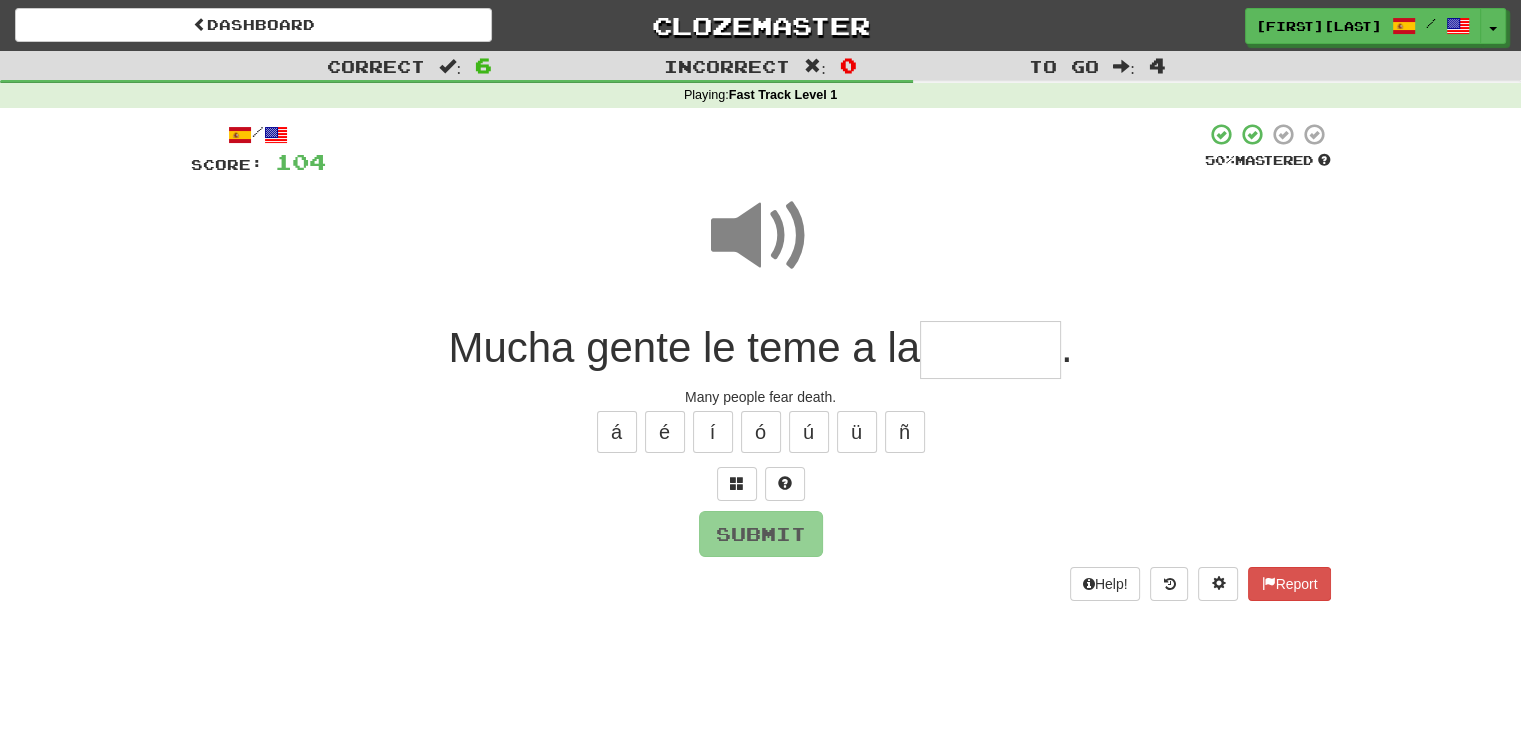 click at bounding box center [990, 350] 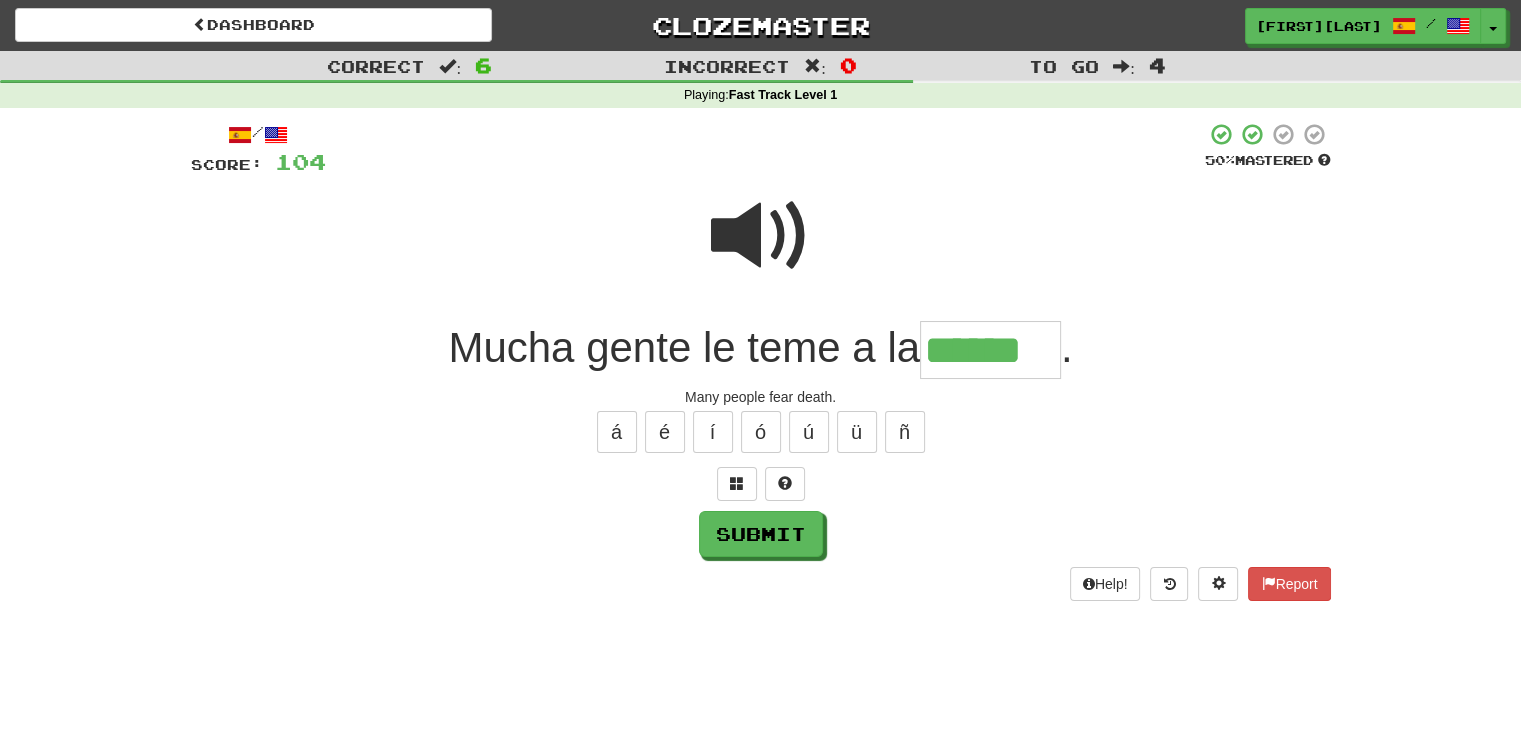 type on "******" 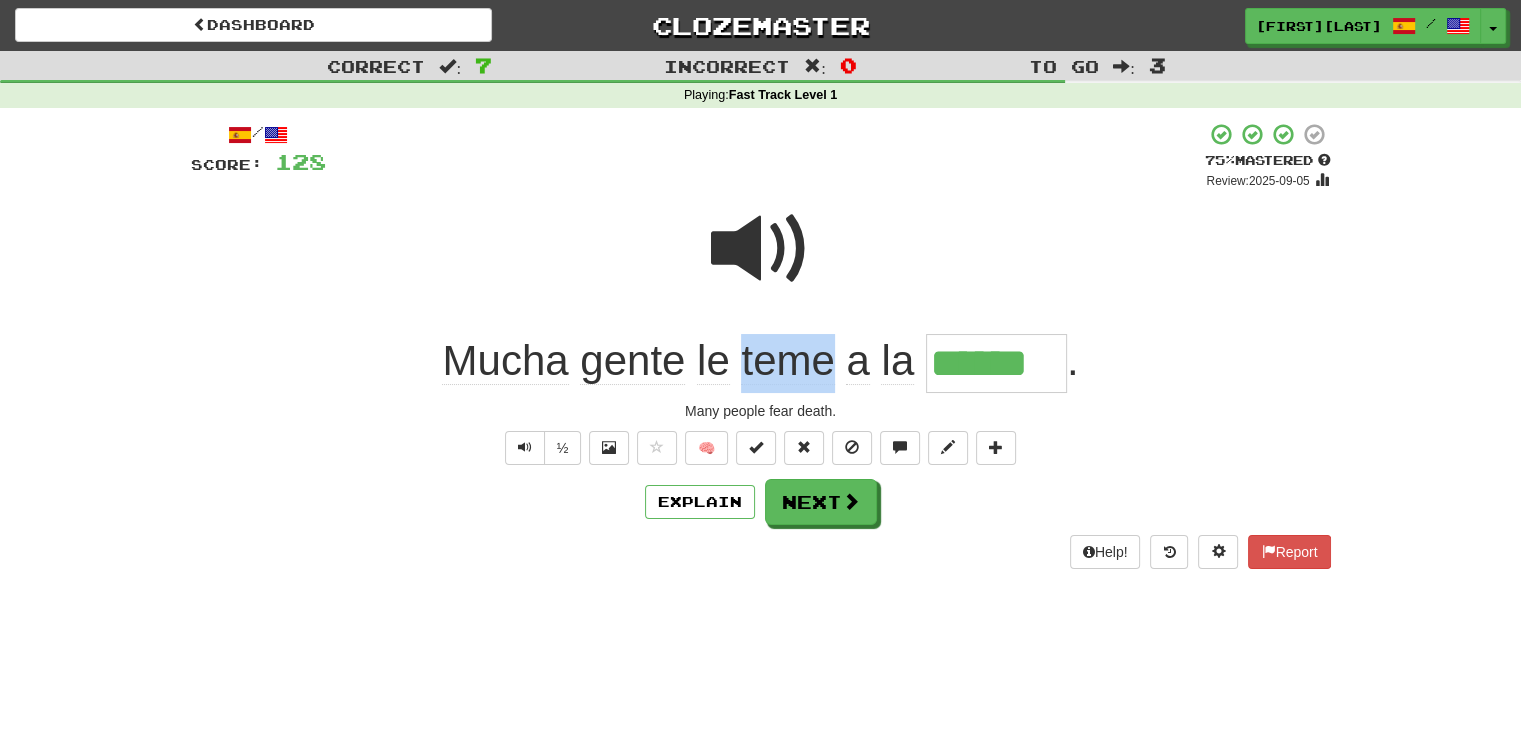 drag, startPoint x: 738, startPoint y: 363, endPoint x: 834, endPoint y: 368, distance: 96.13012 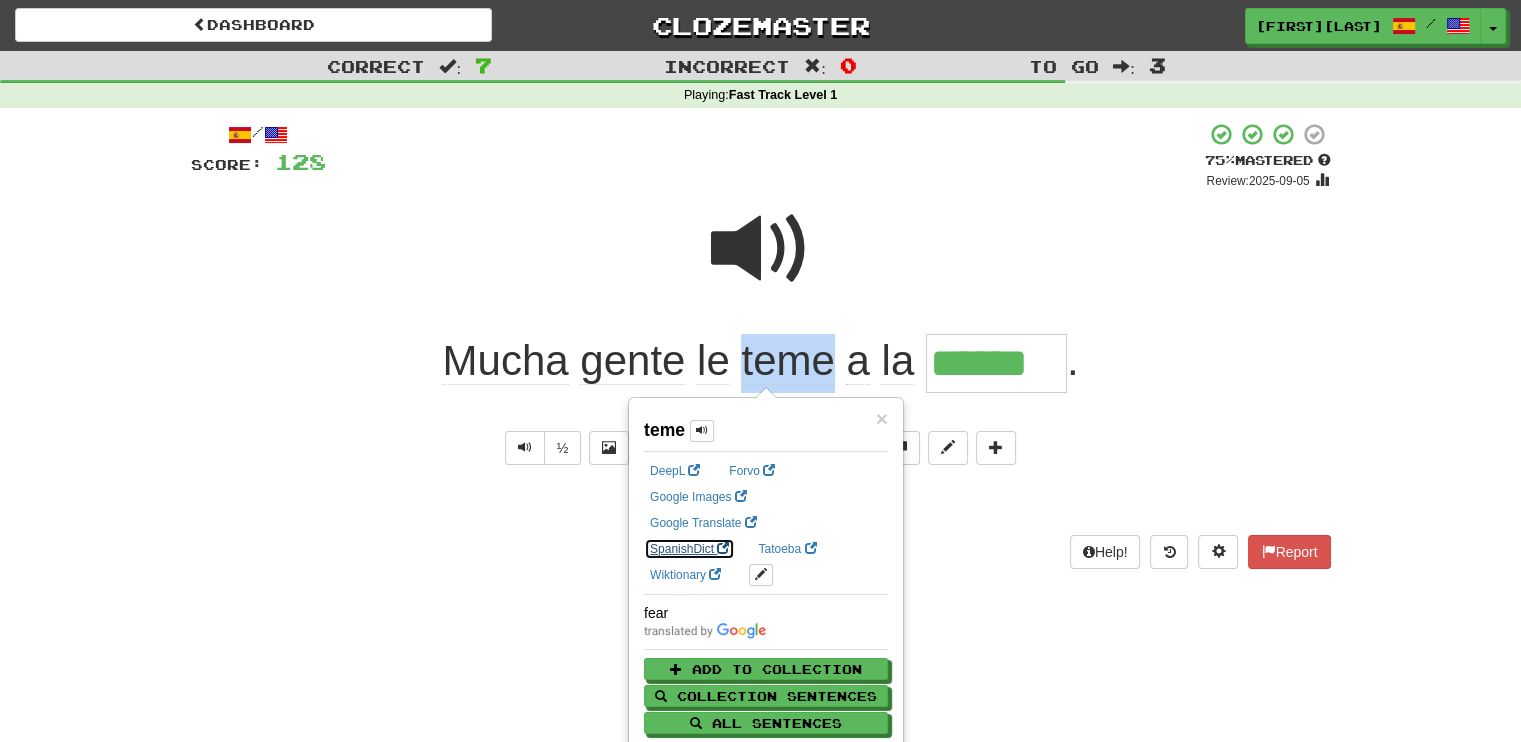 click on "SpanishDict" at bounding box center (689, 549) 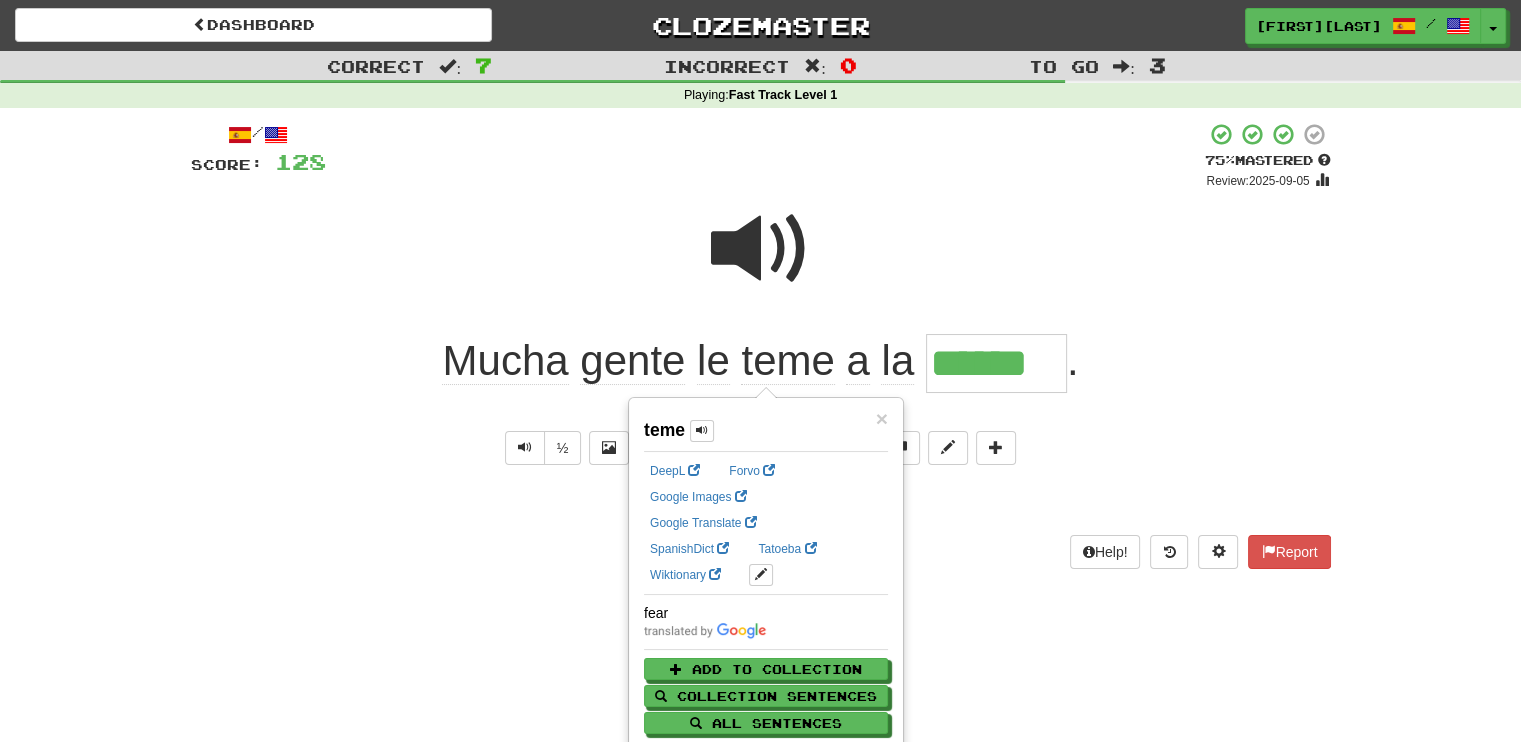click on "Many people fear death." at bounding box center (761, 411) 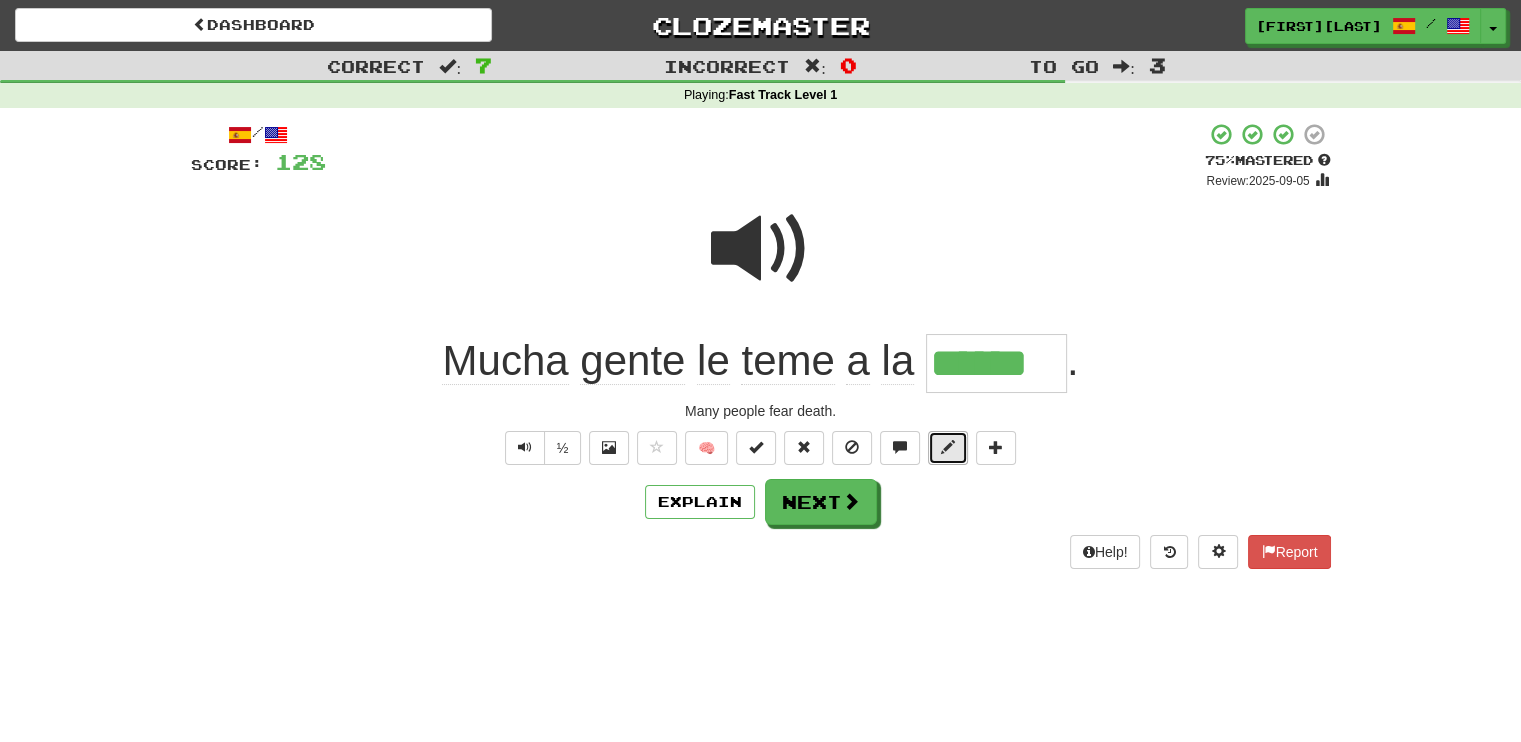click at bounding box center [948, 447] 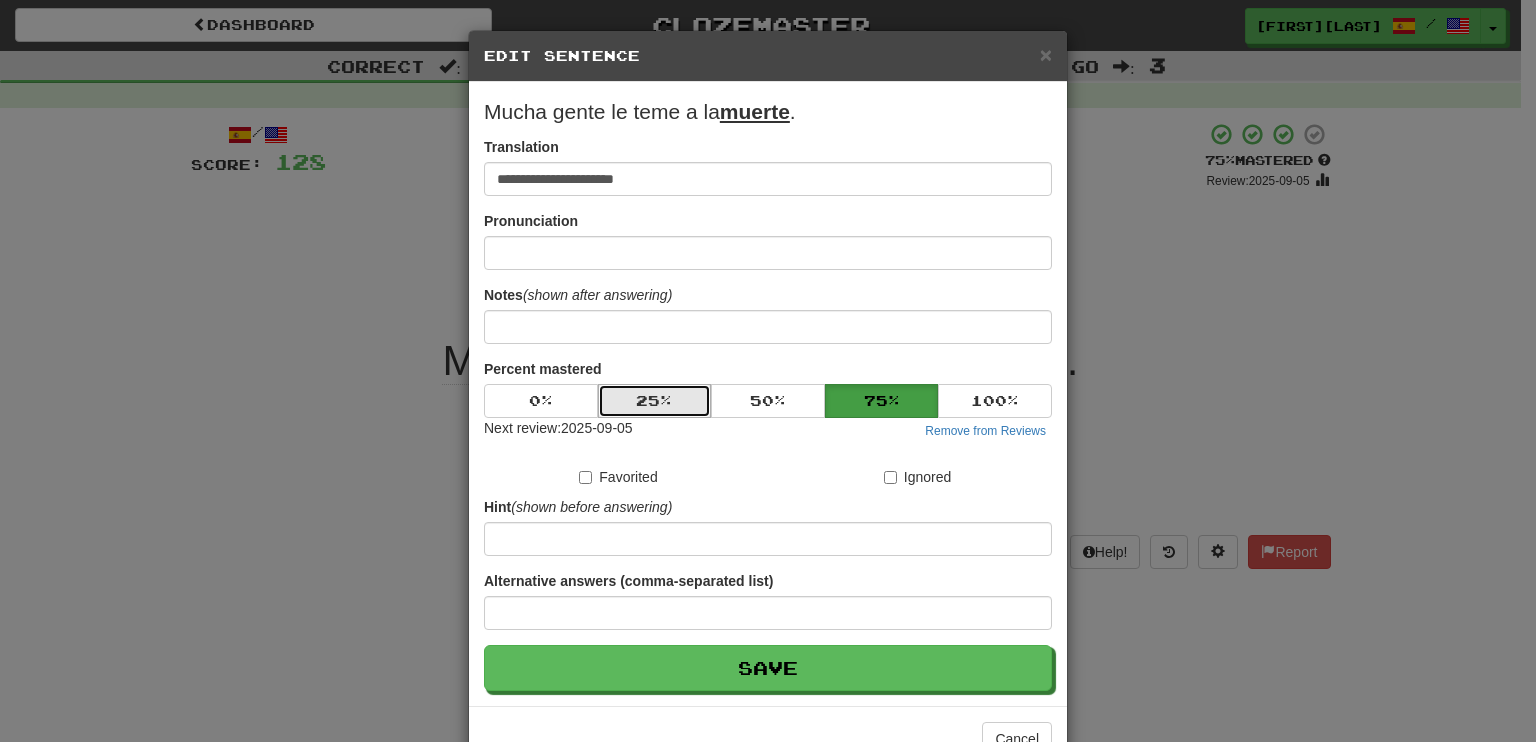 click on "25 %" at bounding box center [655, 401] 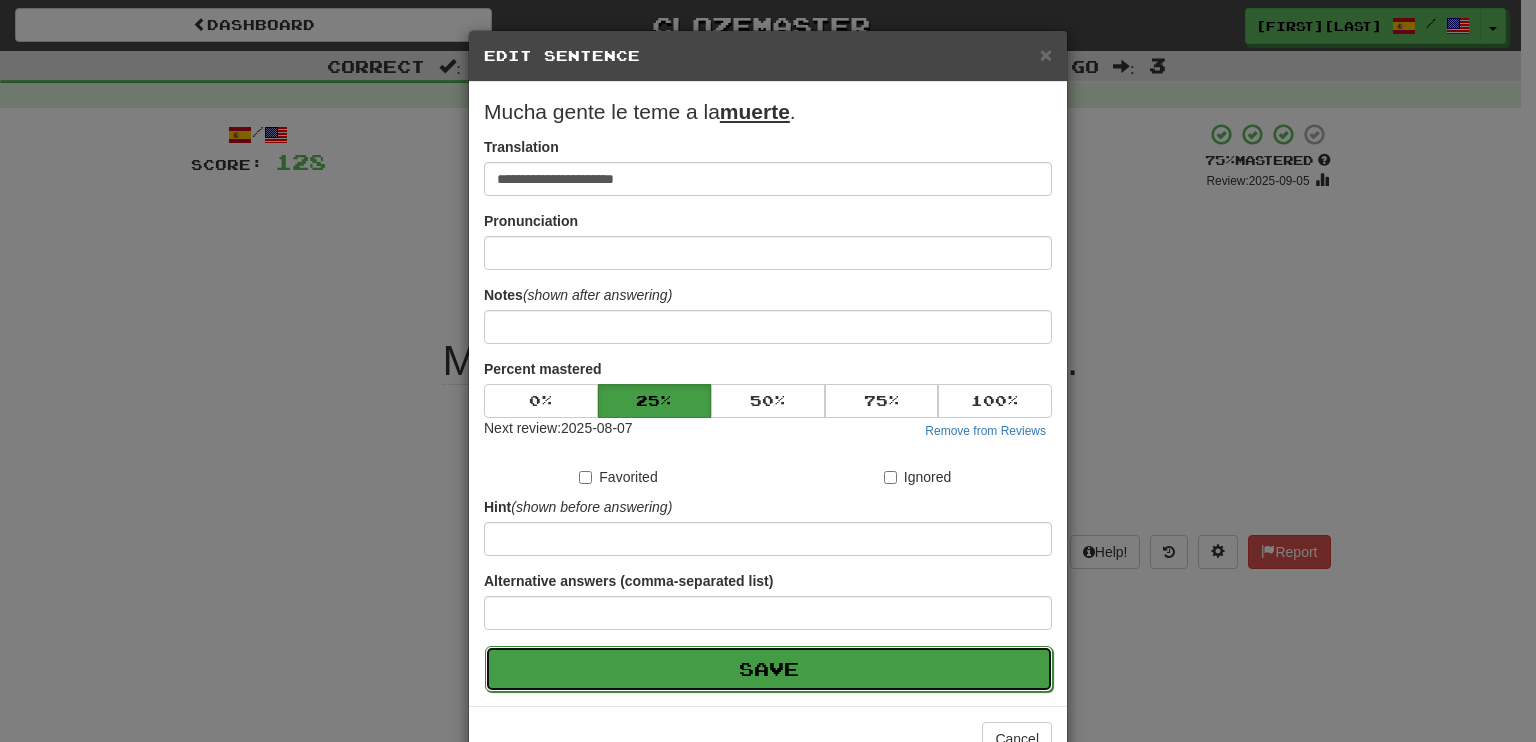click on "Save" at bounding box center [769, 669] 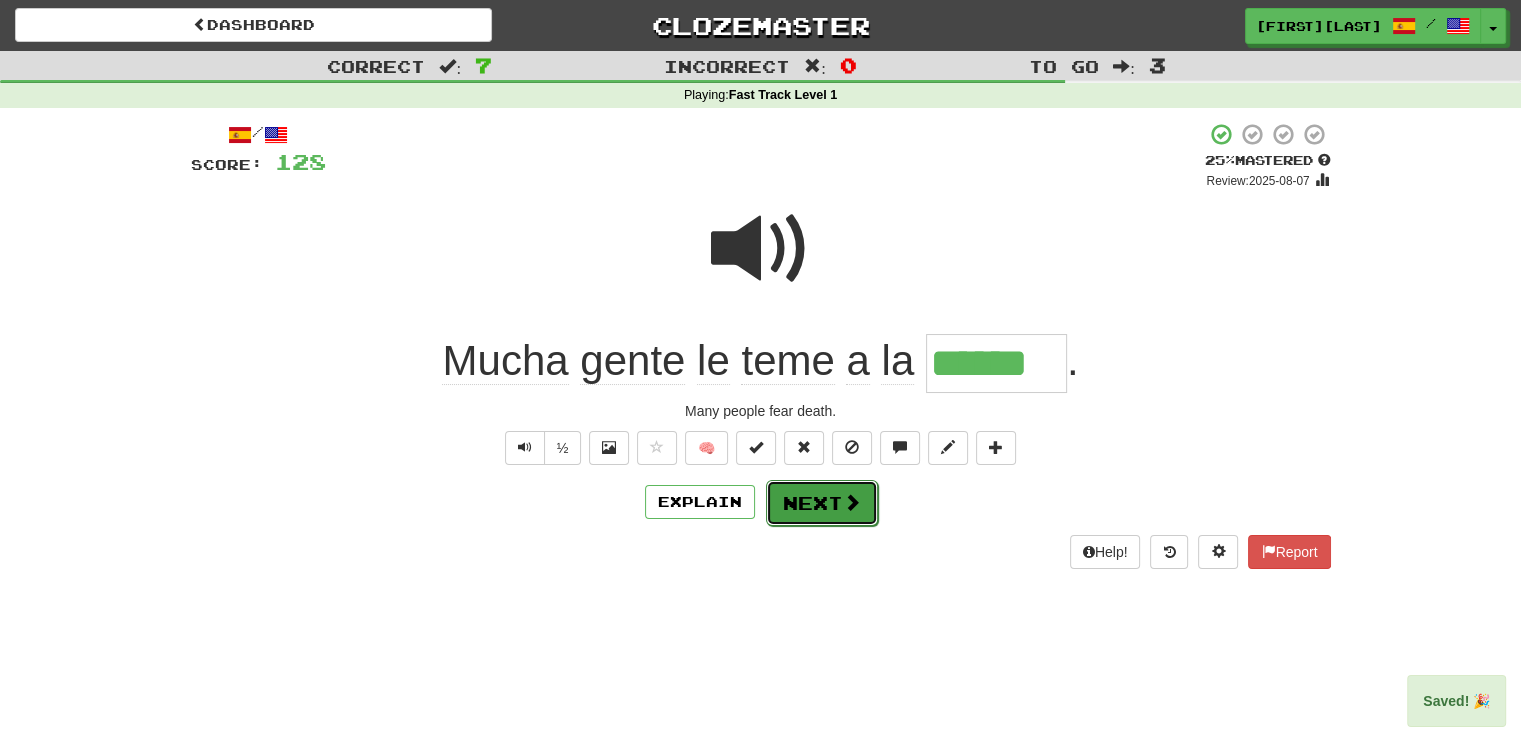 click on "Next" at bounding box center [822, 503] 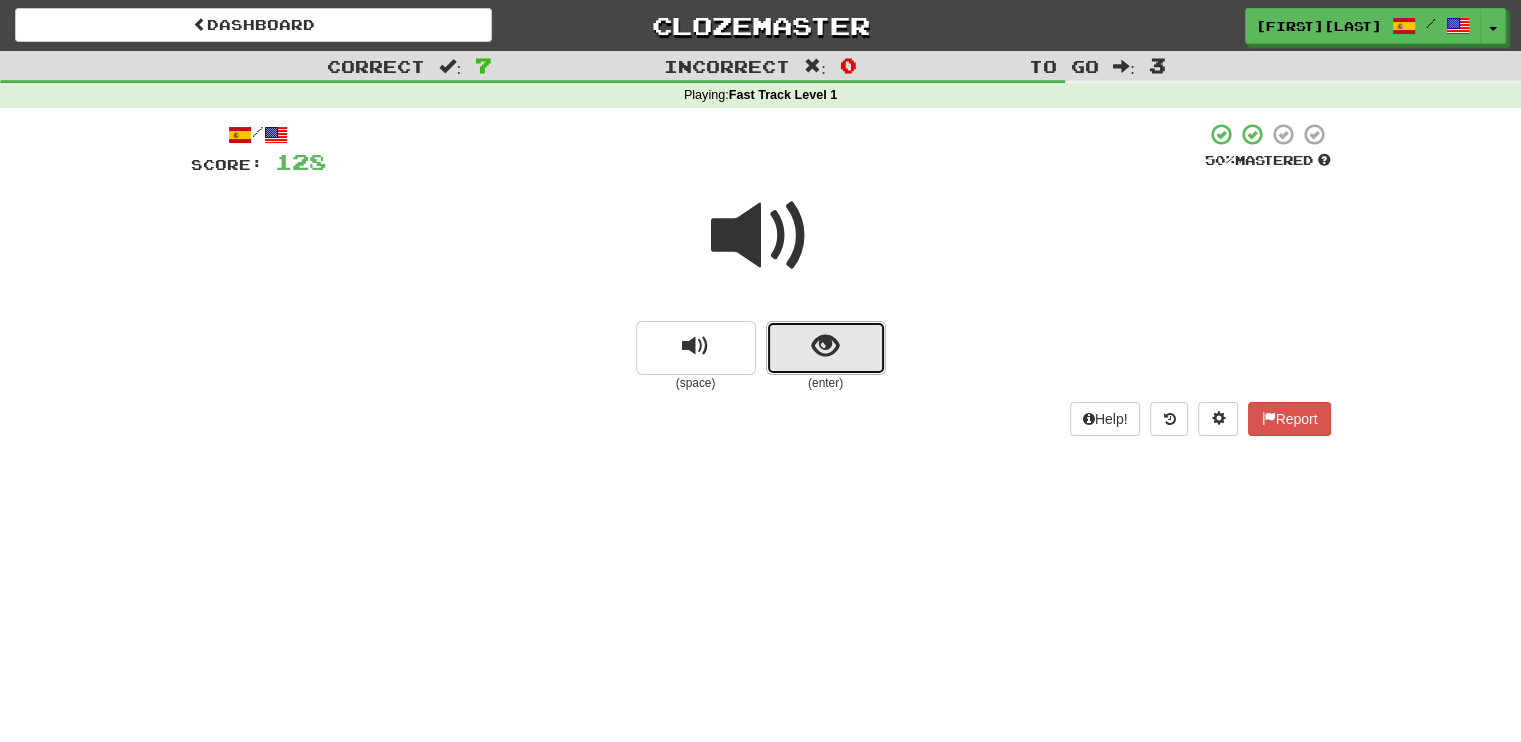 click at bounding box center (826, 348) 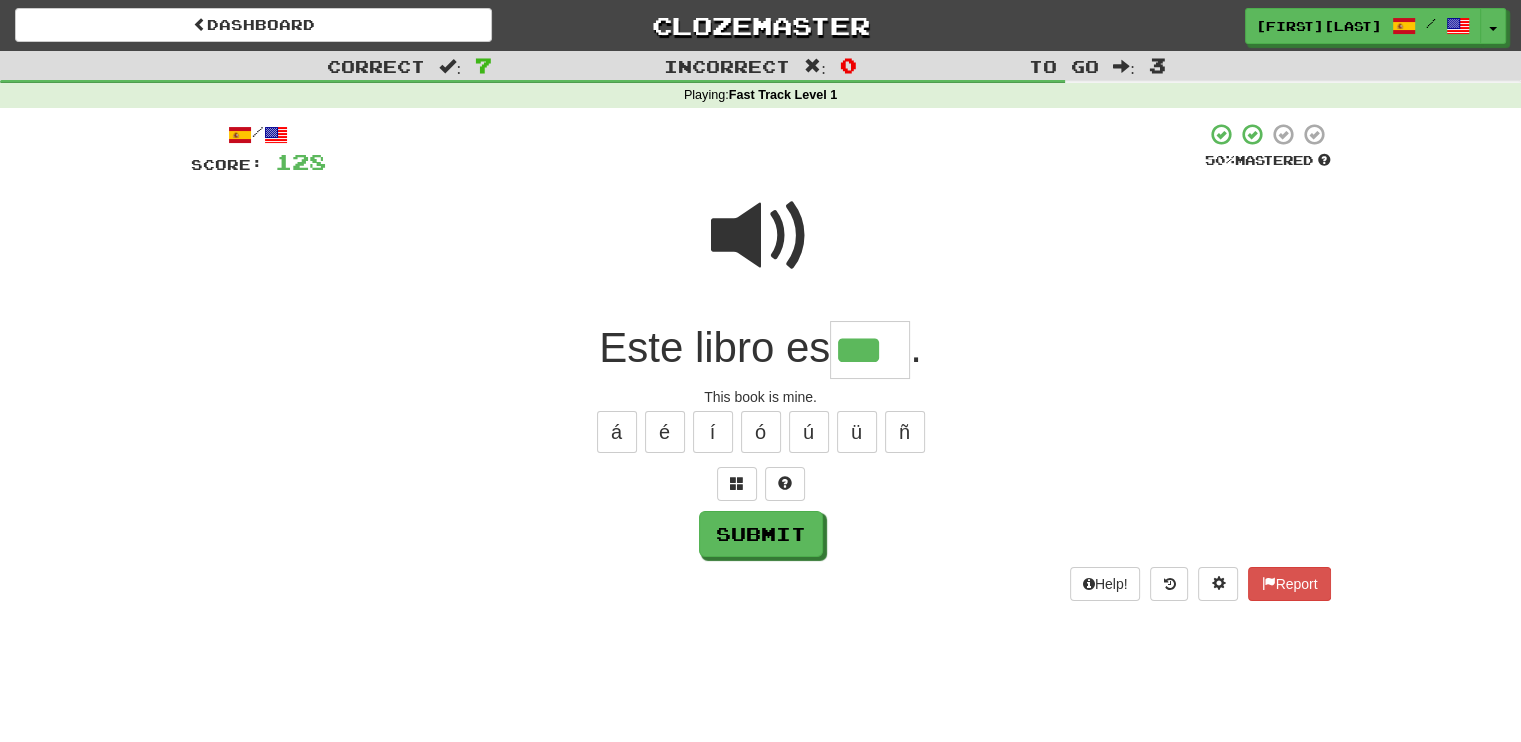 type on "***" 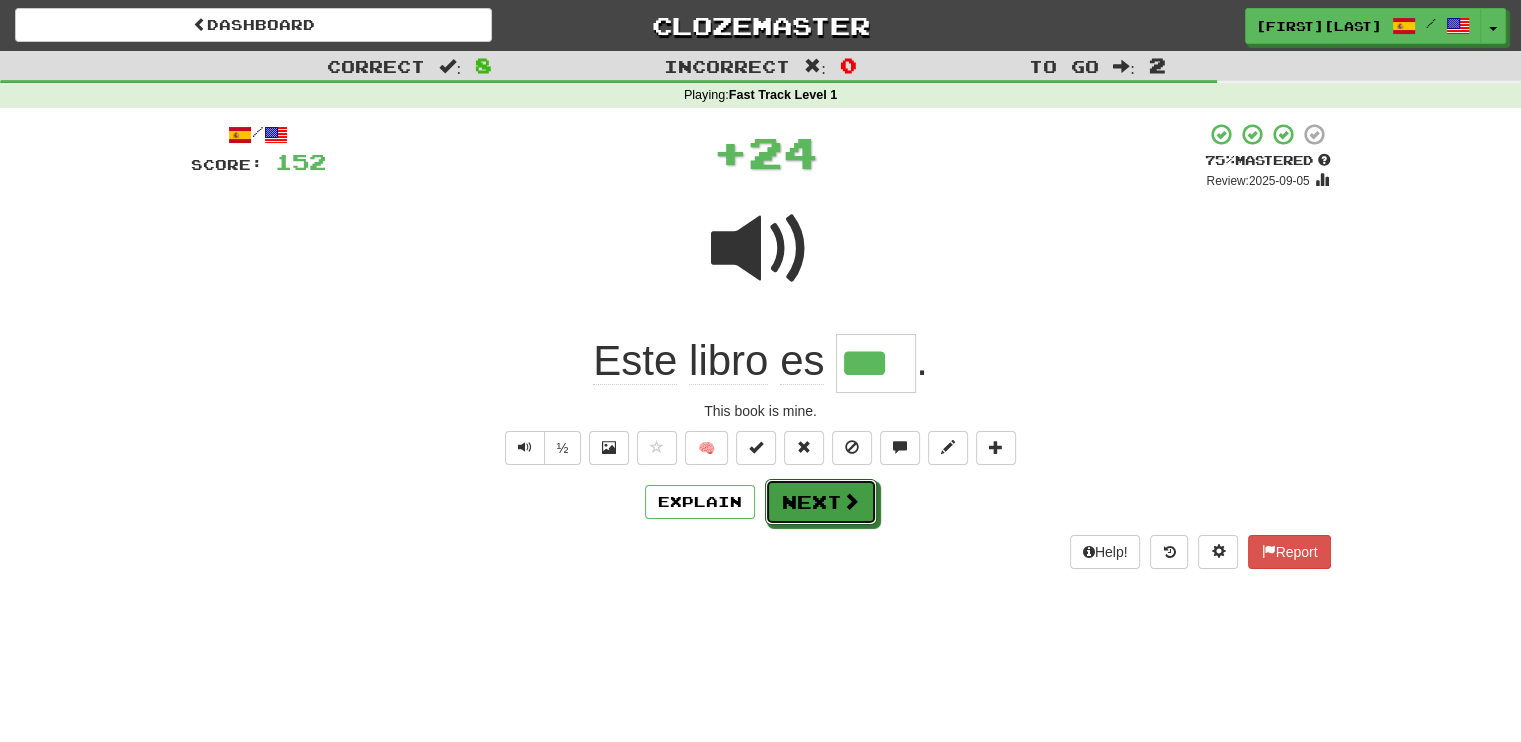 click on "Next" at bounding box center [821, 502] 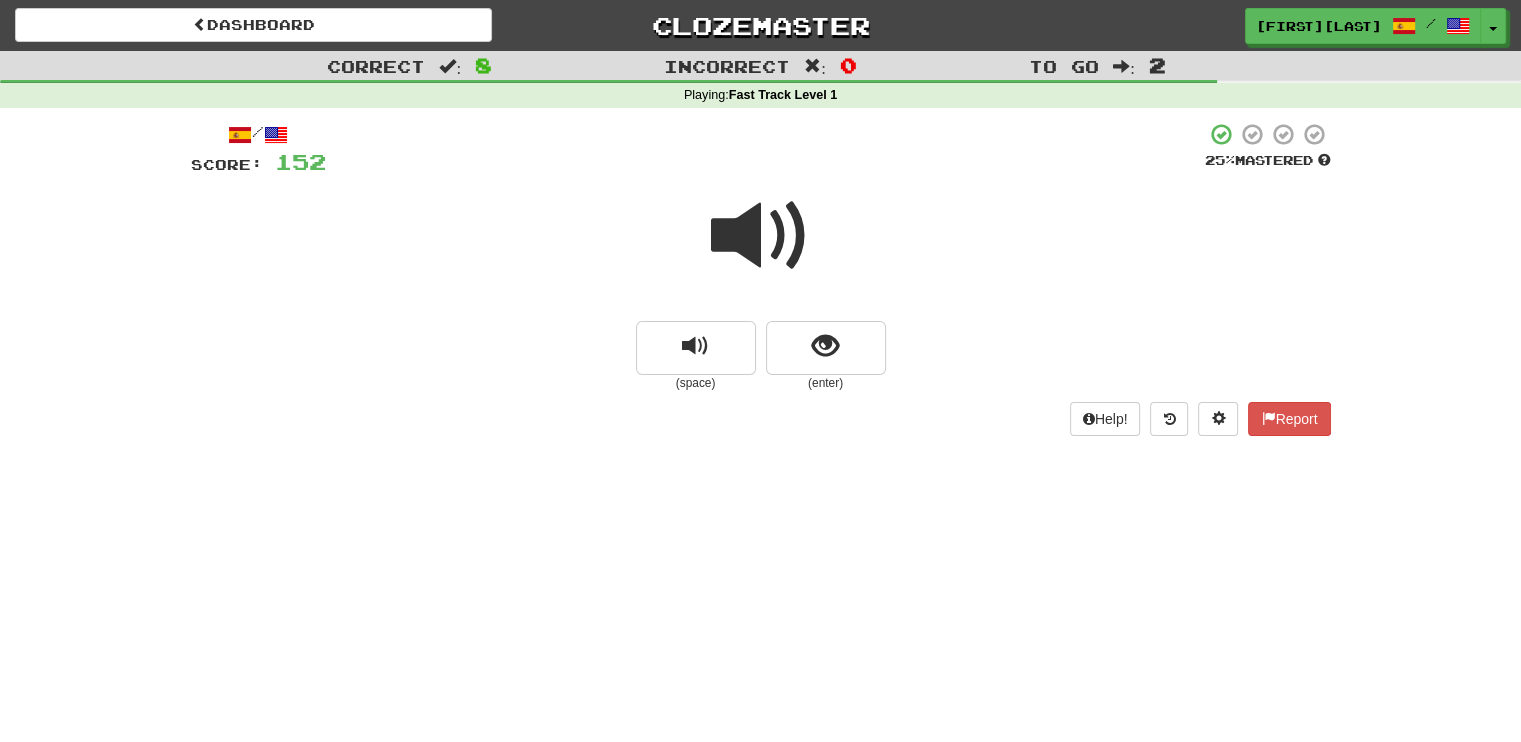 click at bounding box center [761, 236] 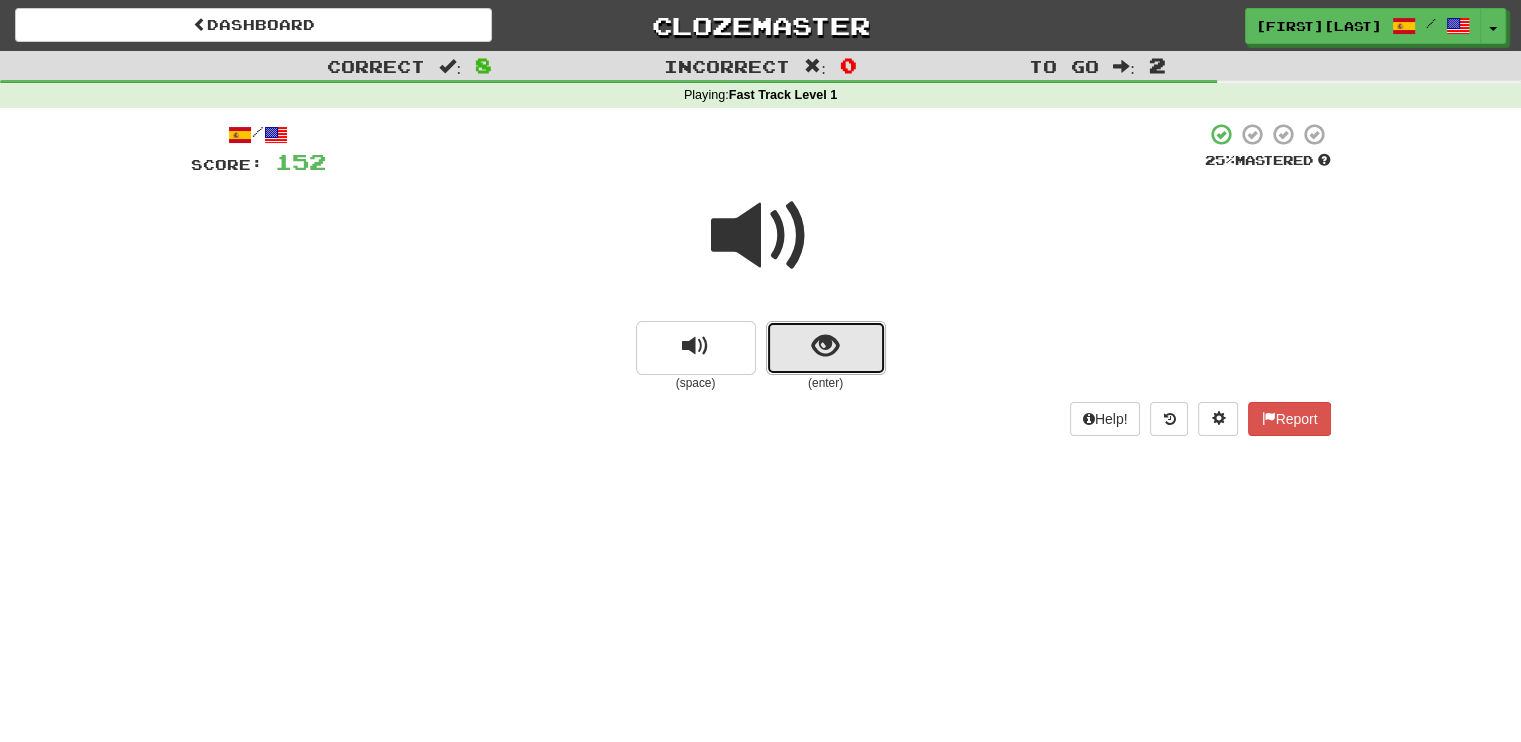 click at bounding box center [826, 348] 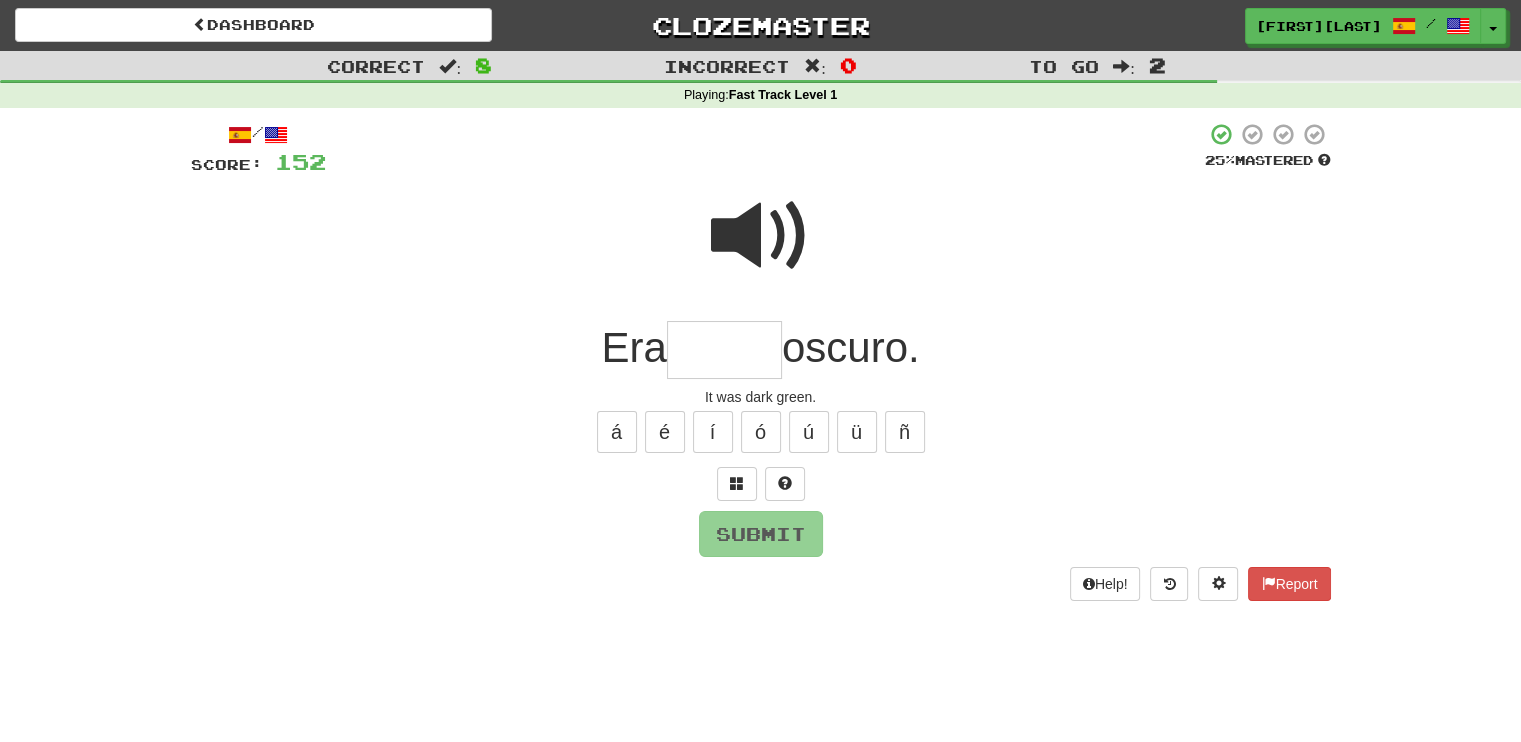 click at bounding box center [724, 350] 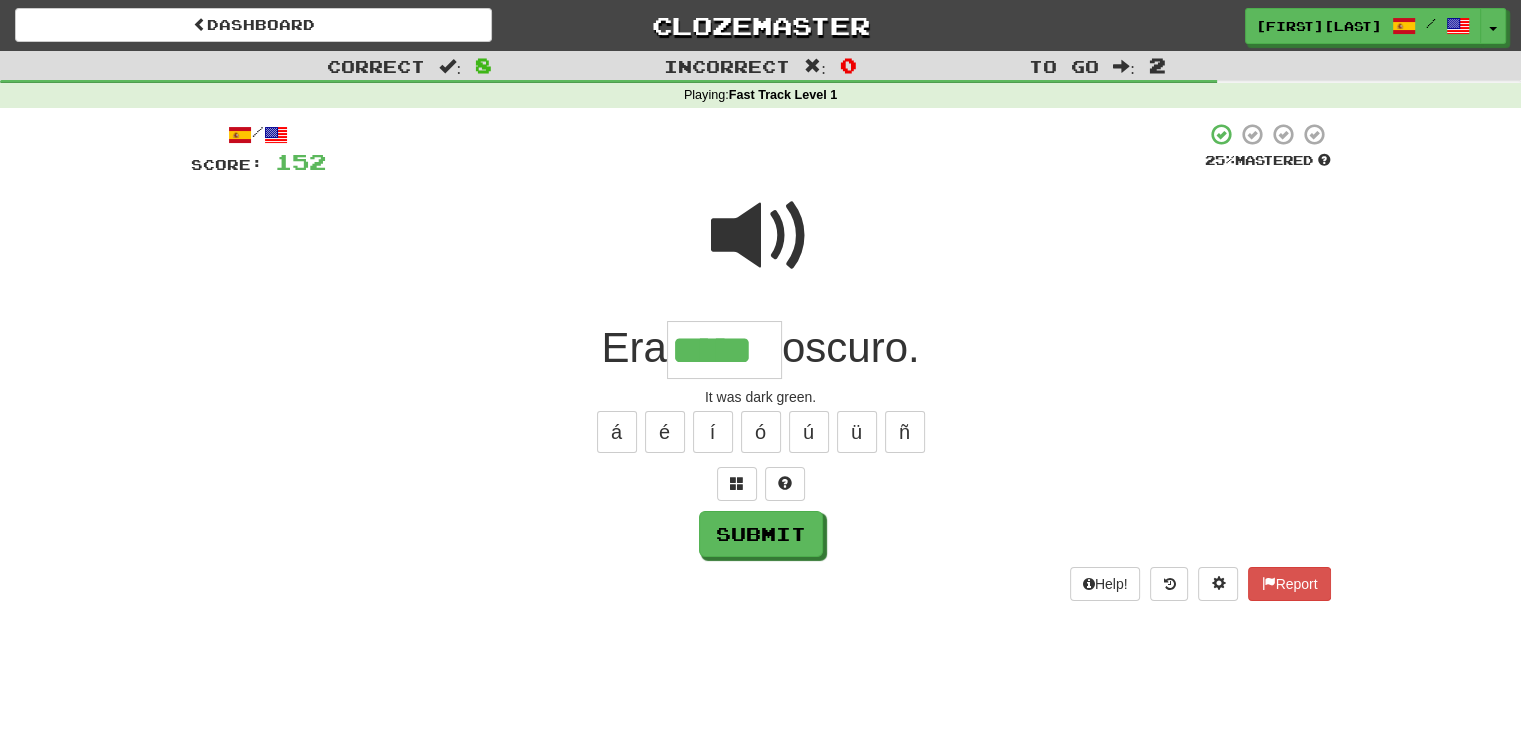 type on "*****" 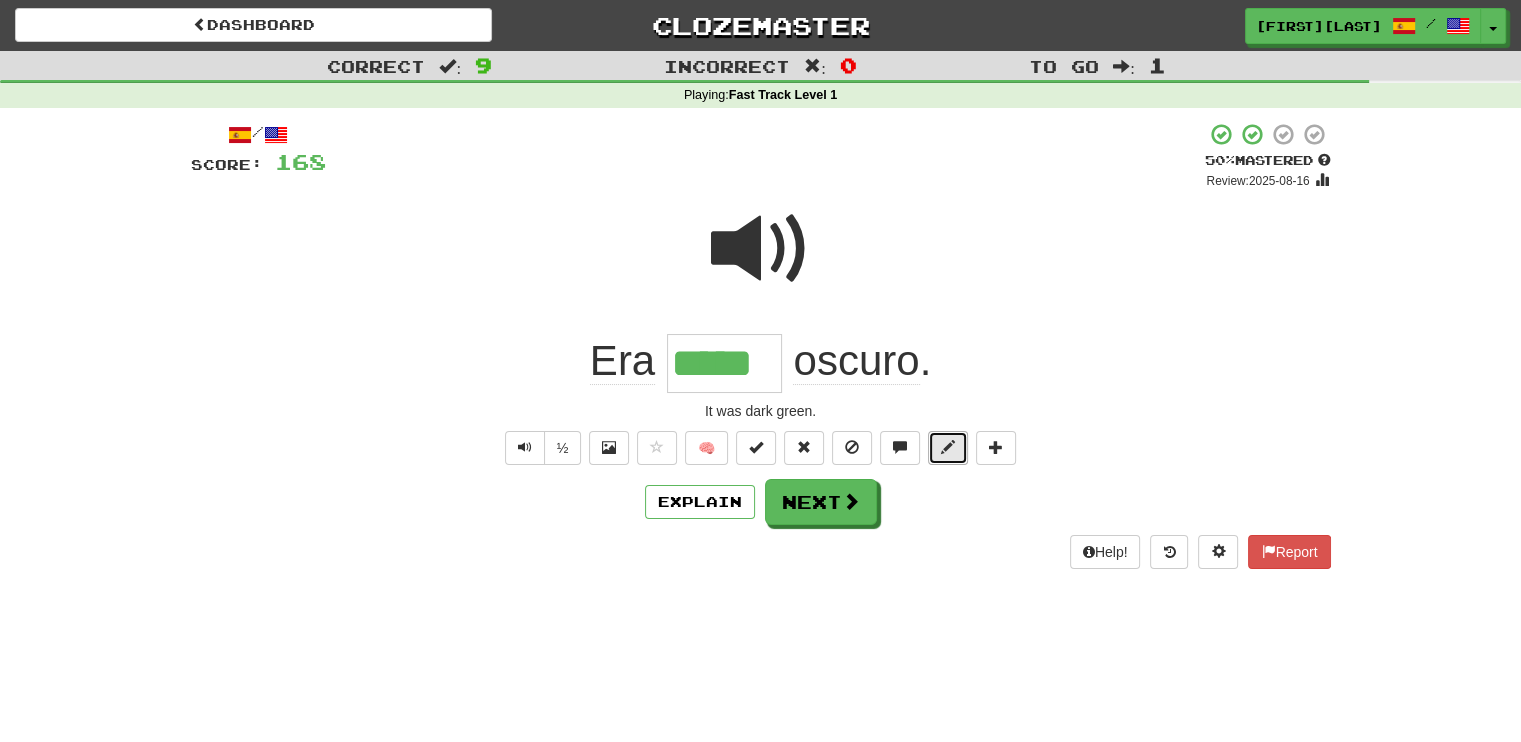 click at bounding box center (948, 448) 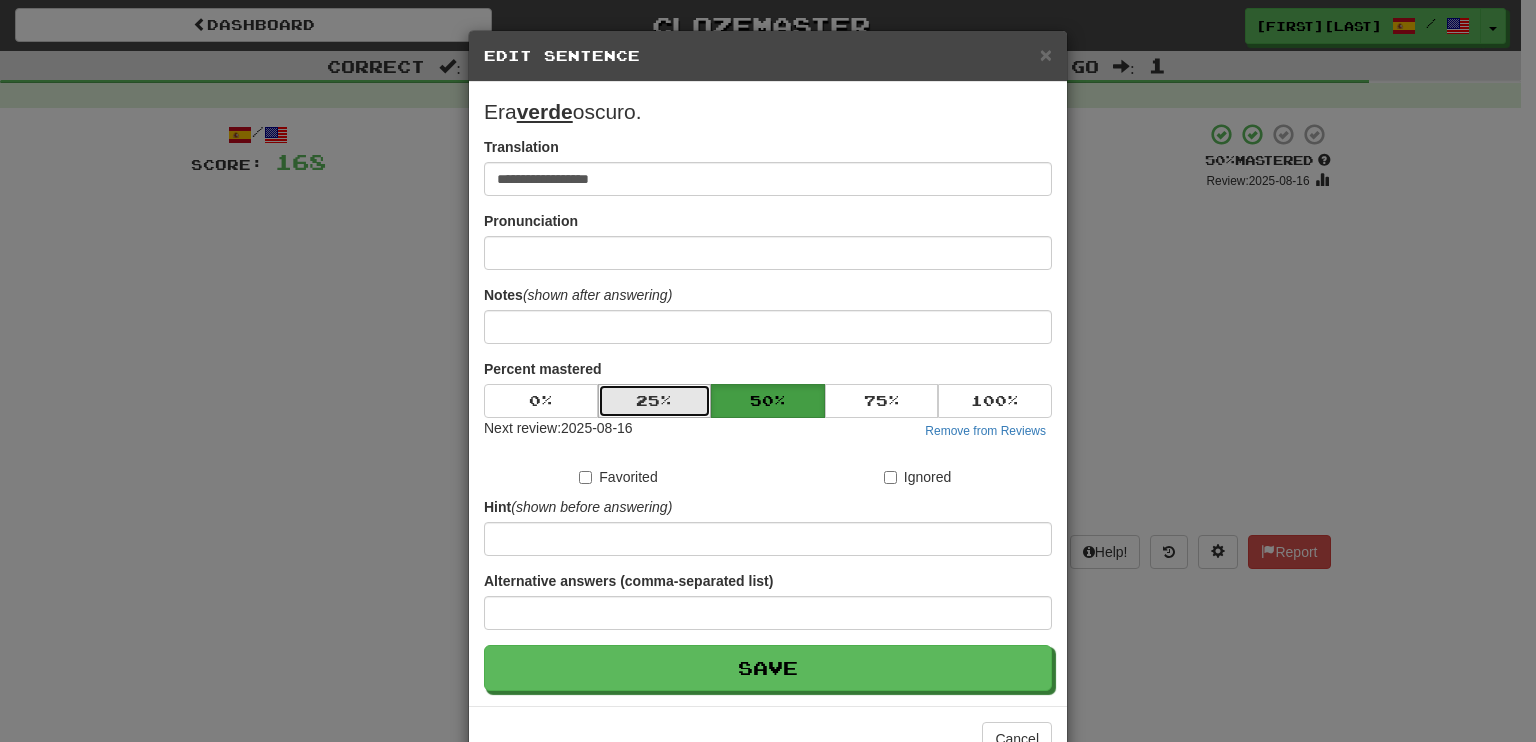 click on "25 %" at bounding box center [655, 401] 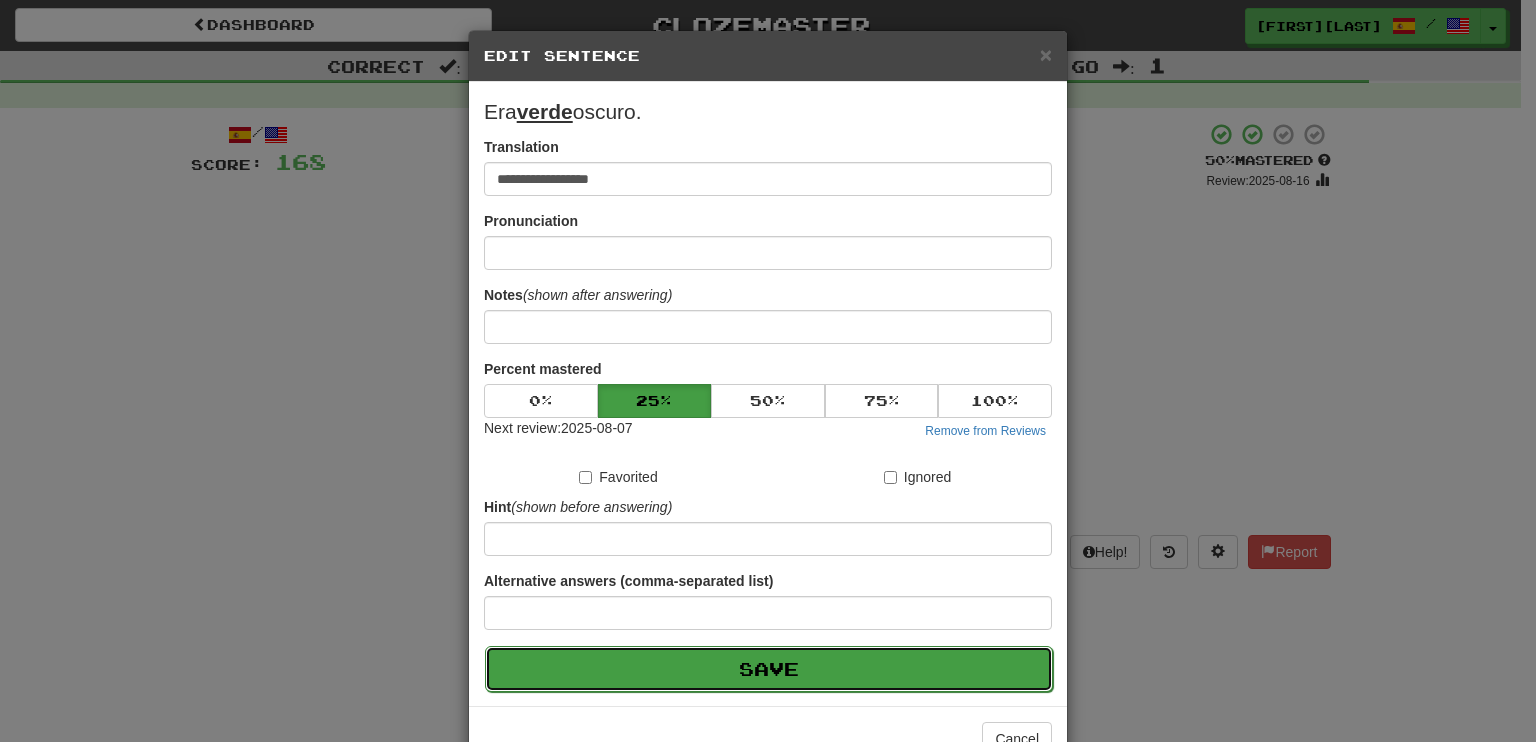 click on "Save" at bounding box center [769, 669] 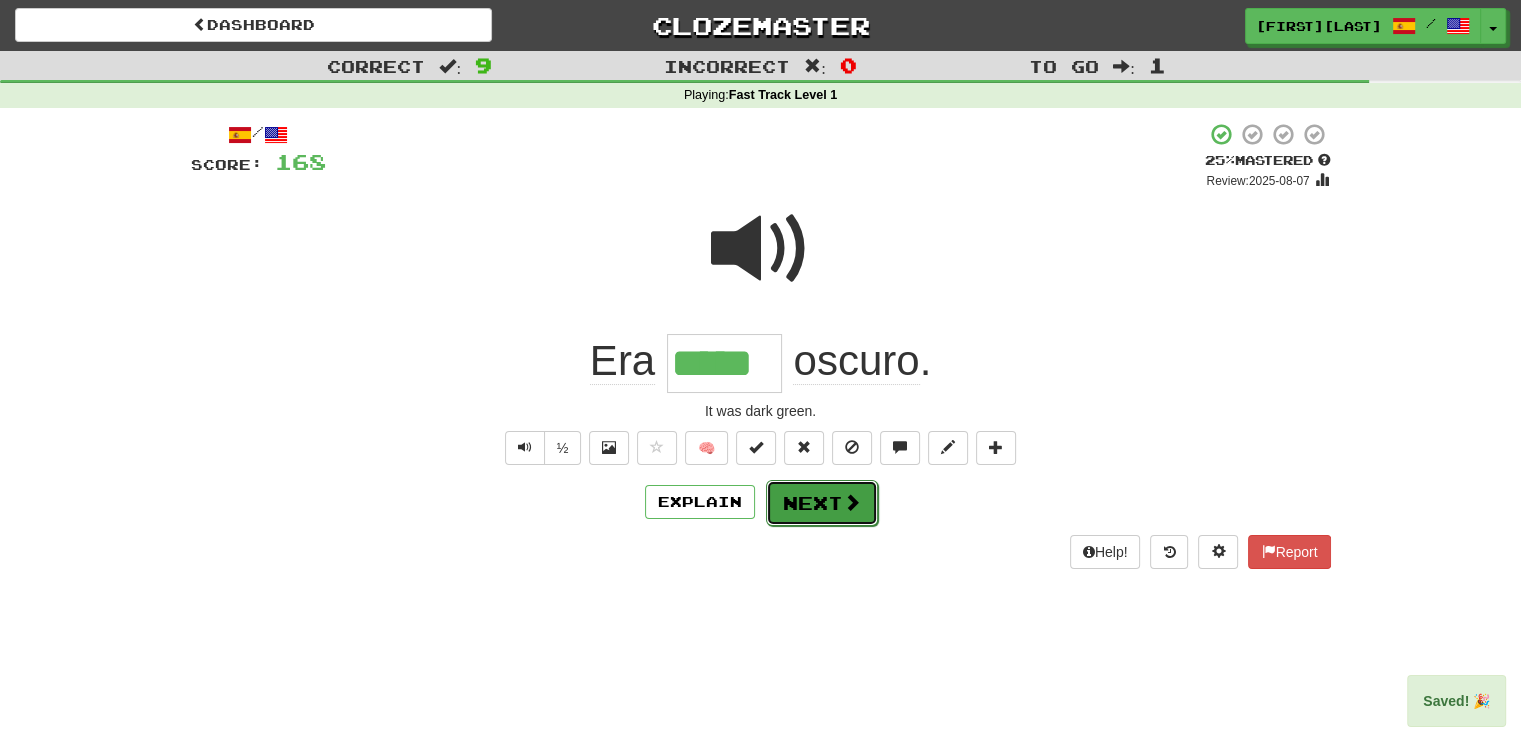 click on "Next" at bounding box center (822, 503) 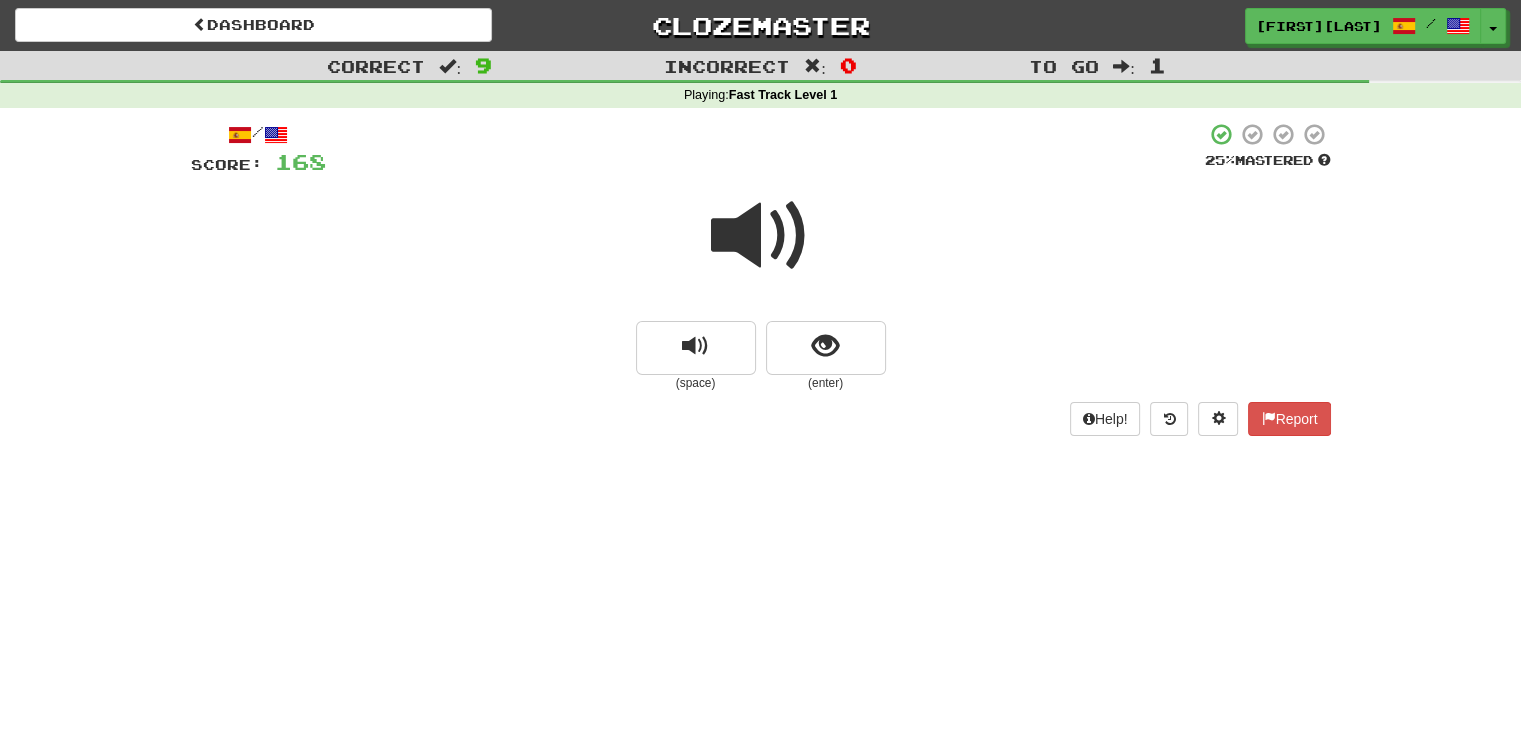 click at bounding box center (761, 236) 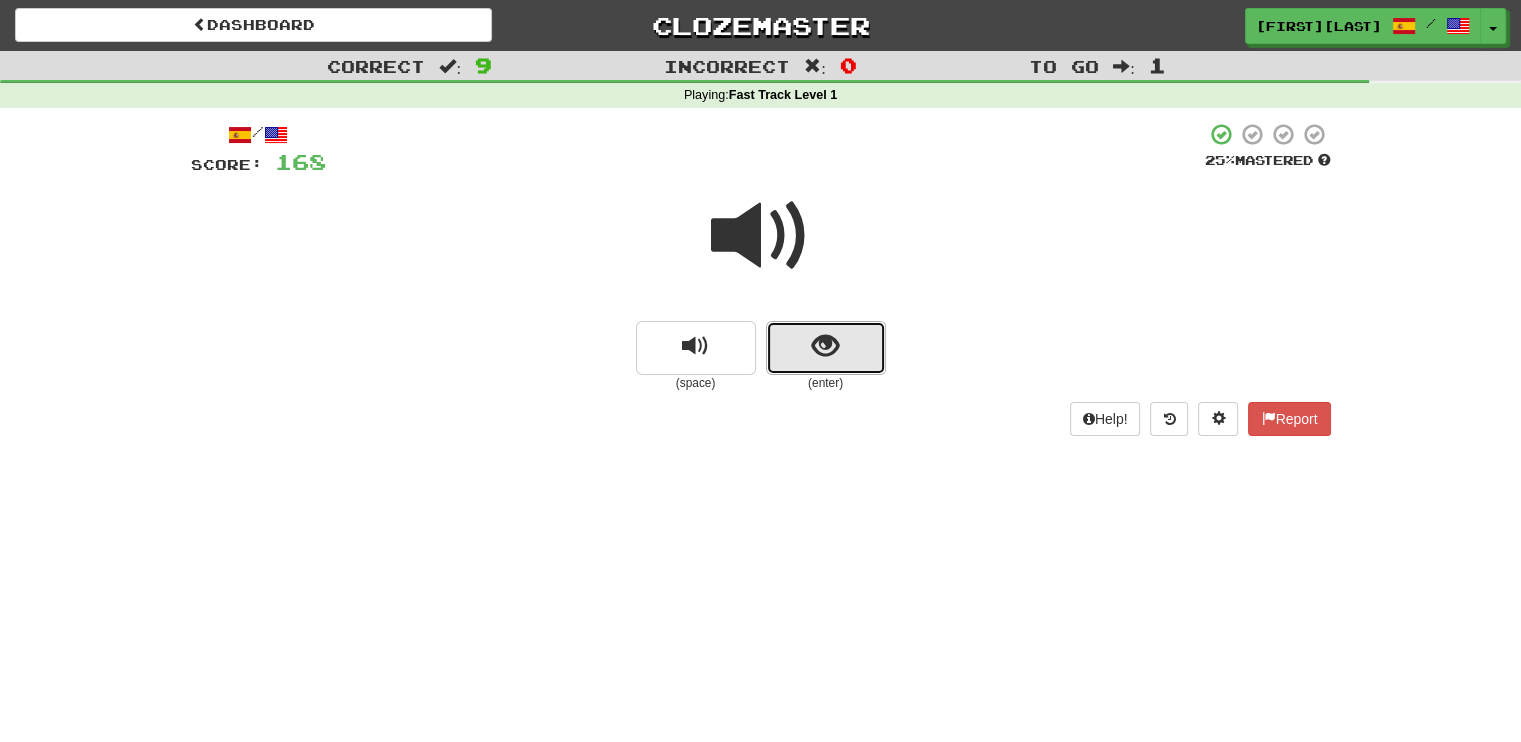 click at bounding box center (826, 348) 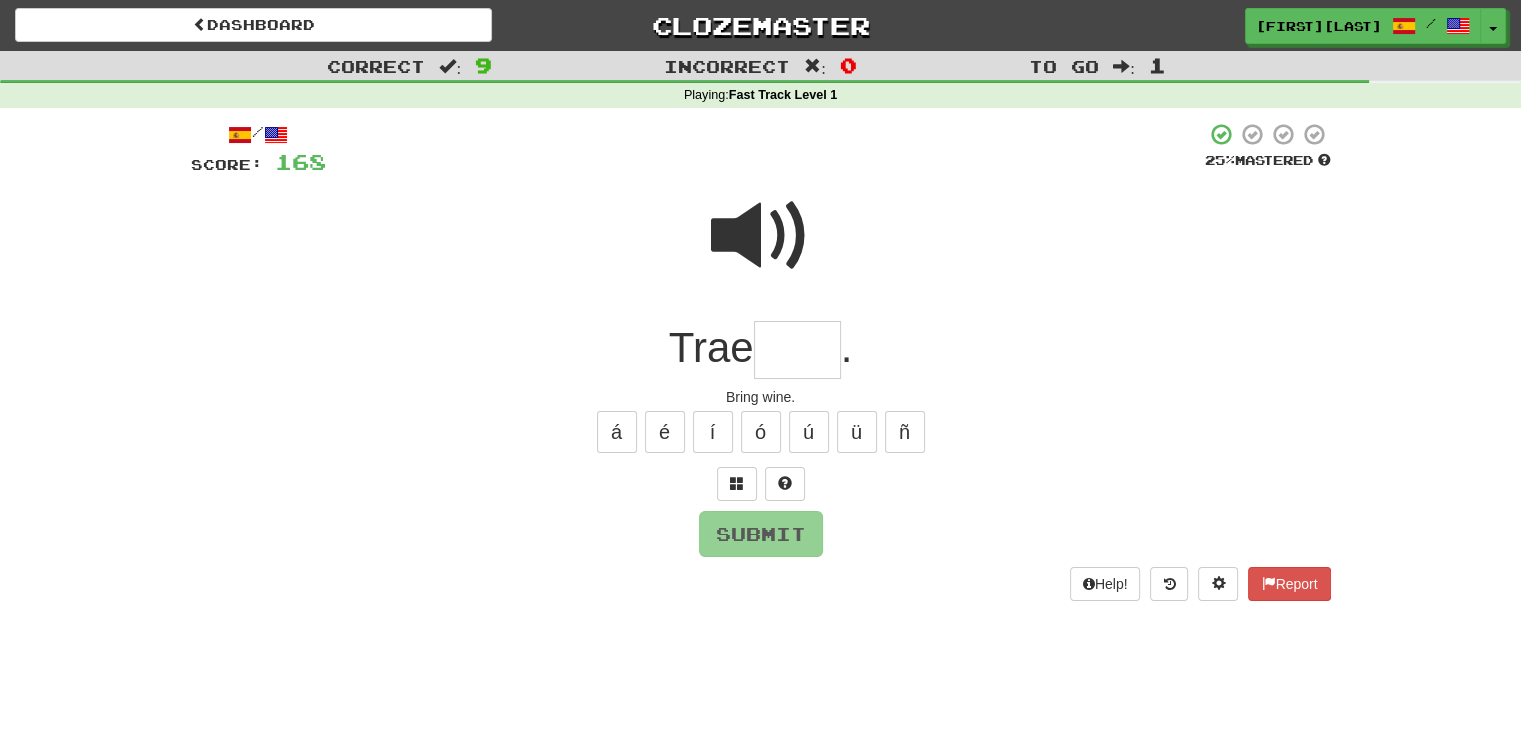 click at bounding box center [797, 350] 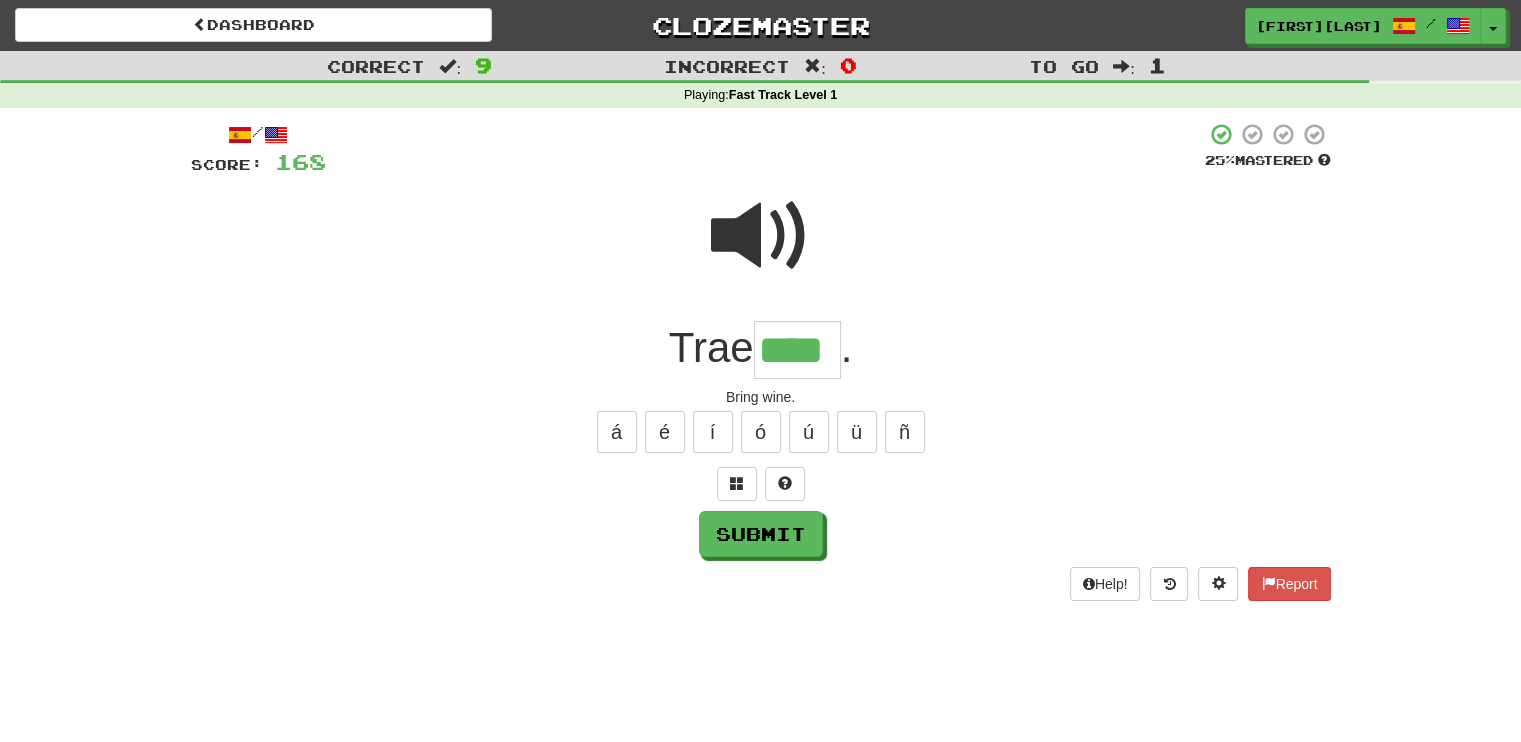 type on "****" 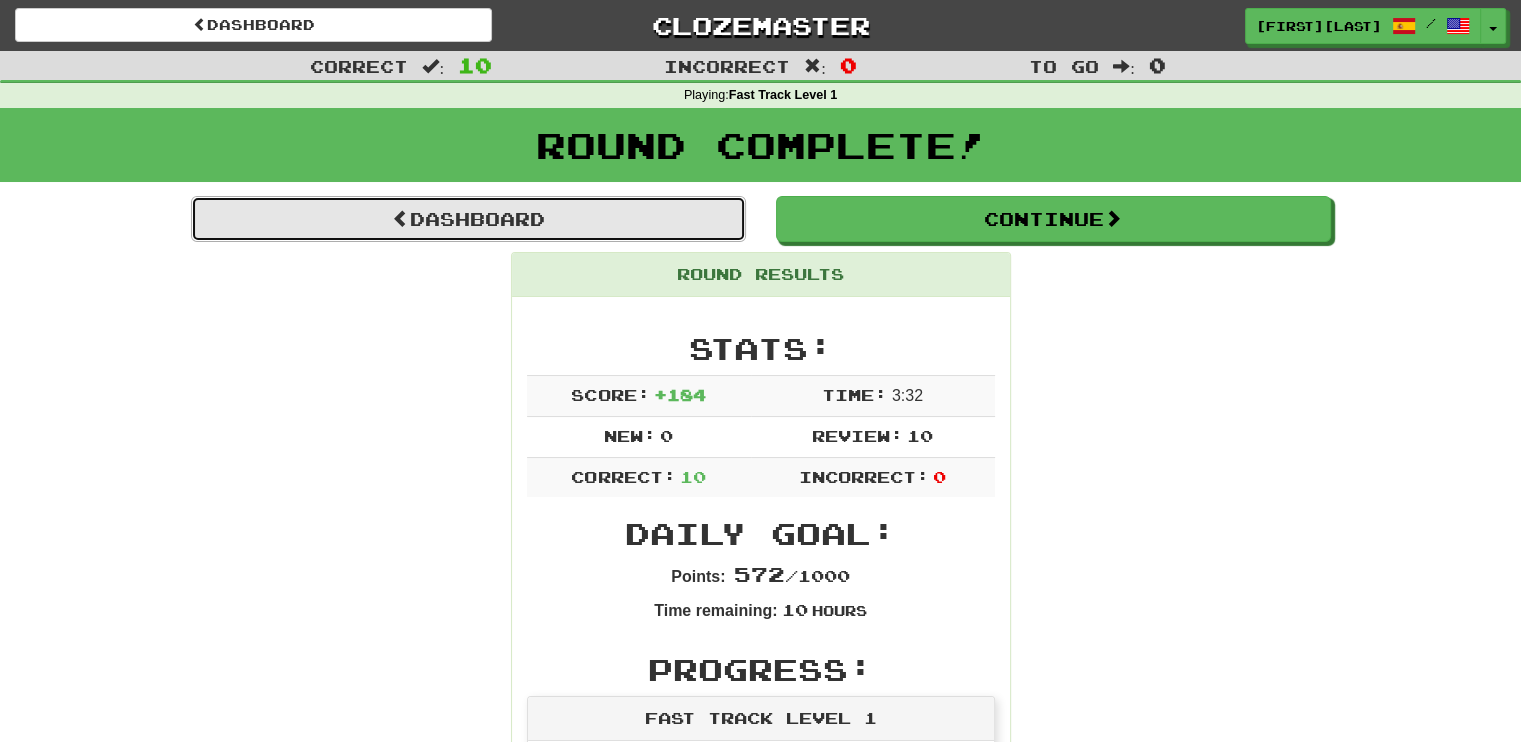 click on "Dashboard" at bounding box center [468, 219] 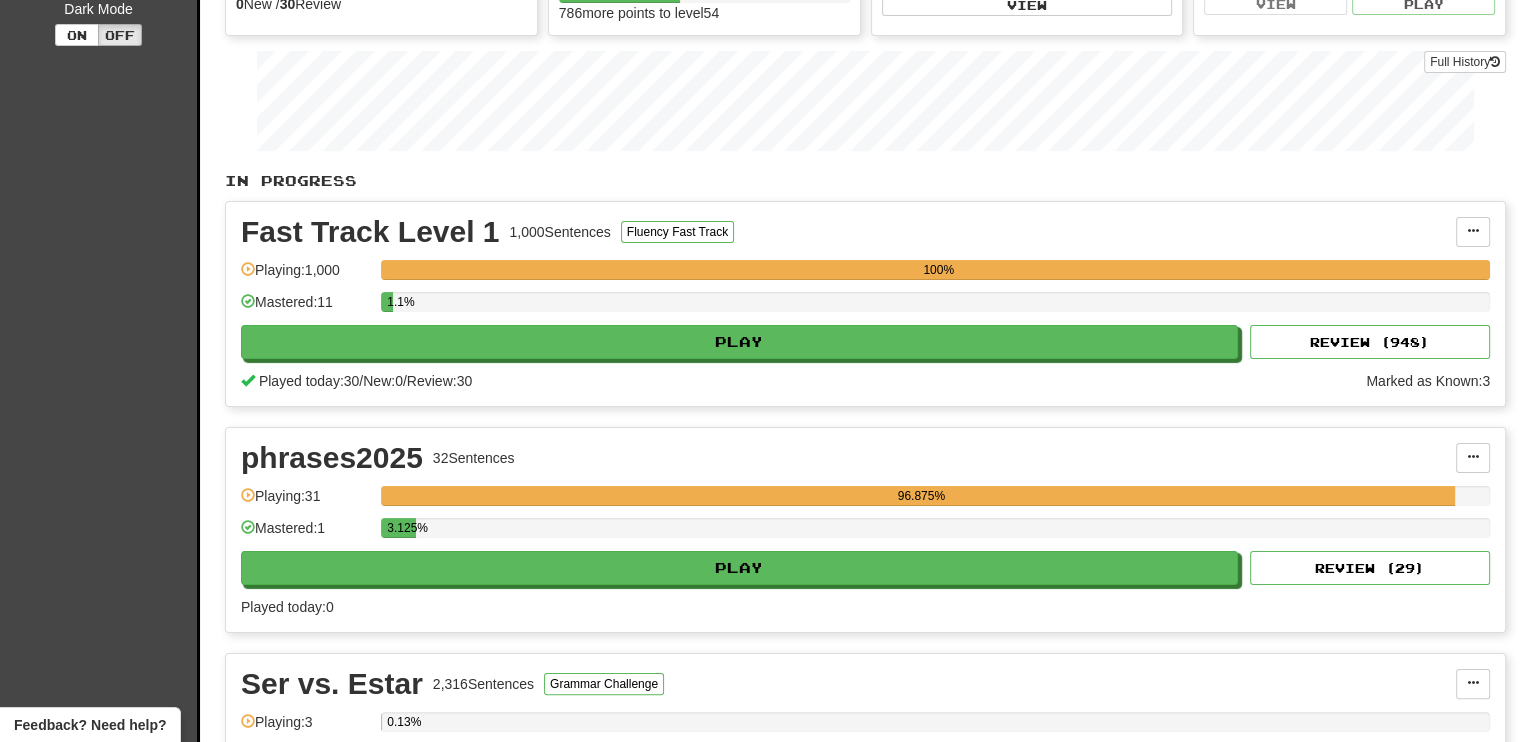 scroll, scrollTop: 0, scrollLeft: 0, axis: both 